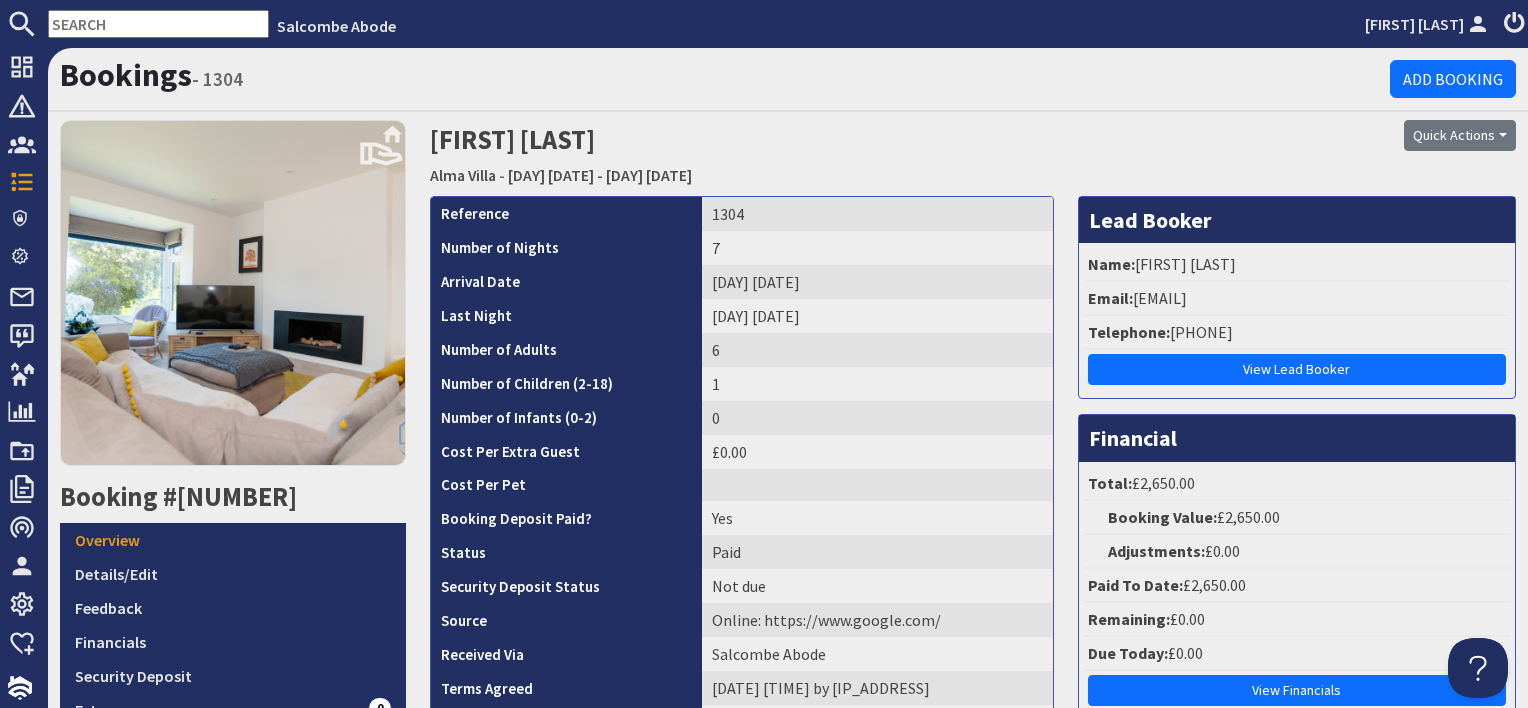 scroll, scrollTop: 0, scrollLeft: 0, axis: both 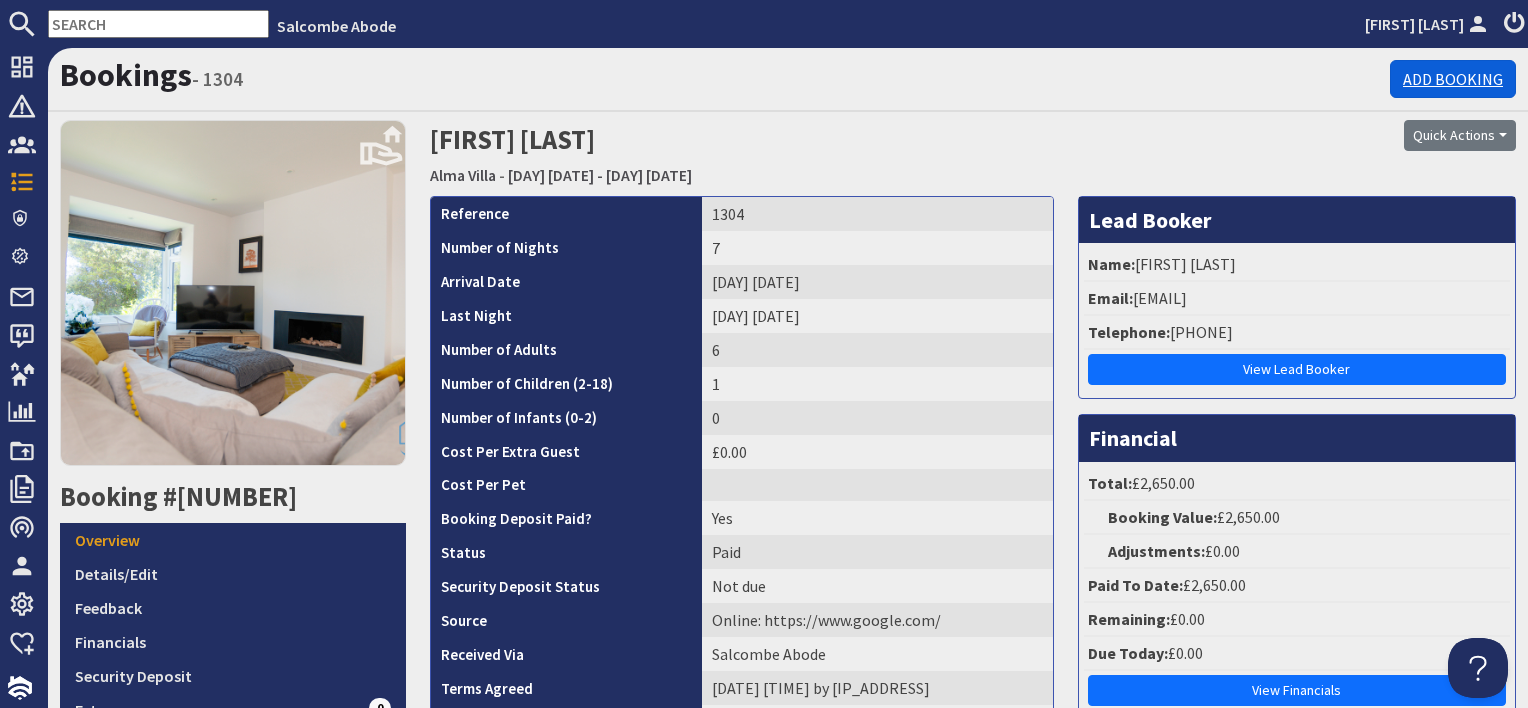 click on "Add Booking" at bounding box center (1453, 79) 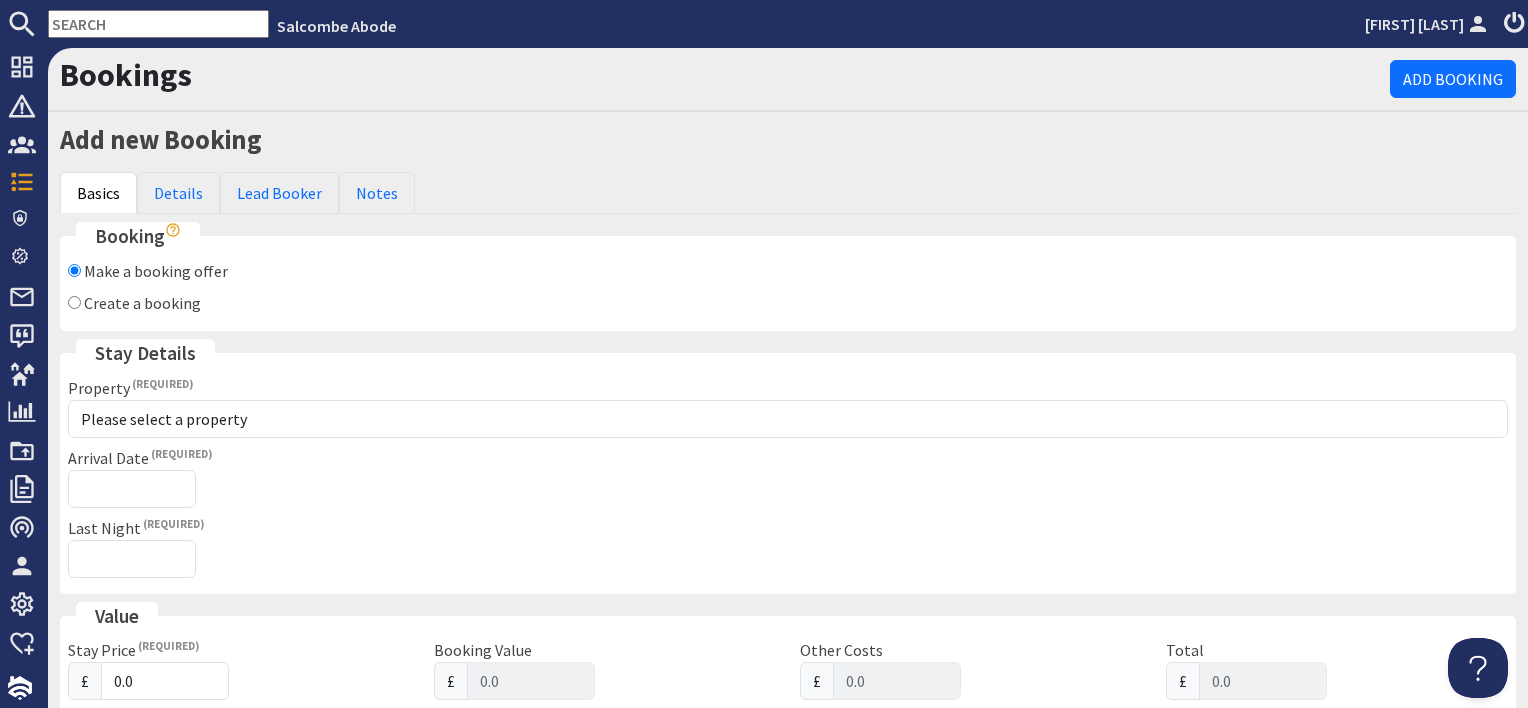 scroll, scrollTop: 0, scrollLeft: 0, axis: both 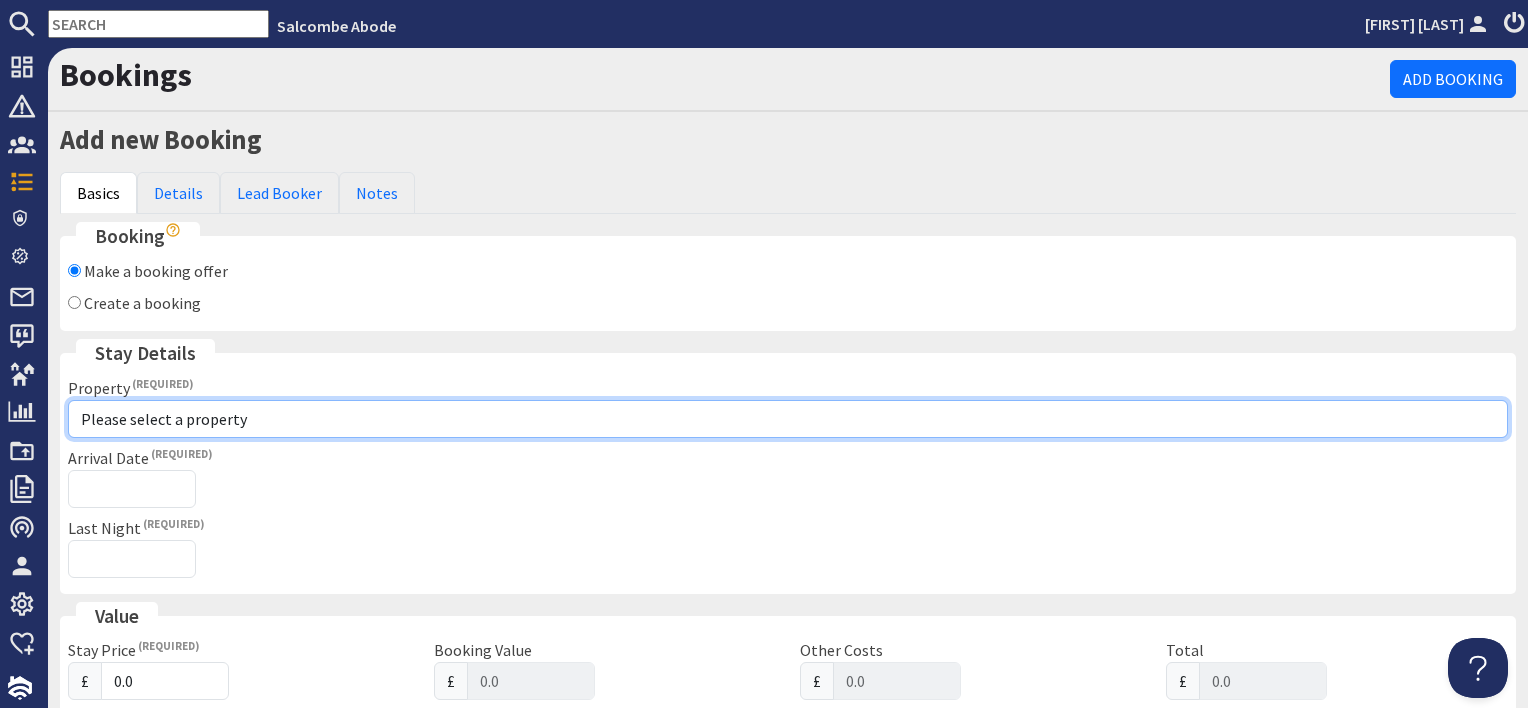 click on "Please select a property
10 Kings Cottages
11 Thurlestone Beach House
15 St Elmo Court
4 Kings Cottages
5 Glenthorne
5 Hazeldene
8 Kings Cottages
Alma Villa
Baby Smurf
Beach View
Beacon House
Clivedale
Combe Down
Dovecot
Driftwood
Driftwood
Fore Decks
Mudlark
Runic House
Shipshape
The Brewery
The Hideout
The Holt
The Smurf House
Upper Foredecks
Wellingtons
Woodcot Cottage
Woodcot Cottage - DO NOT USE" at bounding box center [788, 419] 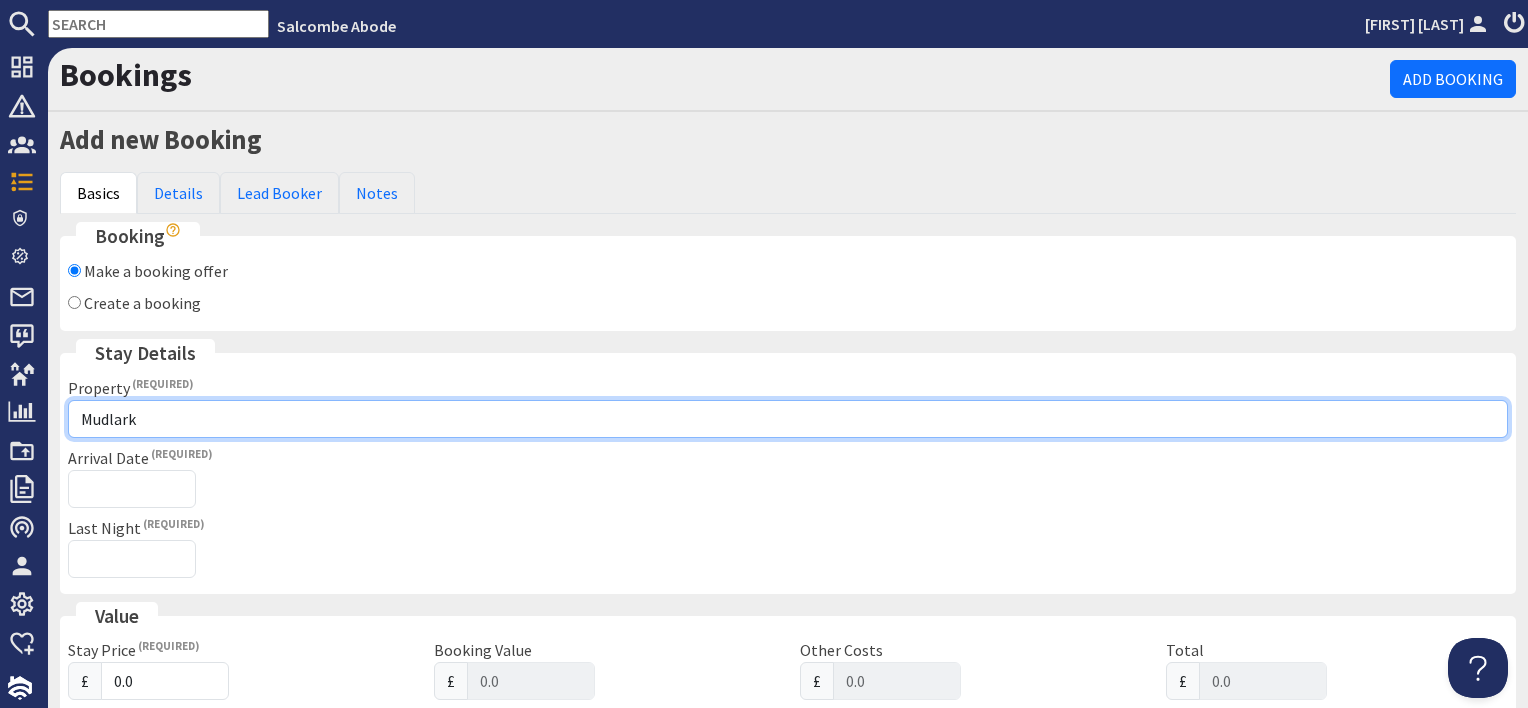 click on "Please select a property
10 Kings Cottages
11 Thurlestone Beach House
15 St Elmo Court
4 Kings Cottages
5 Glenthorne
5 Hazeldene
8 Kings Cottages
Alma Villa
Baby Smurf
Beach View
Beacon House
Clivedale
Combe Down
Dovecot
Driftwood
Driftwood
Fore Decks
Mudlark
Runic House
Shipshape
The Brewery
The Hideout
The Holt
The Smurf House
Upper Foredecks
Wellingtons
Woodcot Cottage
Woodcot Cottage - DO NOT USE" at bounding box center (788, 419) 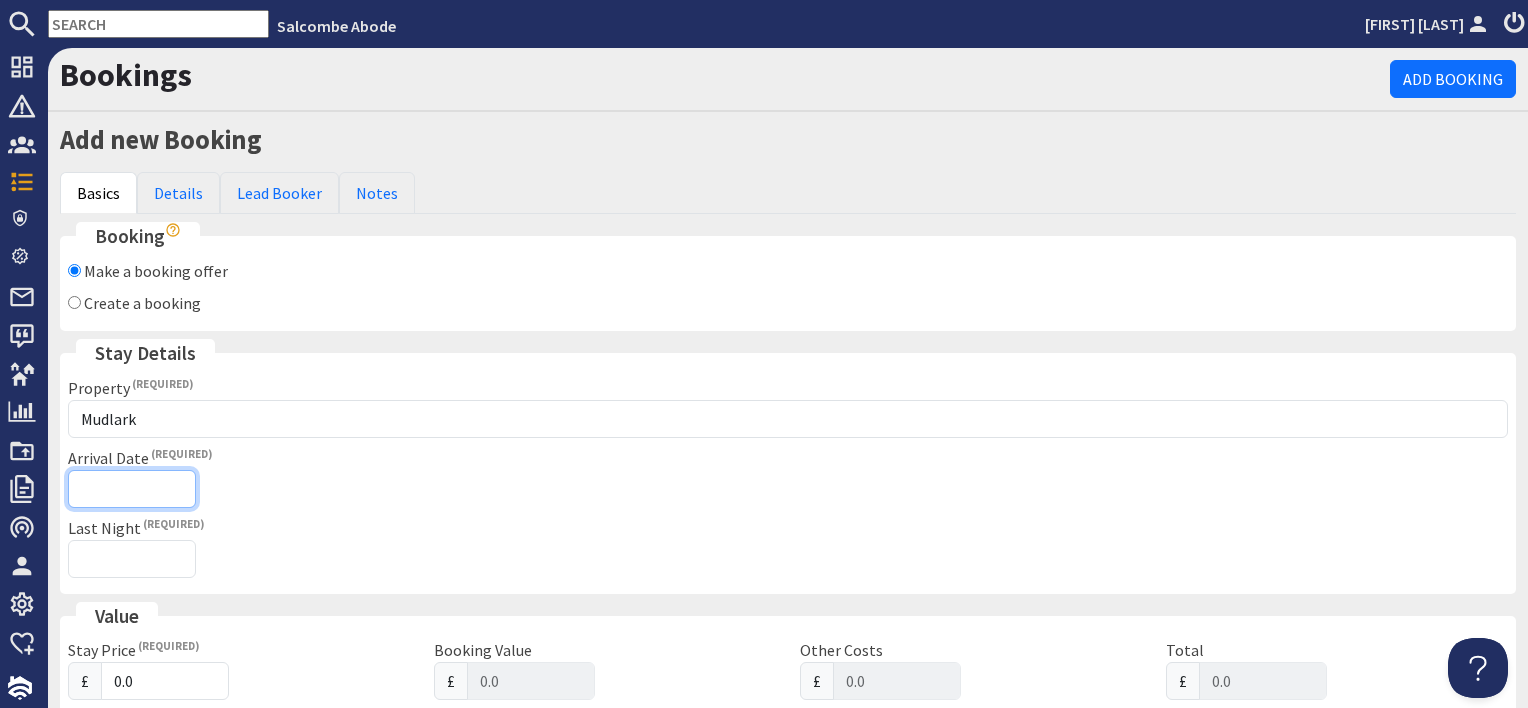 click on "Arrival Date" at bounding box center [132, 489] 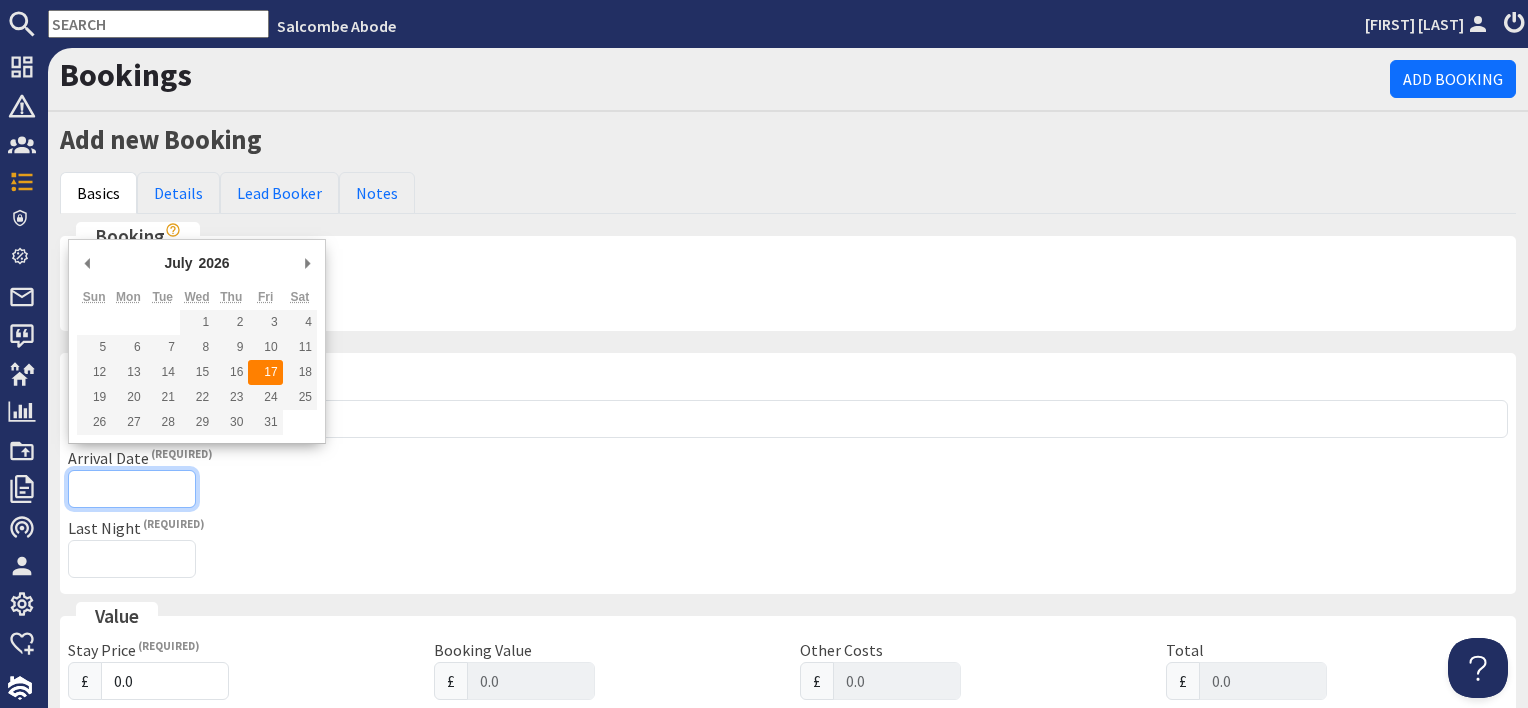type on "17/07/2026" 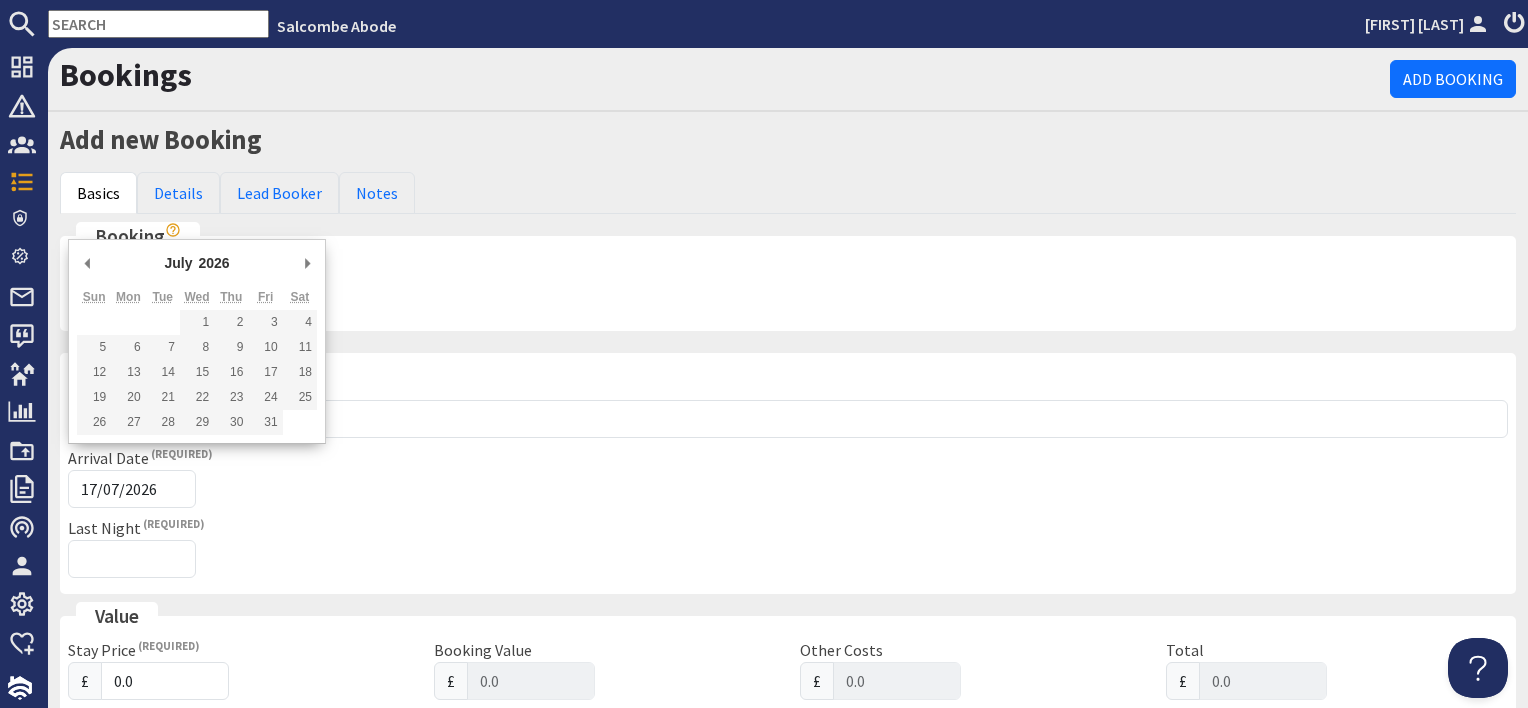 type on "2026-06-17T23:59:59" 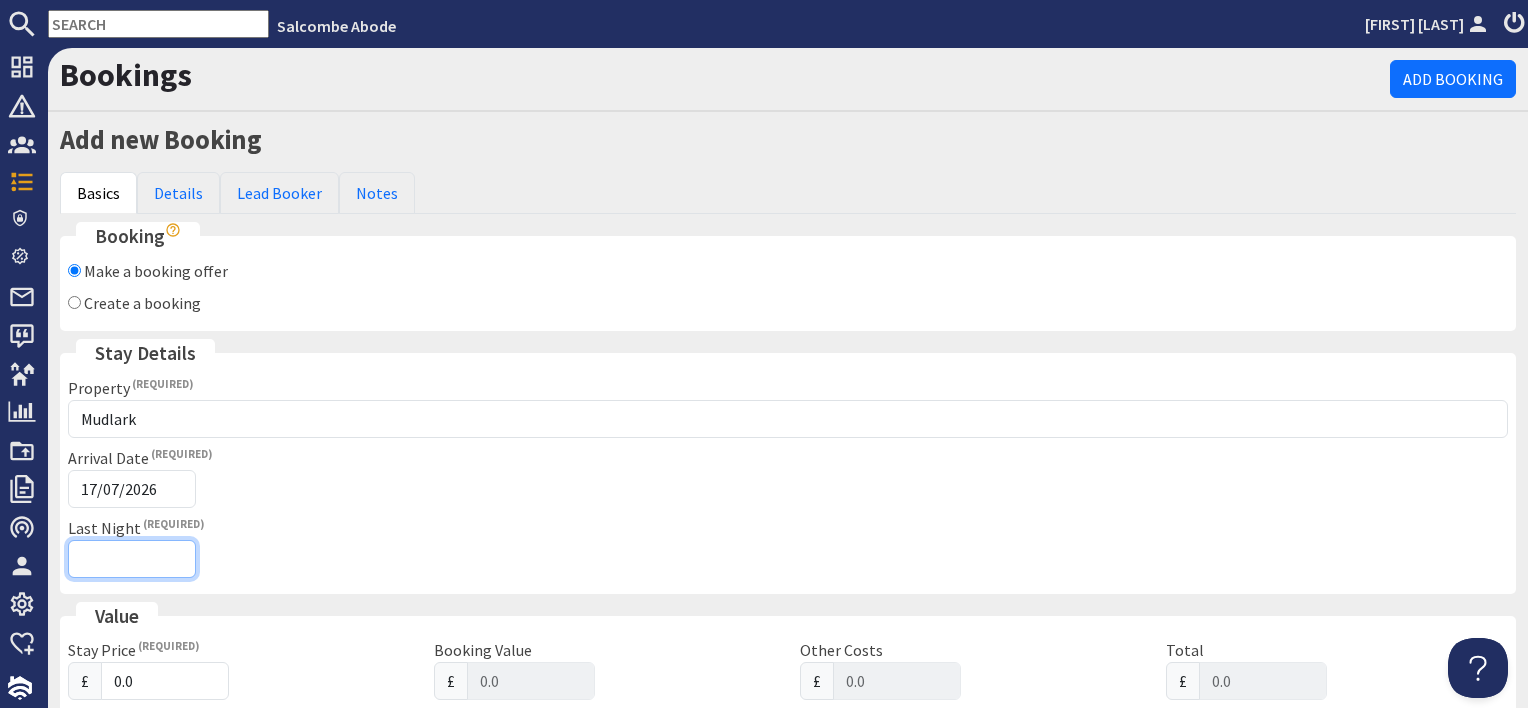 drag, startPoint x: 133, startPoint y: 564, endPoint x: 218, endPoint y: 532, distance: 90.824005 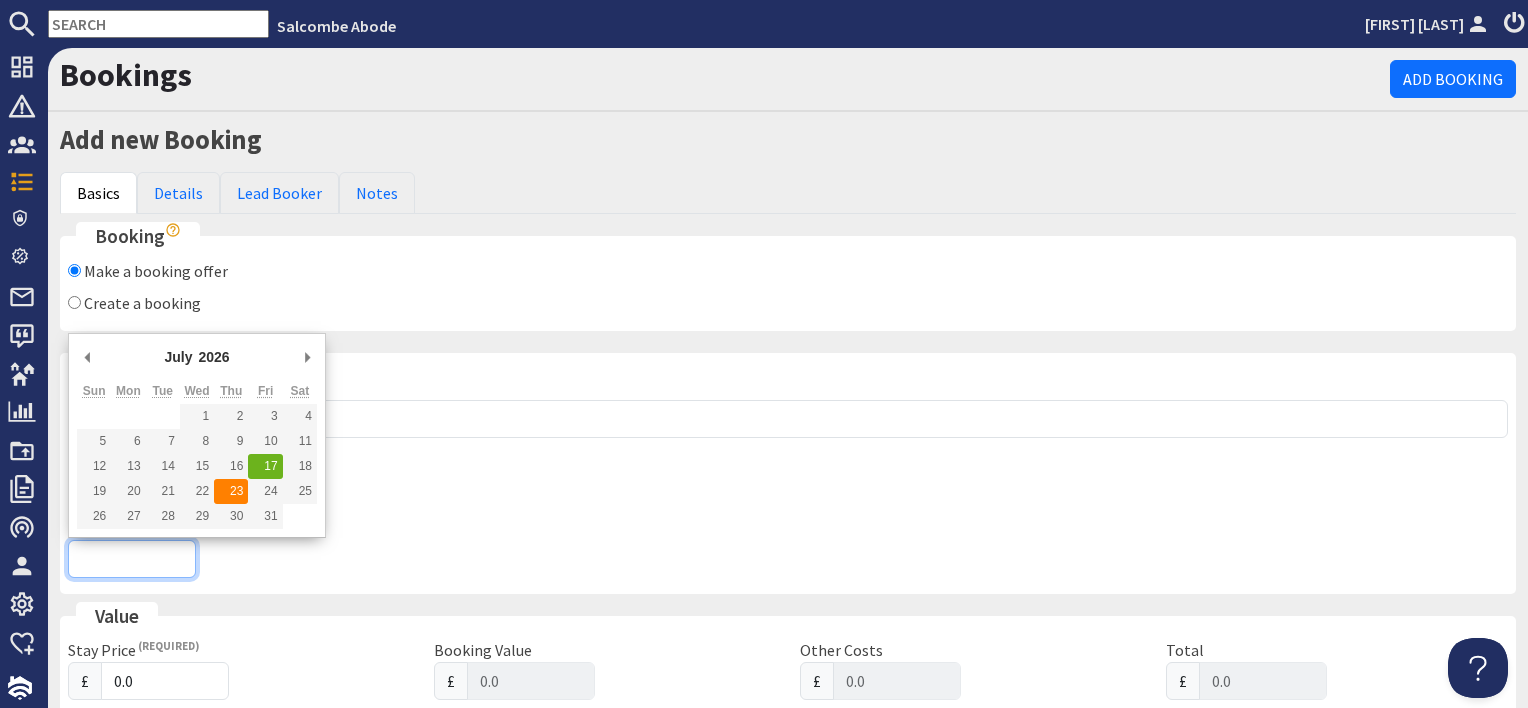 type on "23/07/2026" 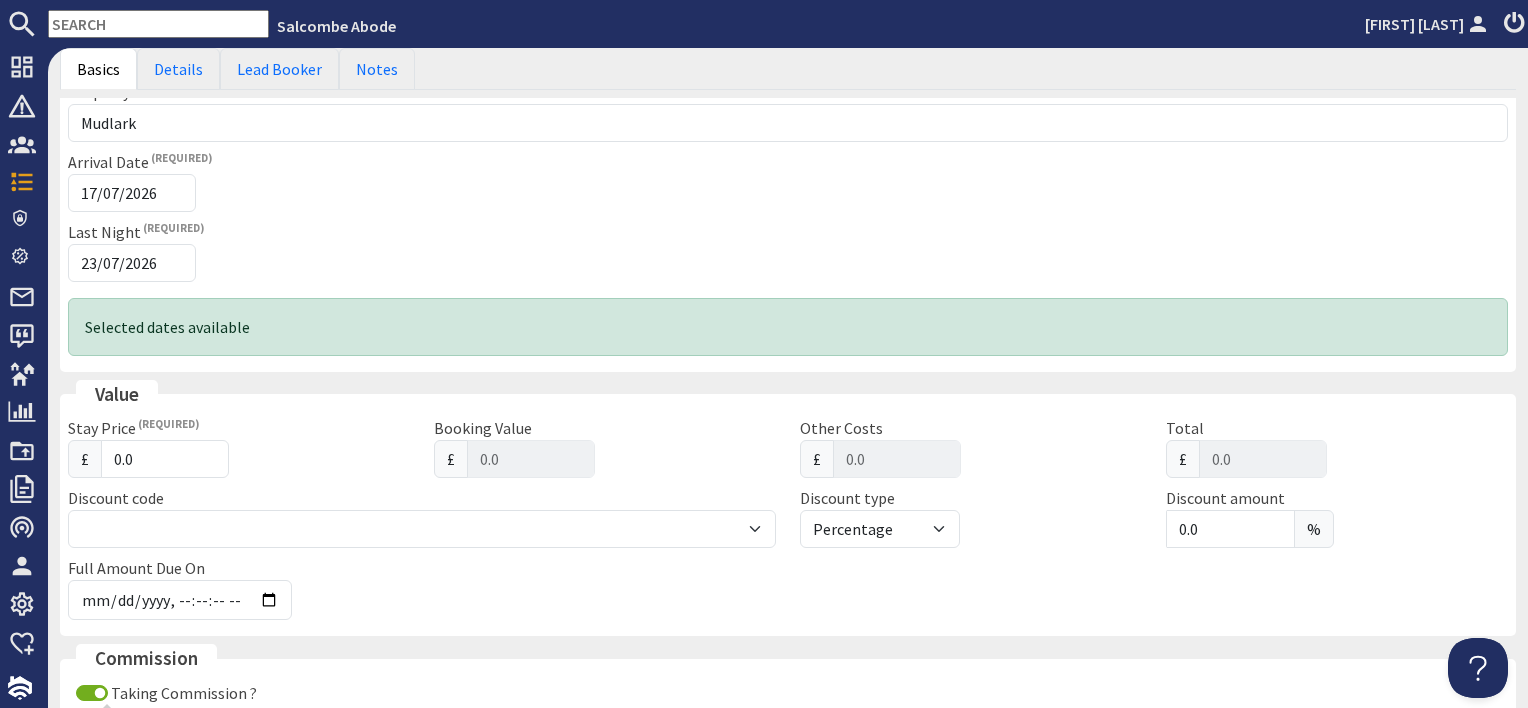 scroll, scrollTop: 300, scrollLeft: 0, axis: vertical 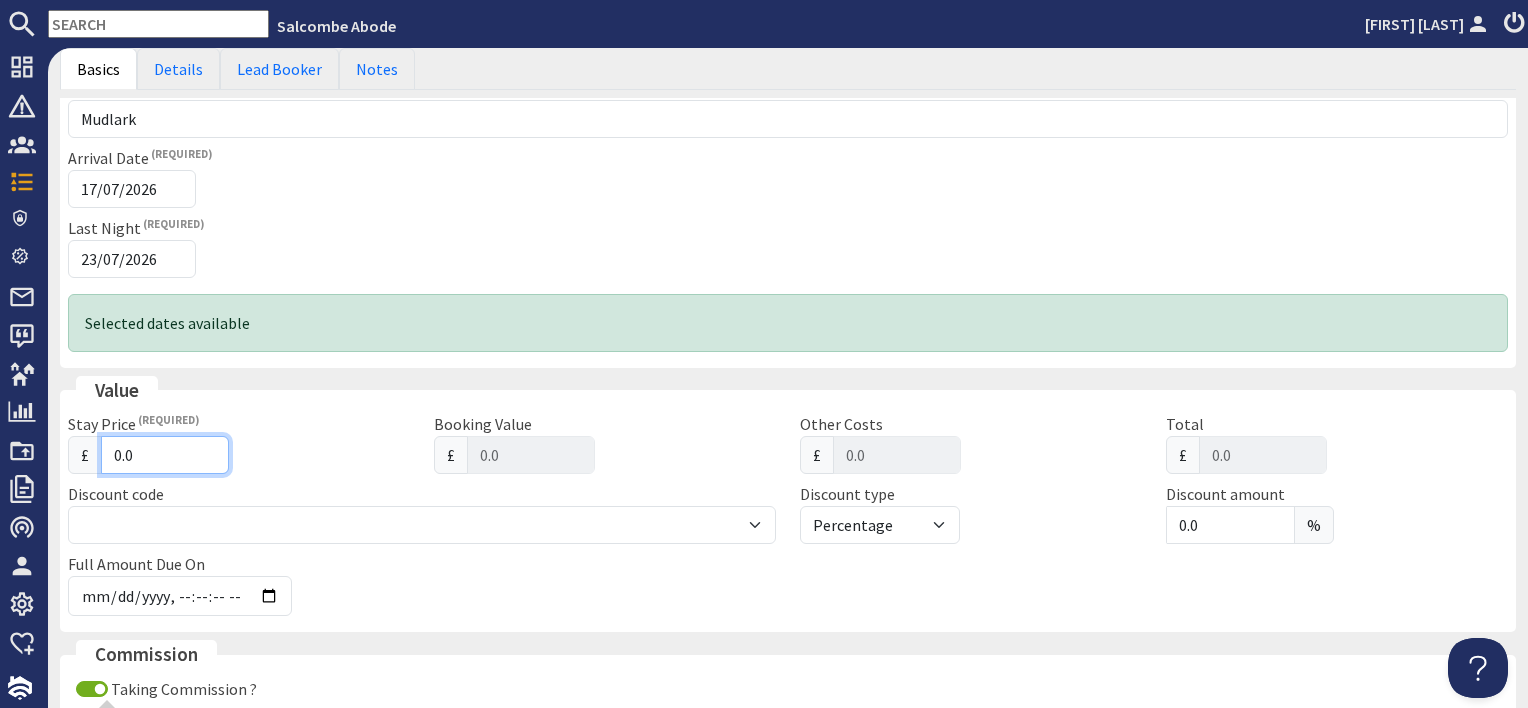 drag, startPoint x: 140, startPoint y: 456, endPoint x: 60, endPoint y: 450, distance: 80.224686 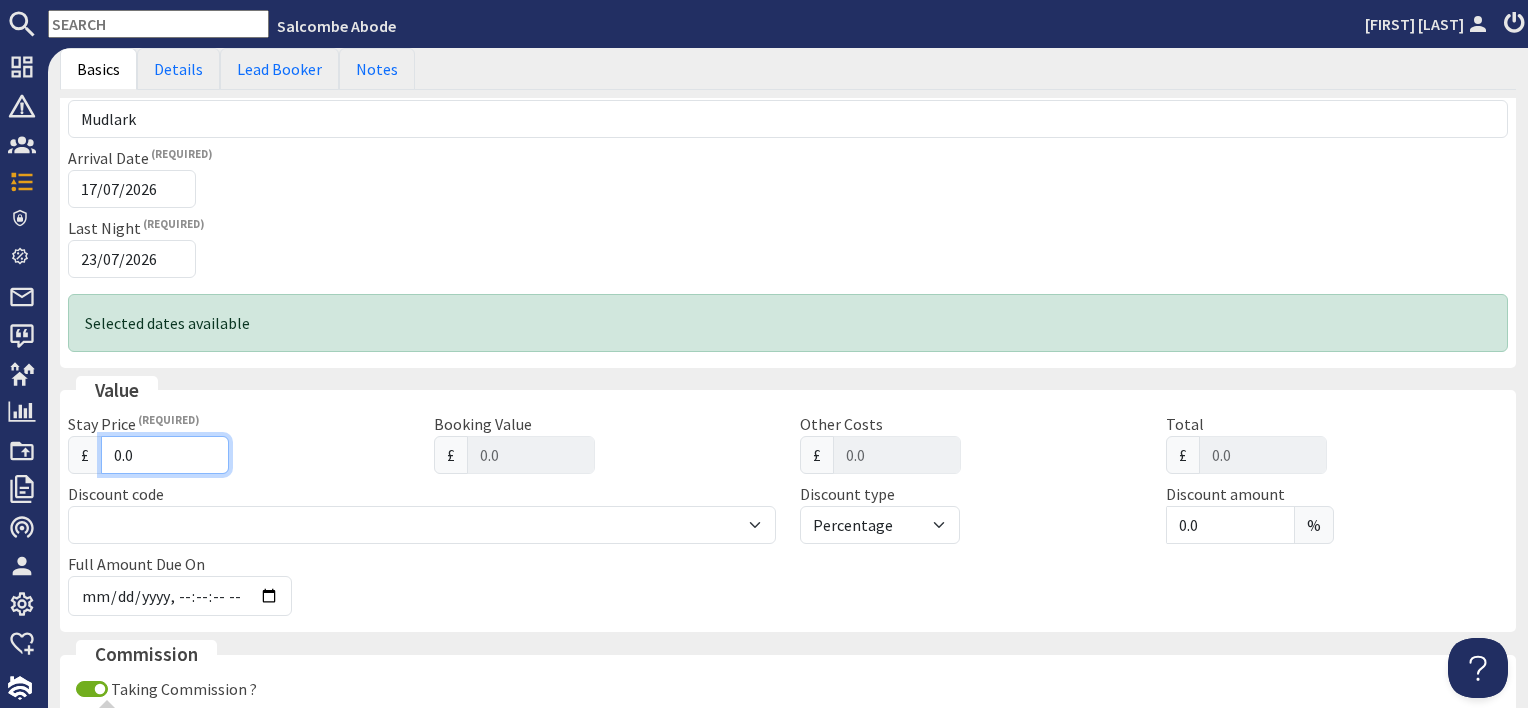 click on "Stay Price £ 0.0" at bounding box center [239, 443] 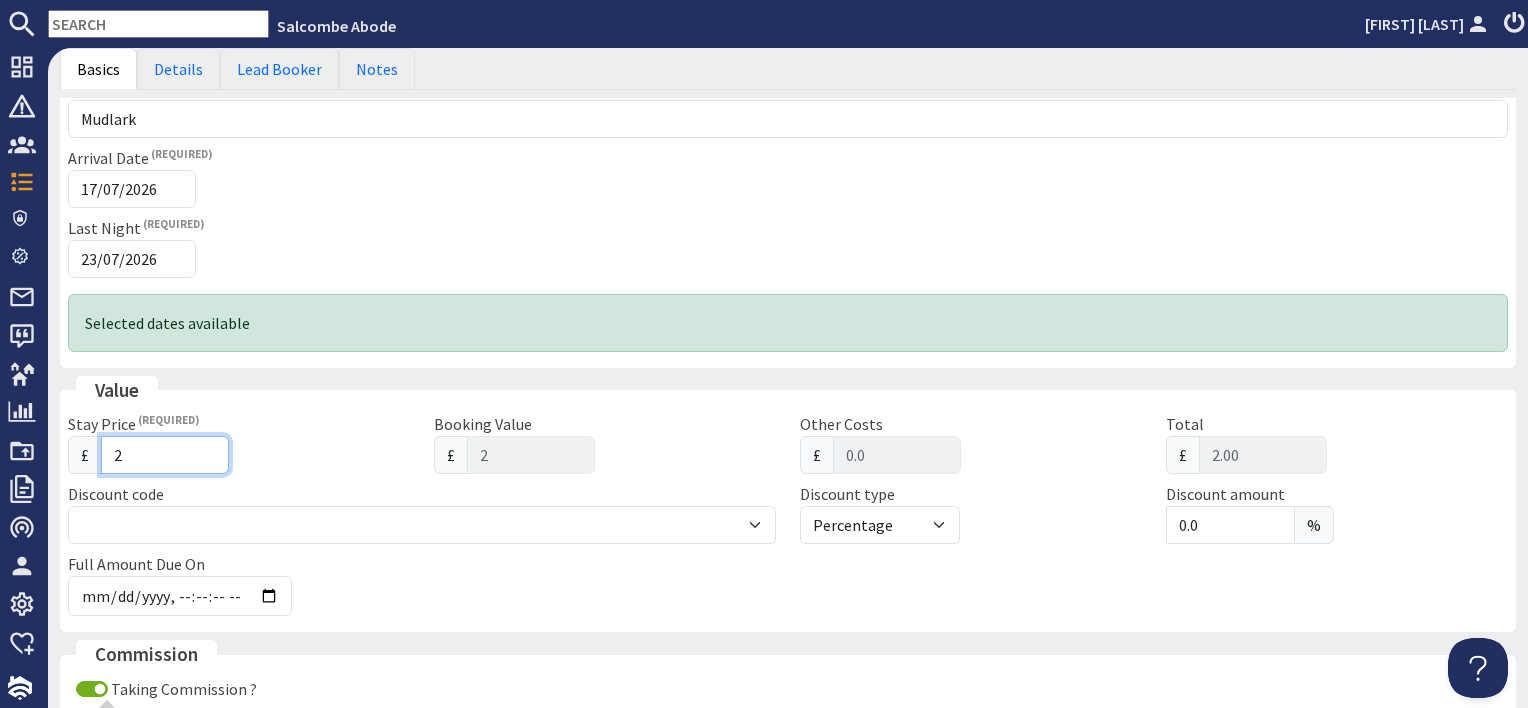 type on "25" 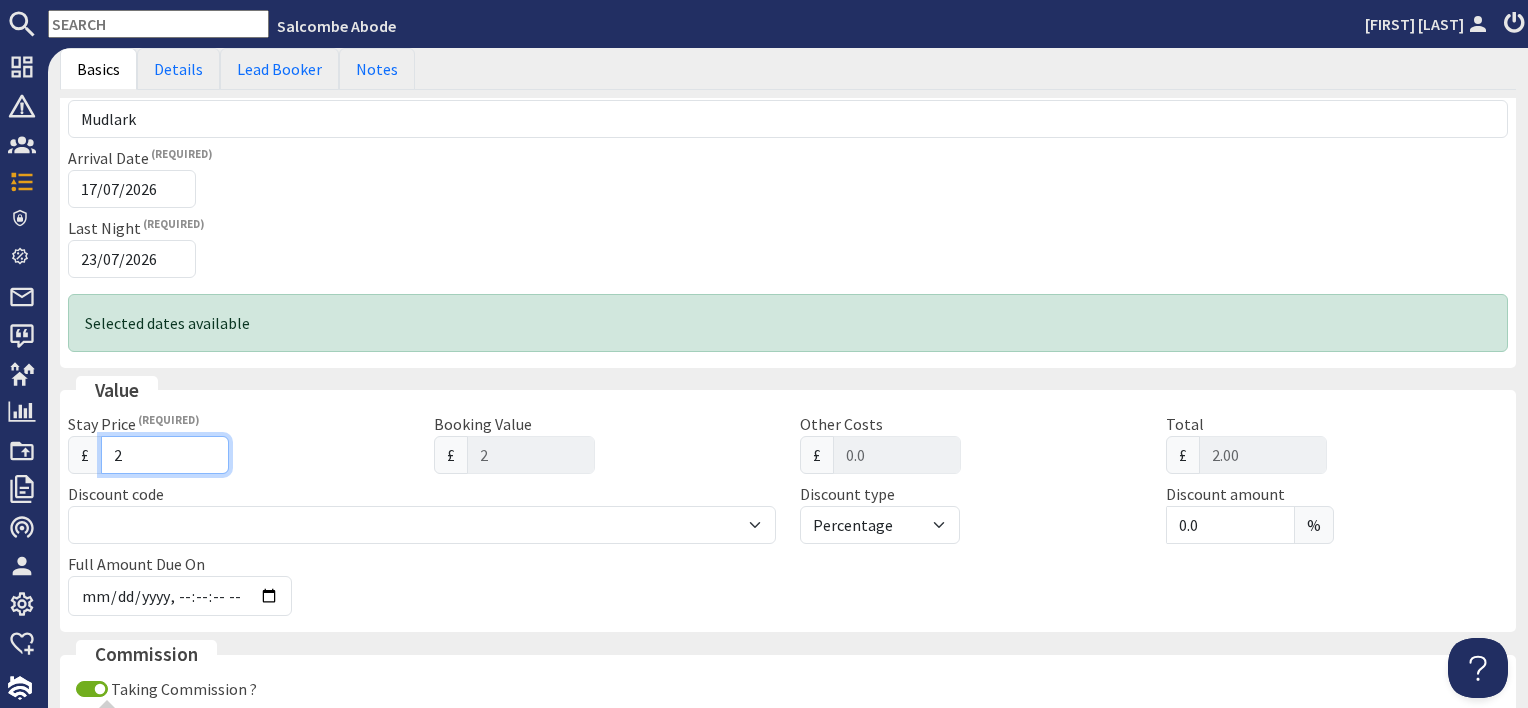 type on "25" 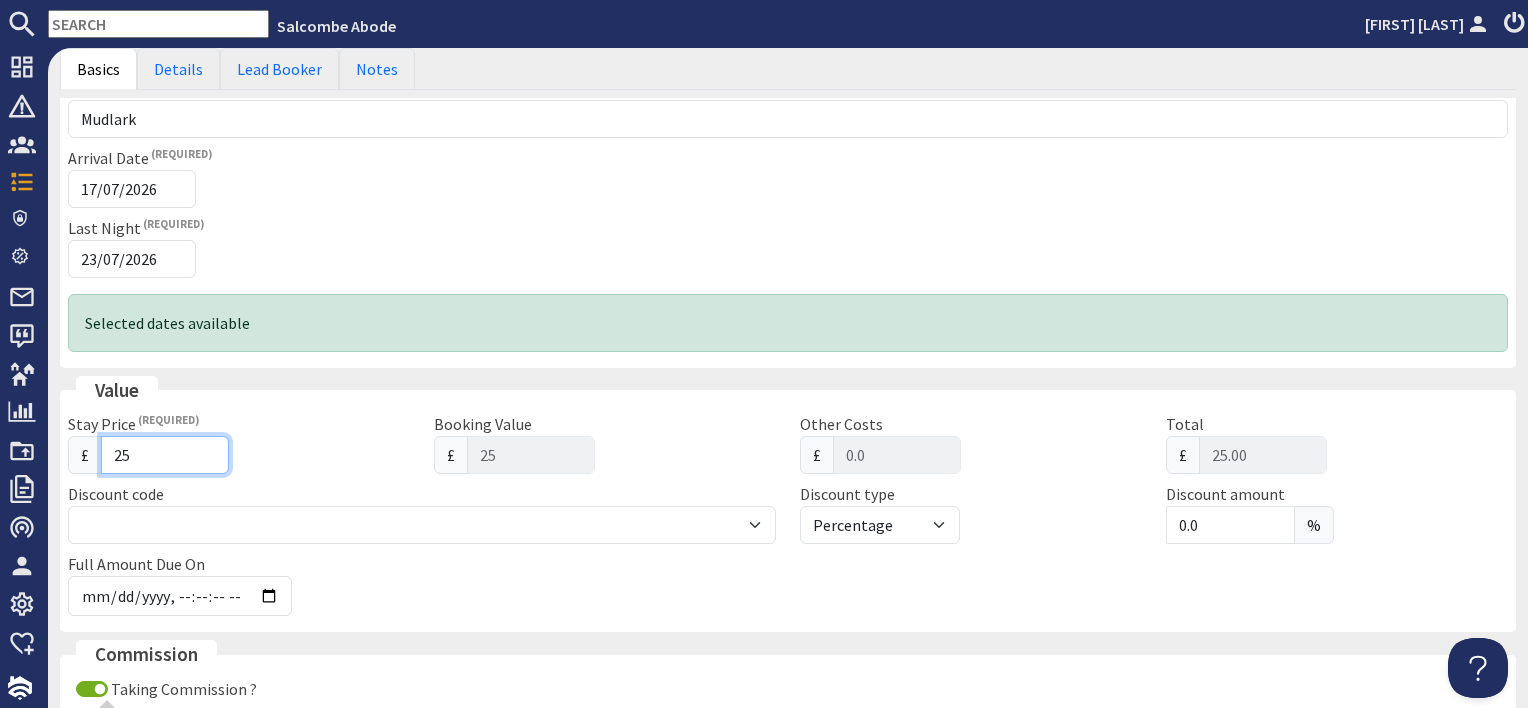 type on "250" 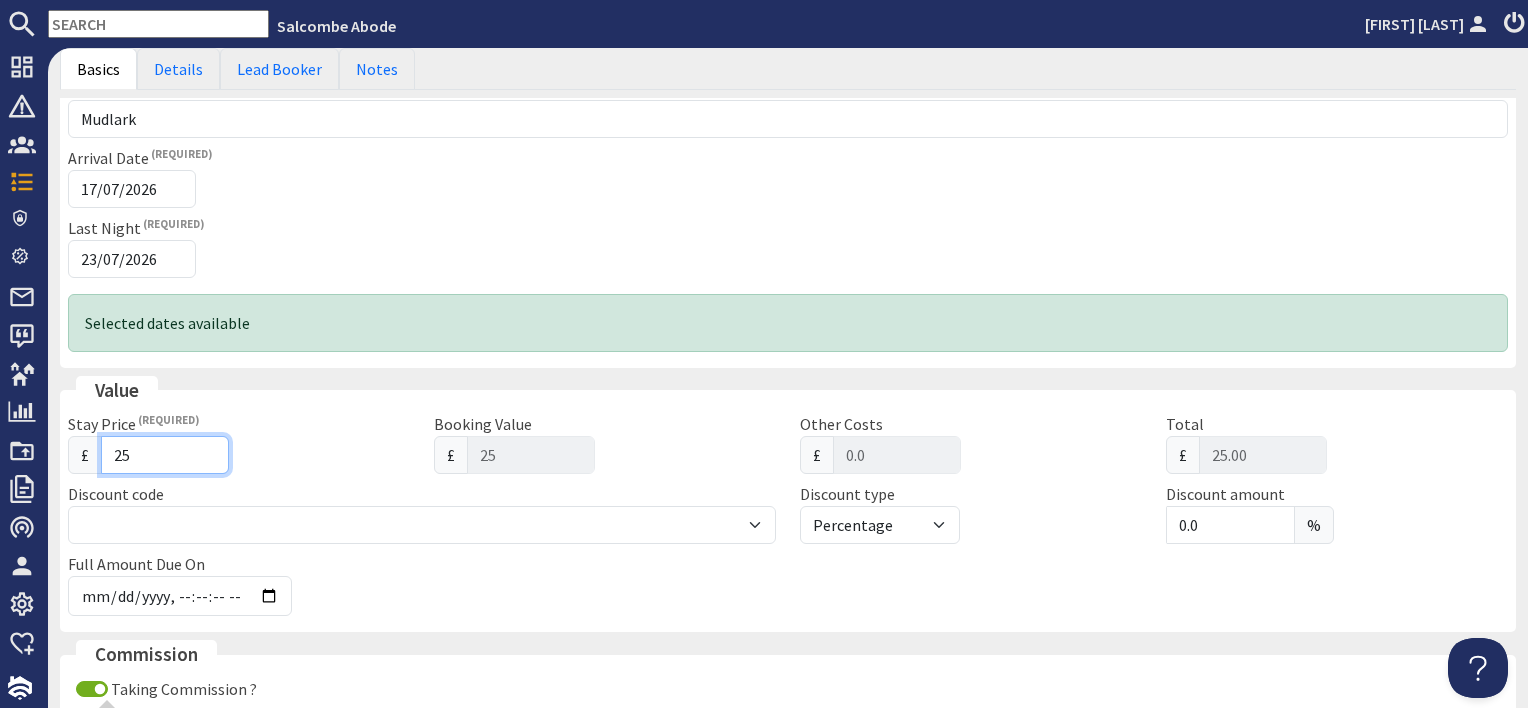 type on "250" 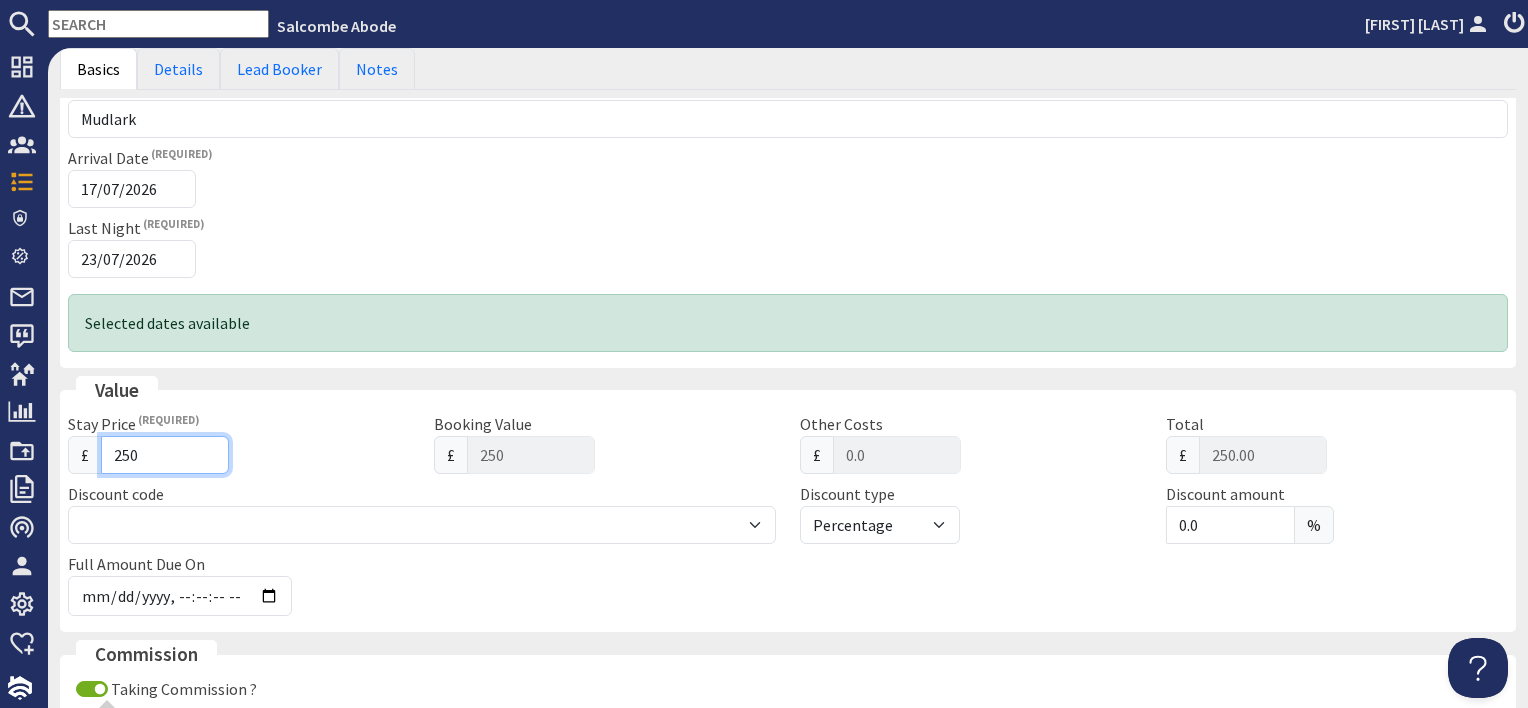 type on "2500" 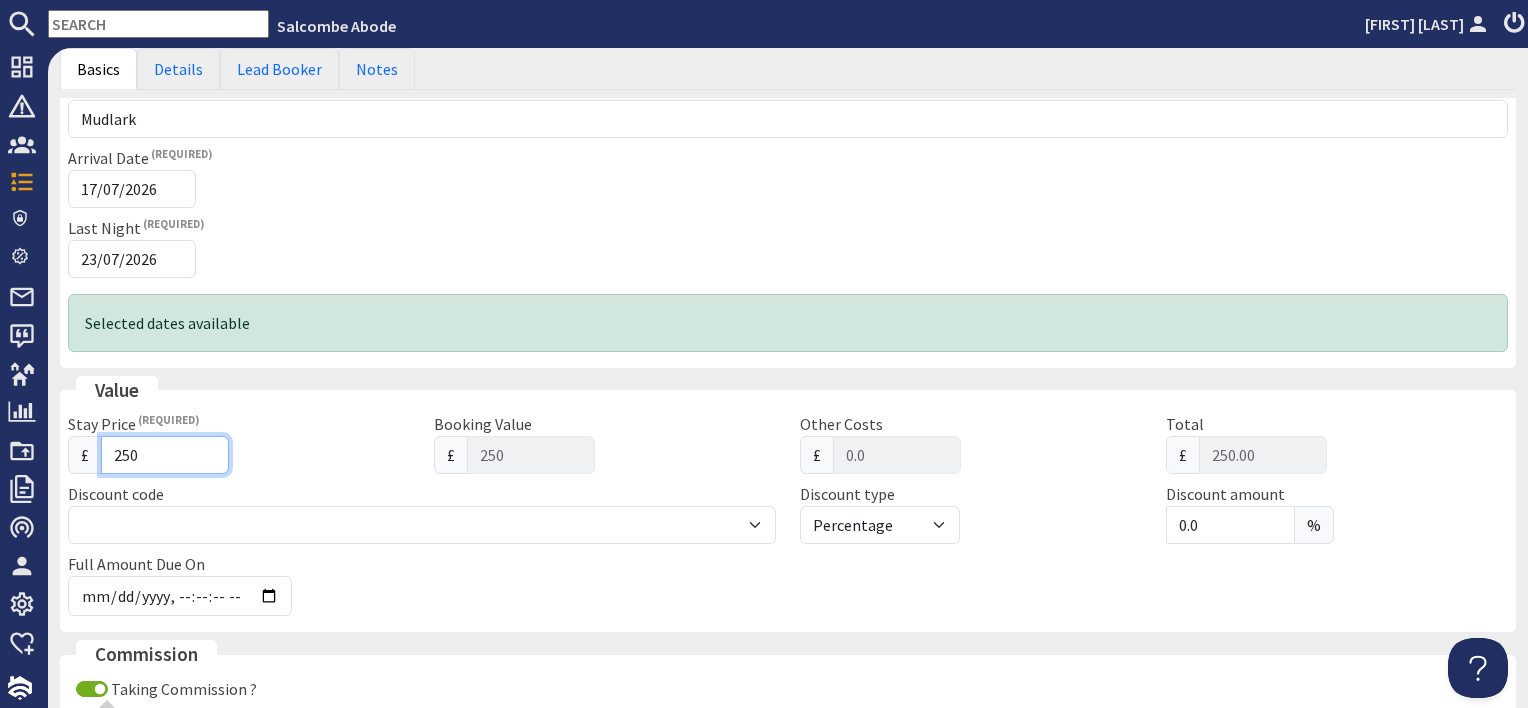 type on "2500" 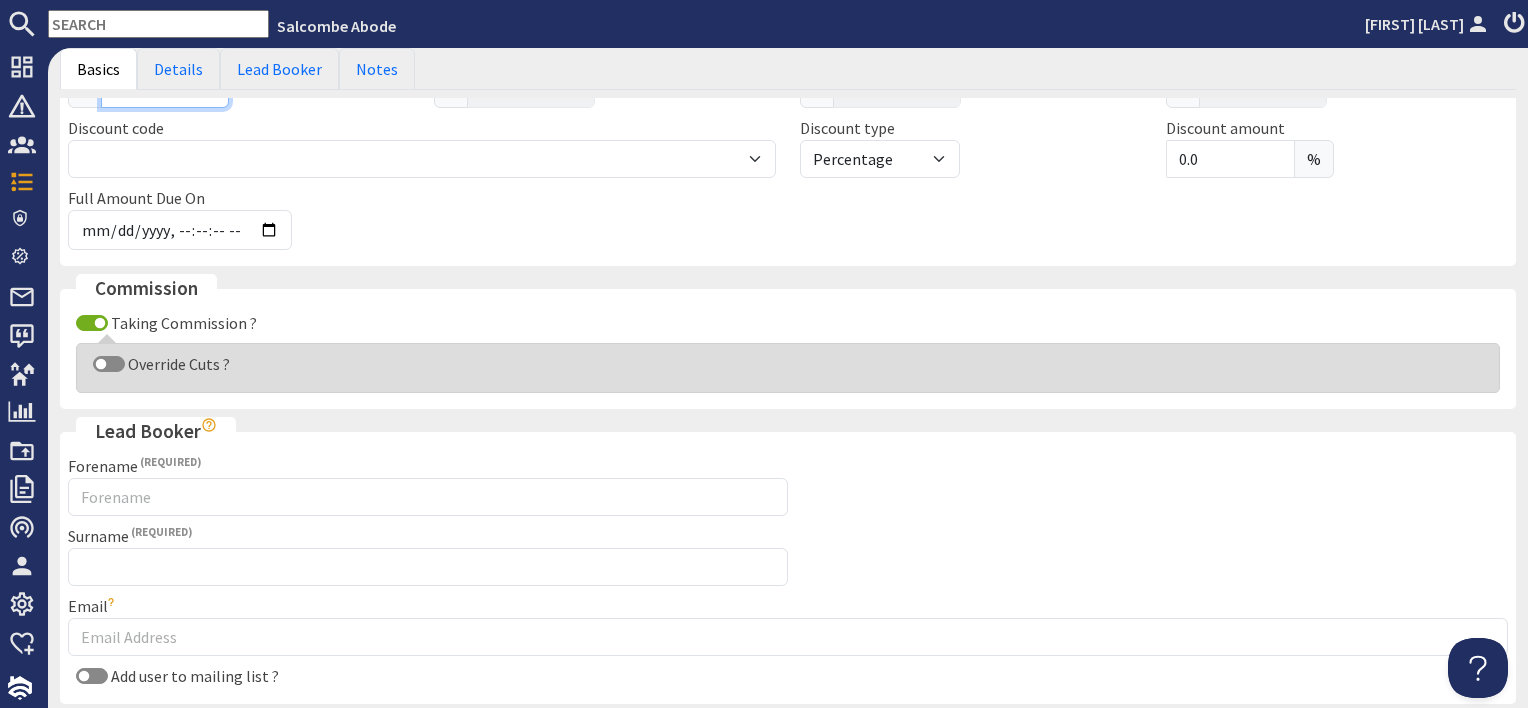 scroll, scrollTop: 700, scrollLeft: 0, axis: vertical 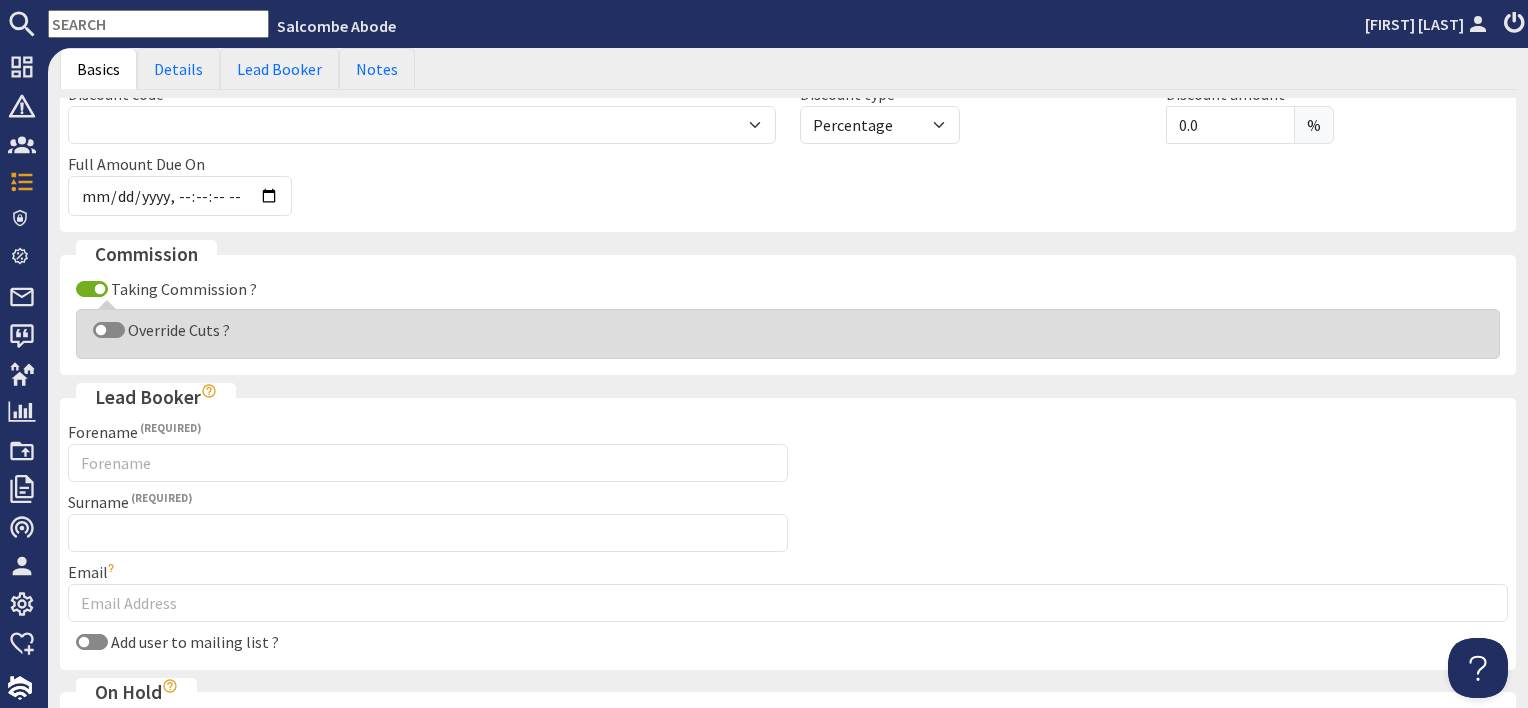 type on "2500" 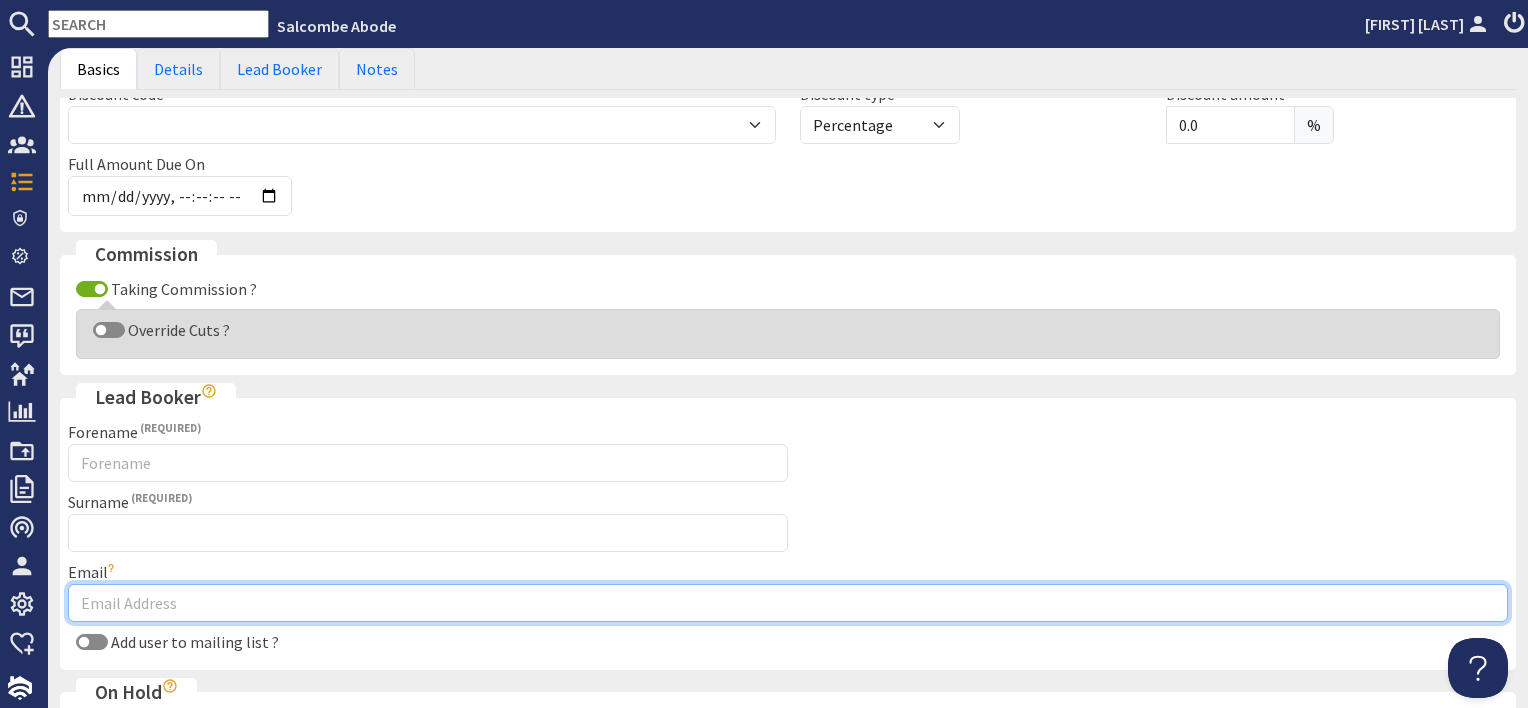click on "Email" at bounding box center (788, 603) 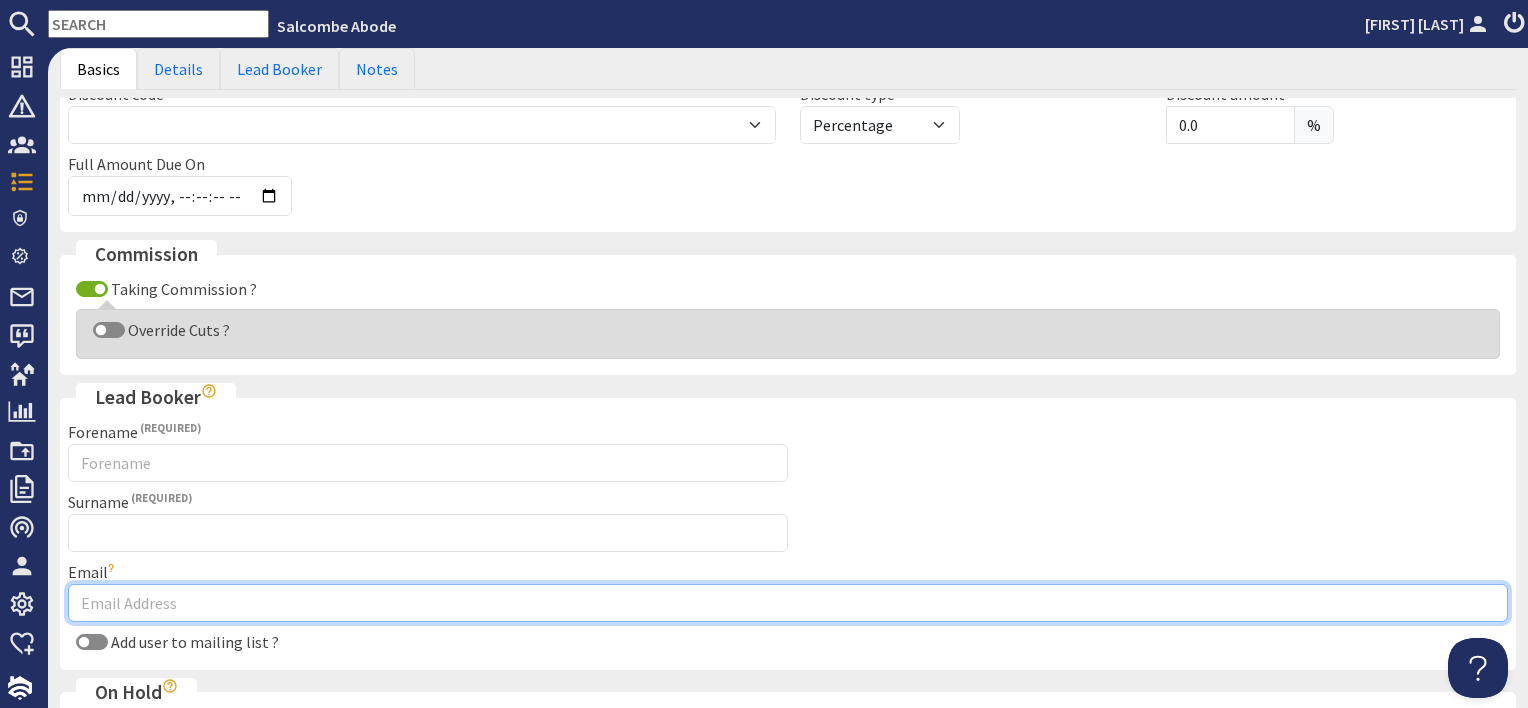 paste on "c.mayer82@gmail.com" 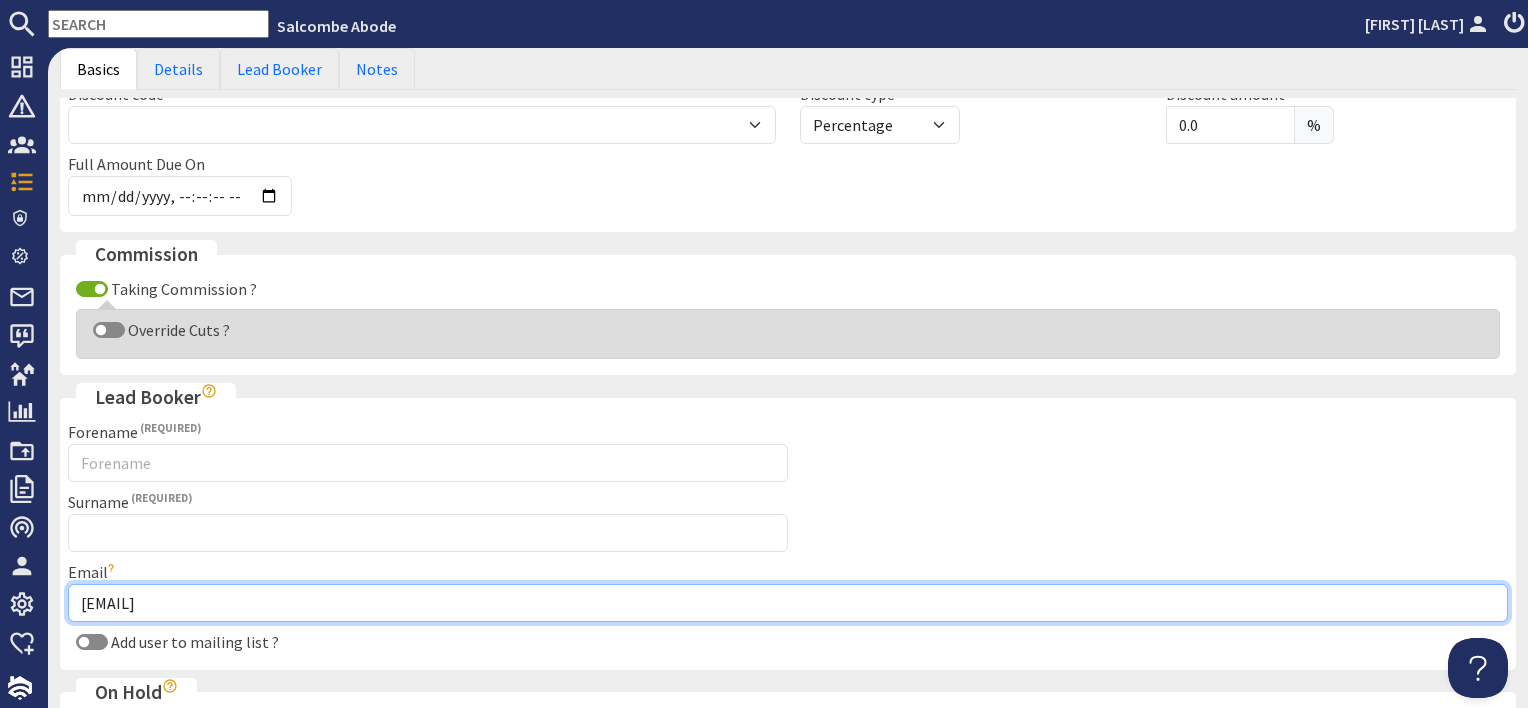 type on "c.mayer82@gmail.com" 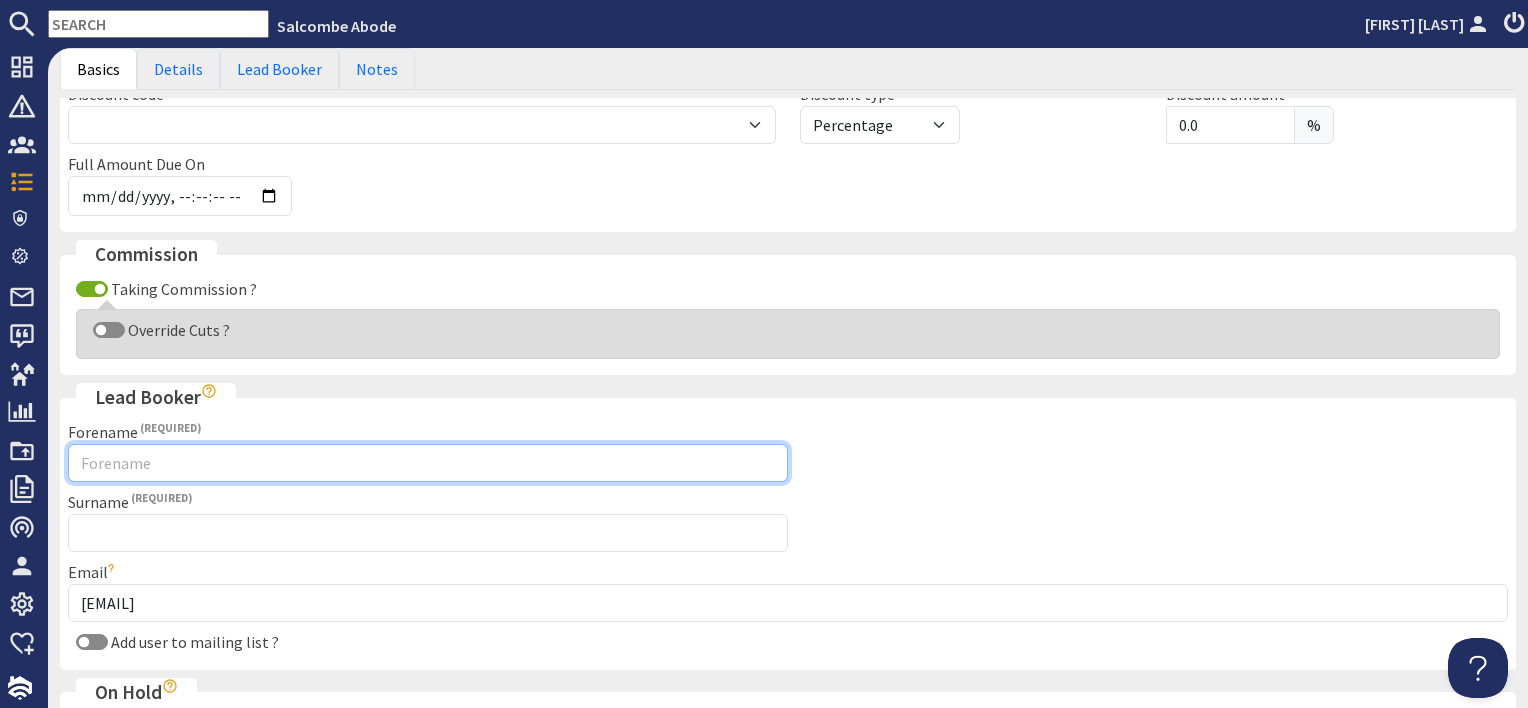 click on "Forename" at bounding box center [428, 463] 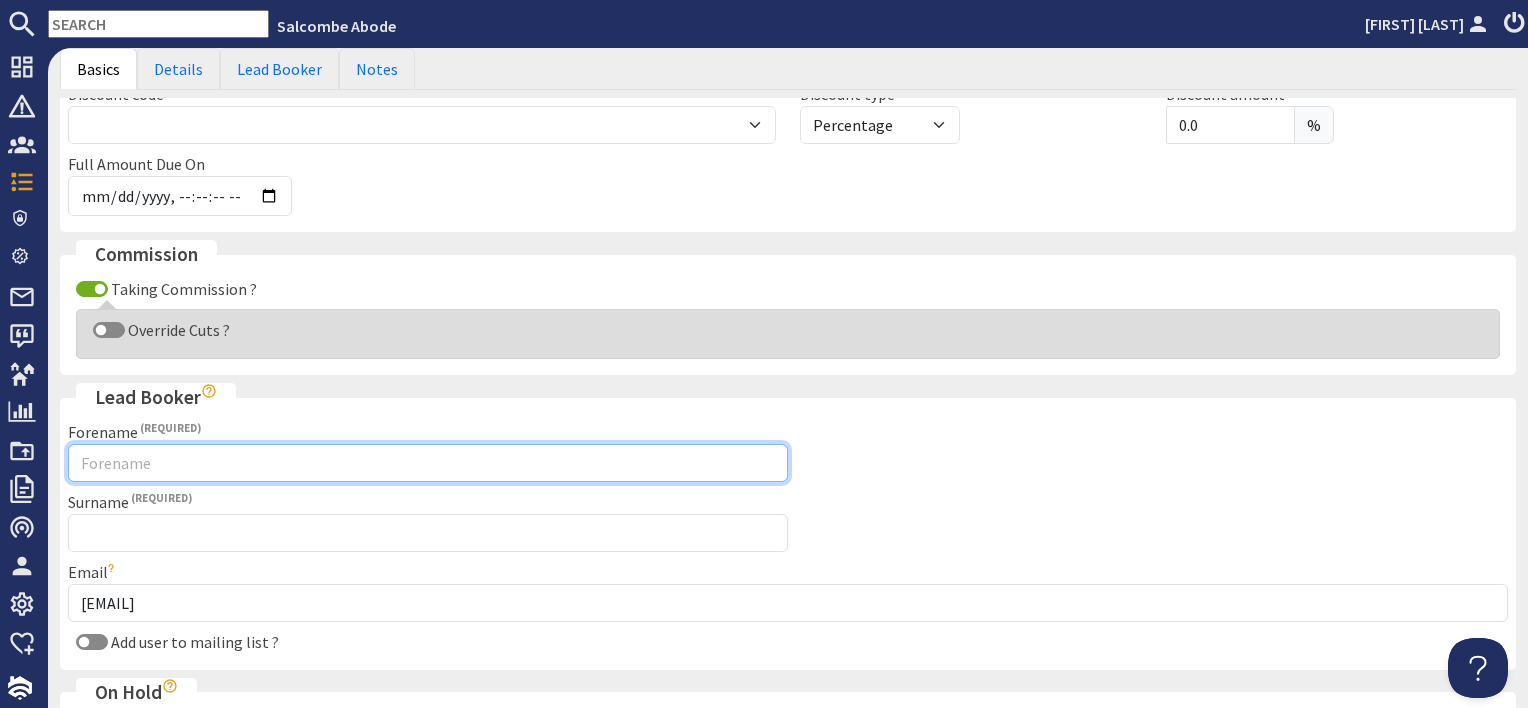 paste on "Constantin" 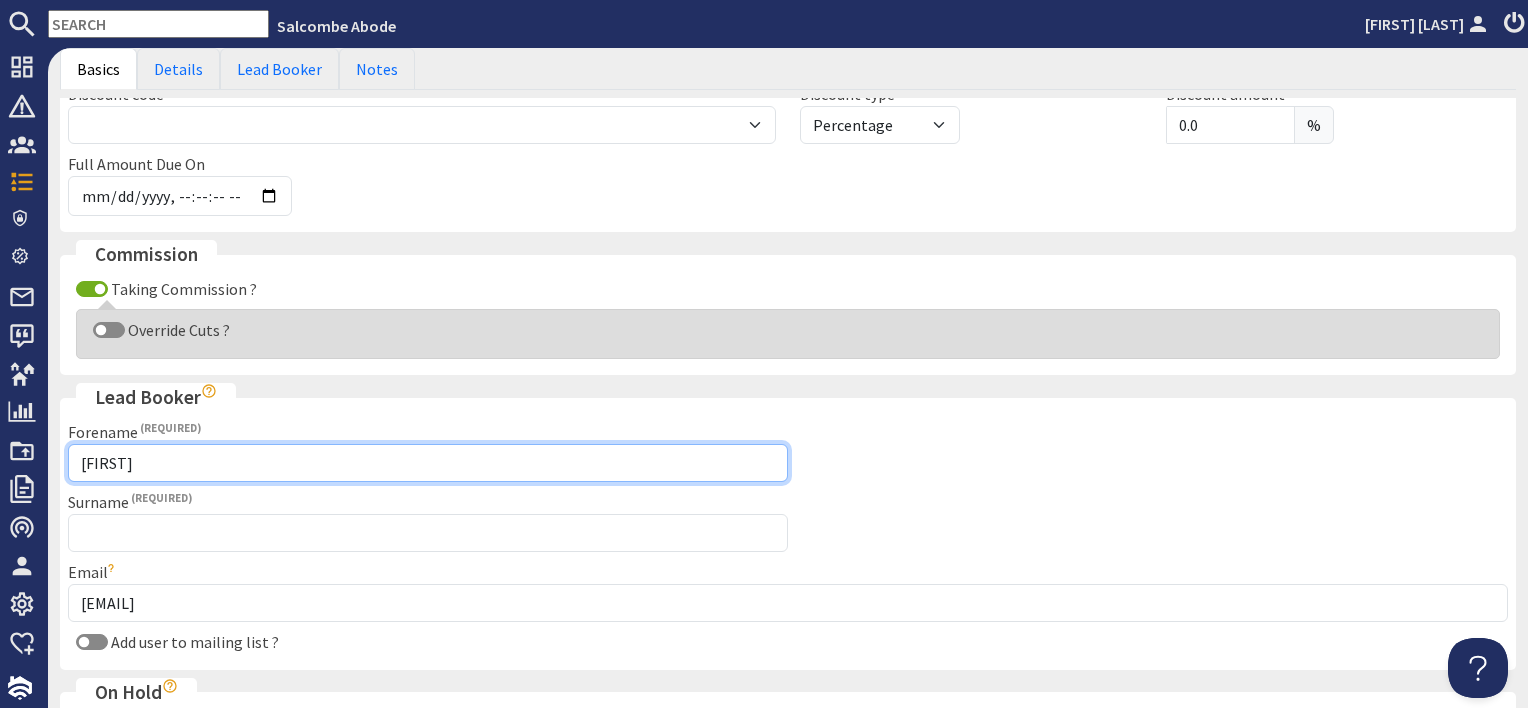 type on "Constantin" 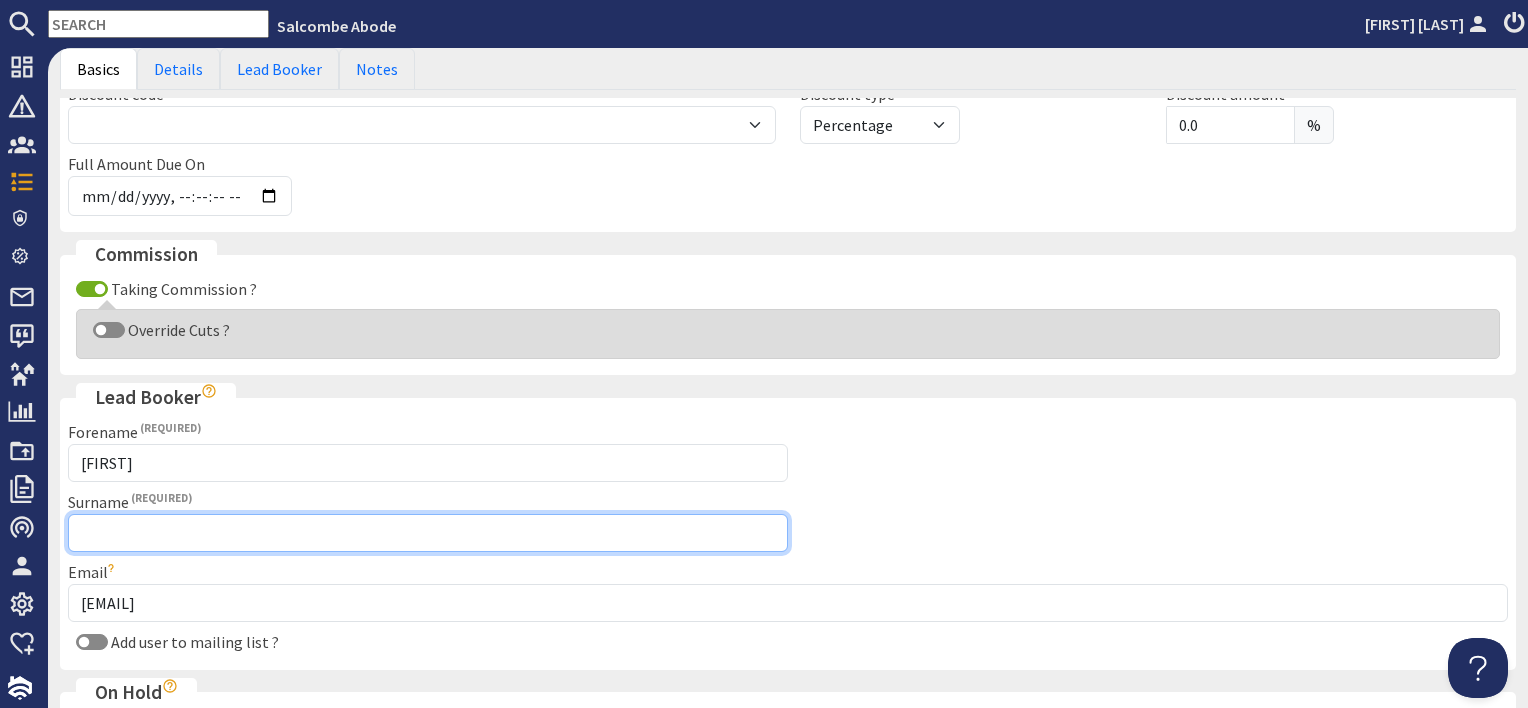 click on "Surname" at bounding box center [428, 533] 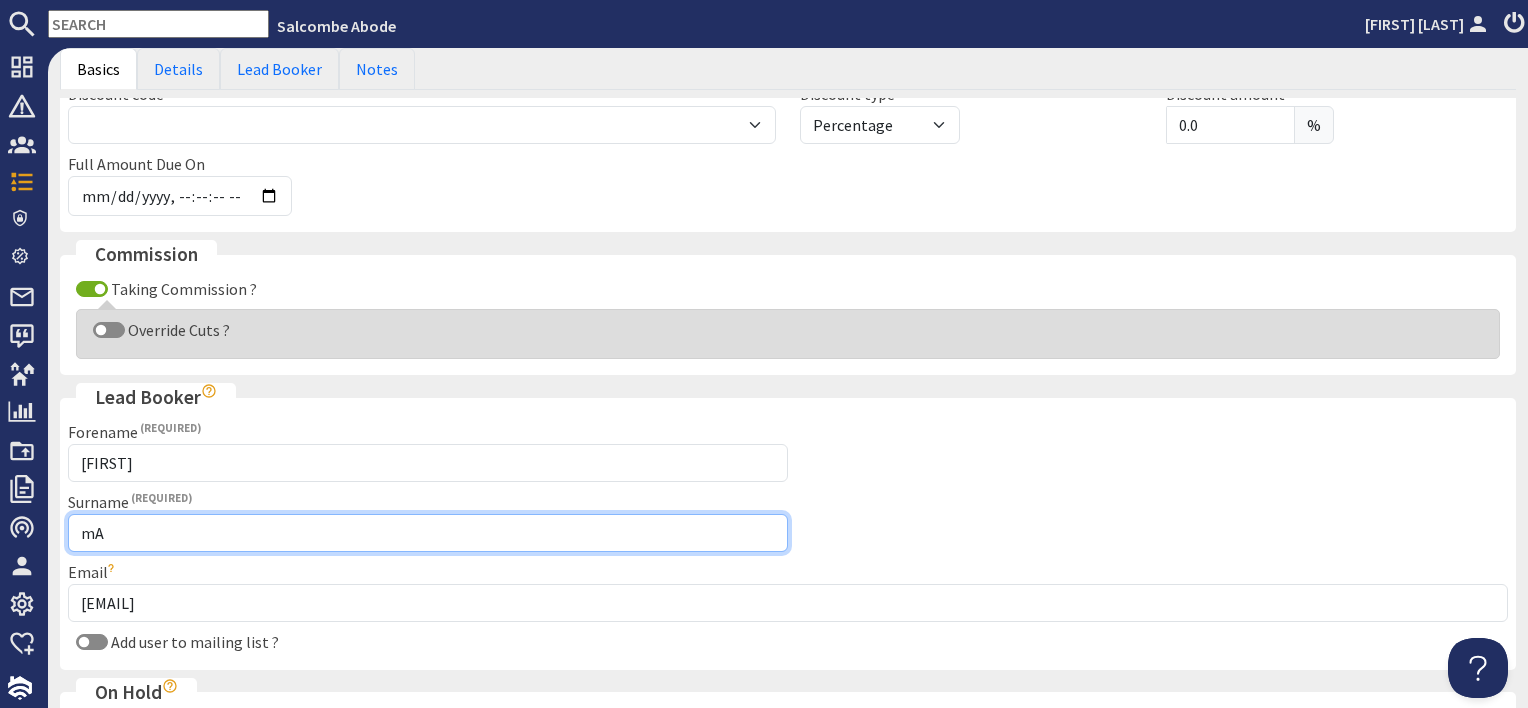 type on "m" 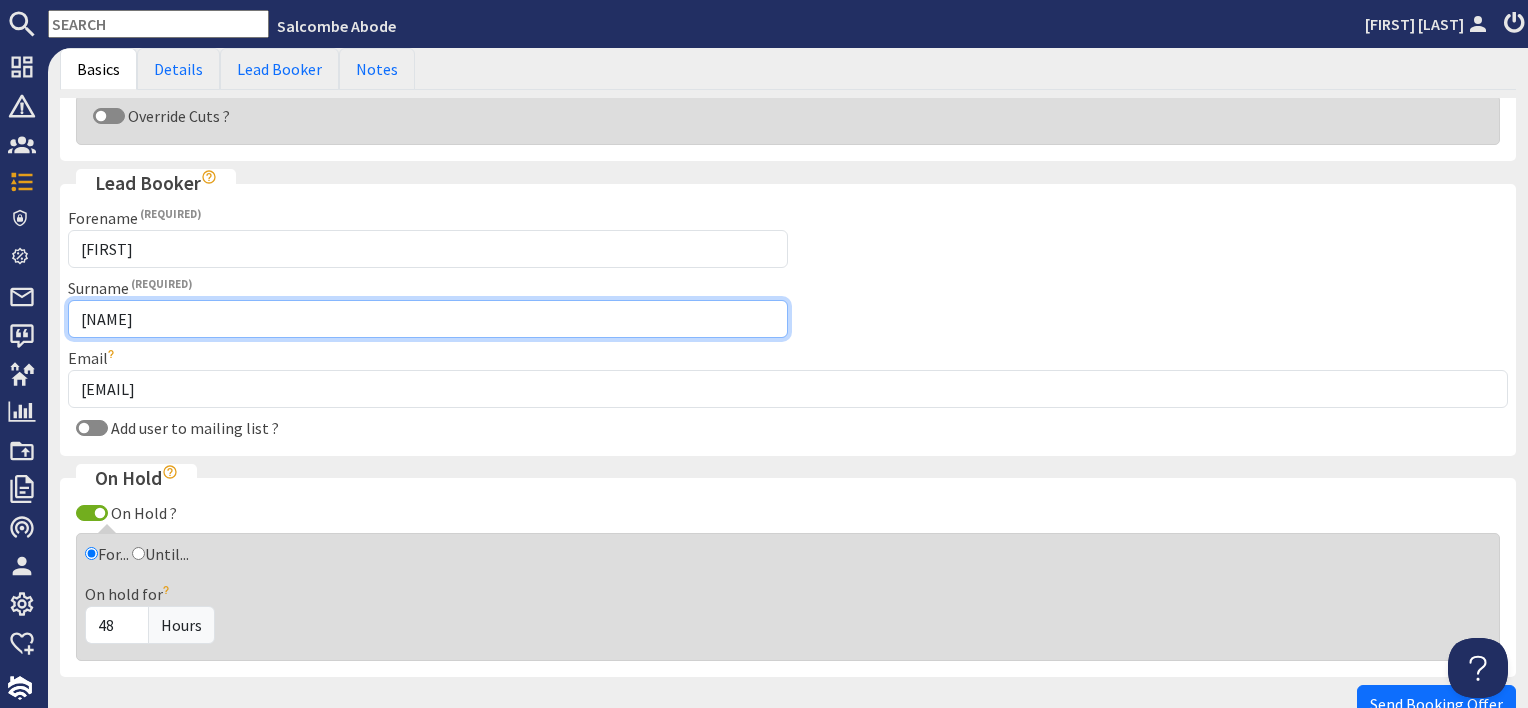 scroll, scrollTop: 1000, scrollLeft: 0, axis: vertical 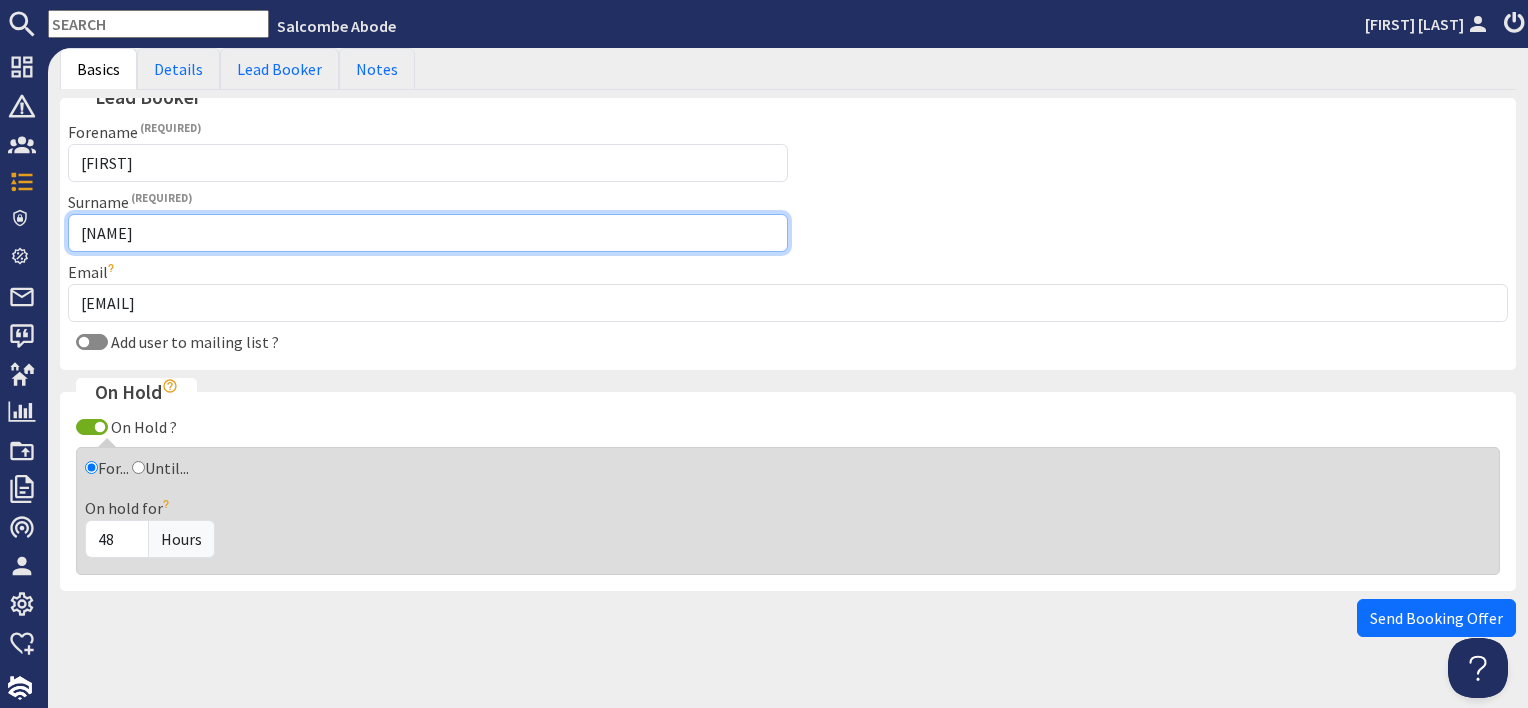 type on "Mayer" 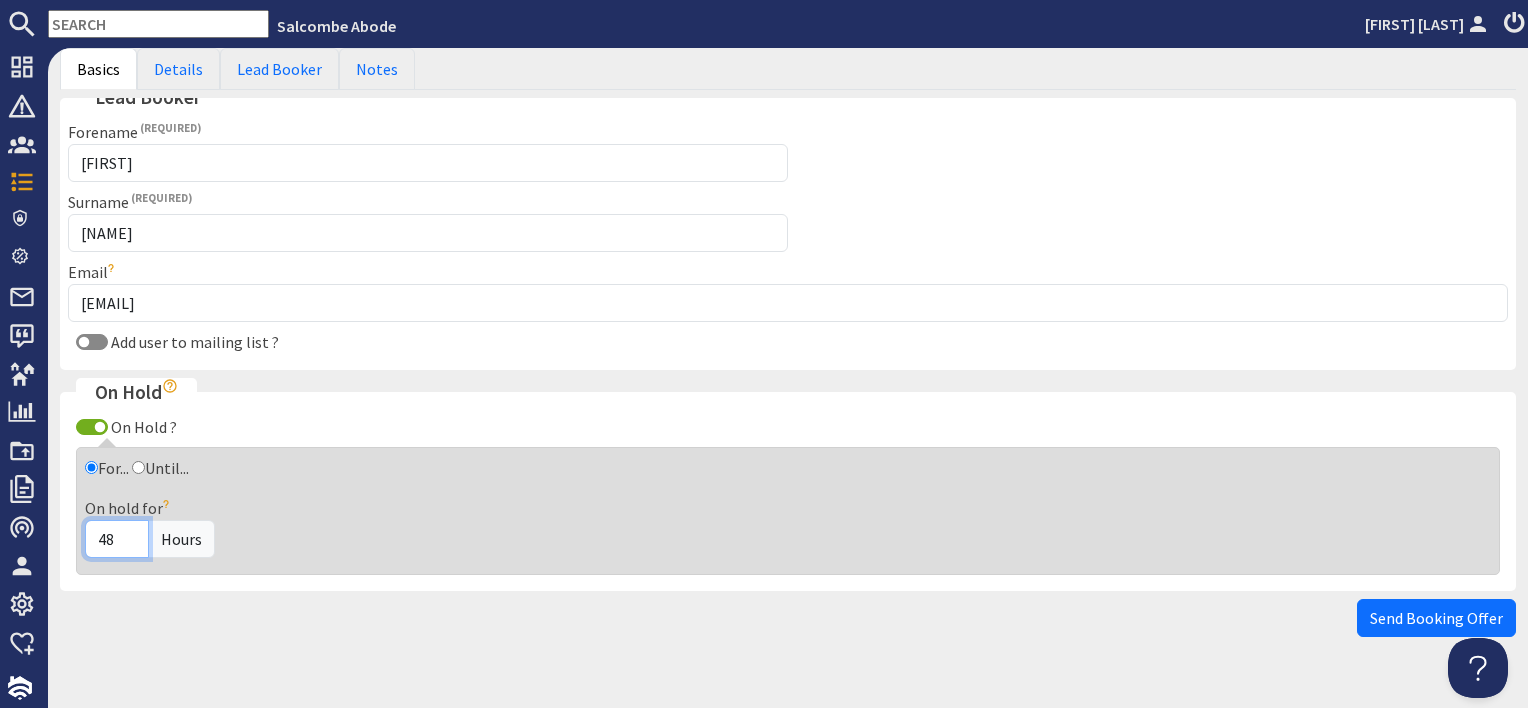 drag, startPoint x: 116, startPoint y: 534, endPoint x: 72, endPoint y: 531, distance: 44.102154 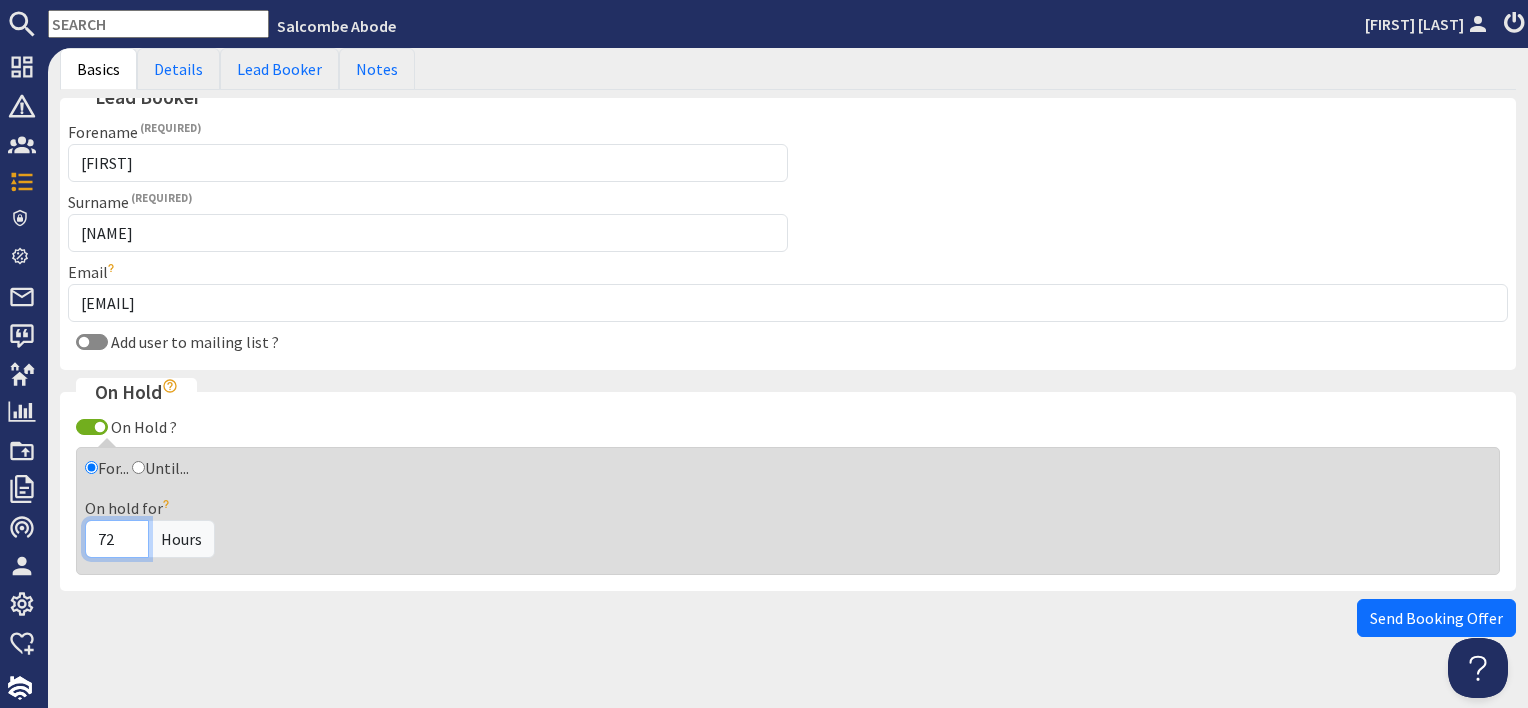 type on "72" 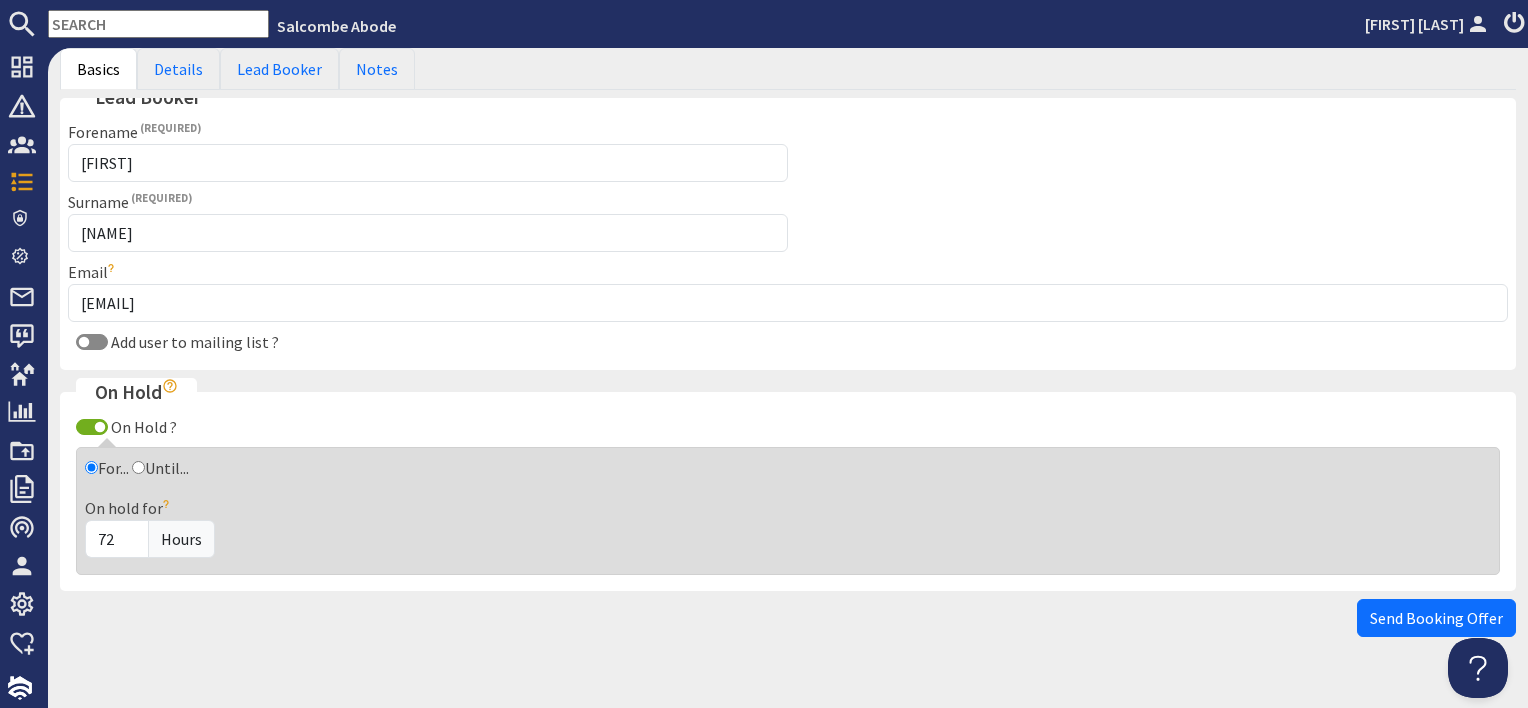 click on "Until..." at bounding box center [160, 468] 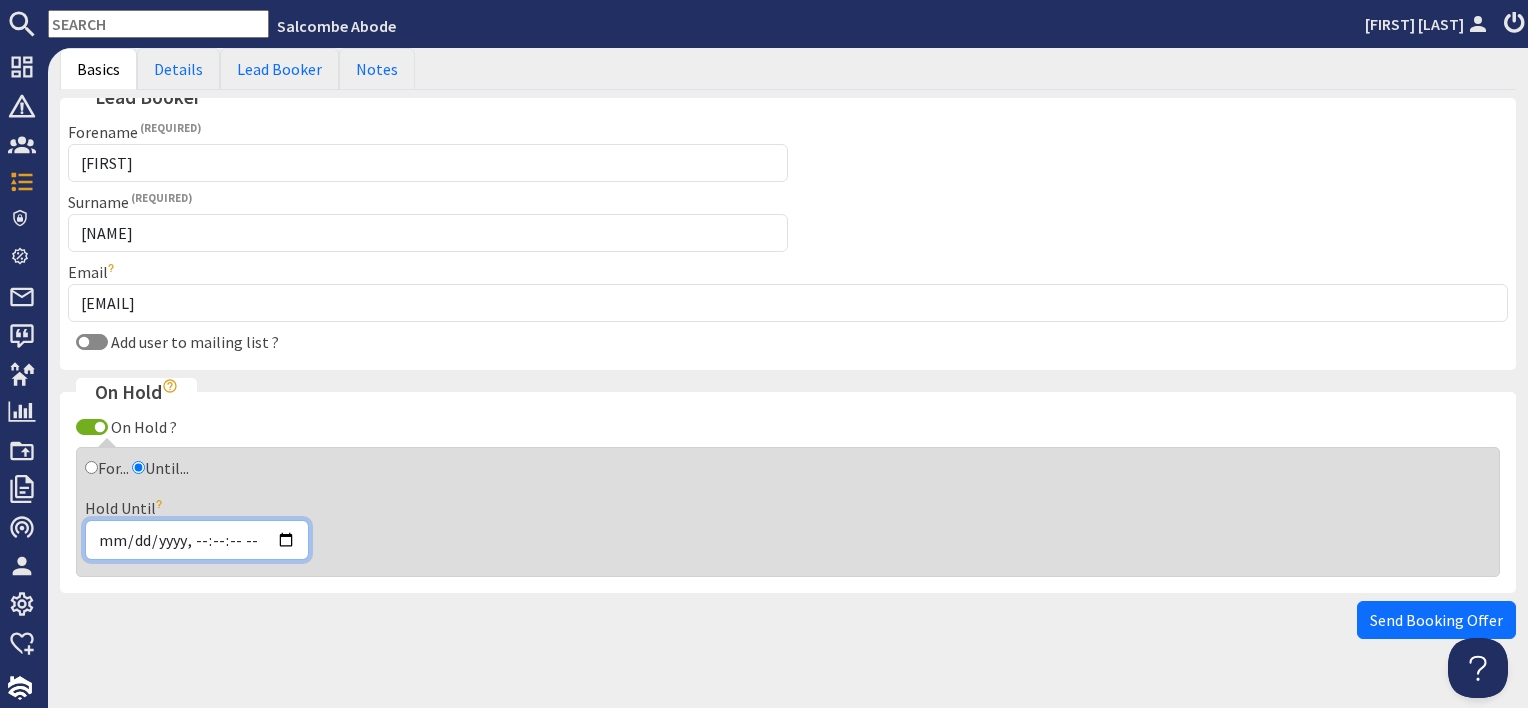 click on "Hold Until" at bounding box center [197, 540] 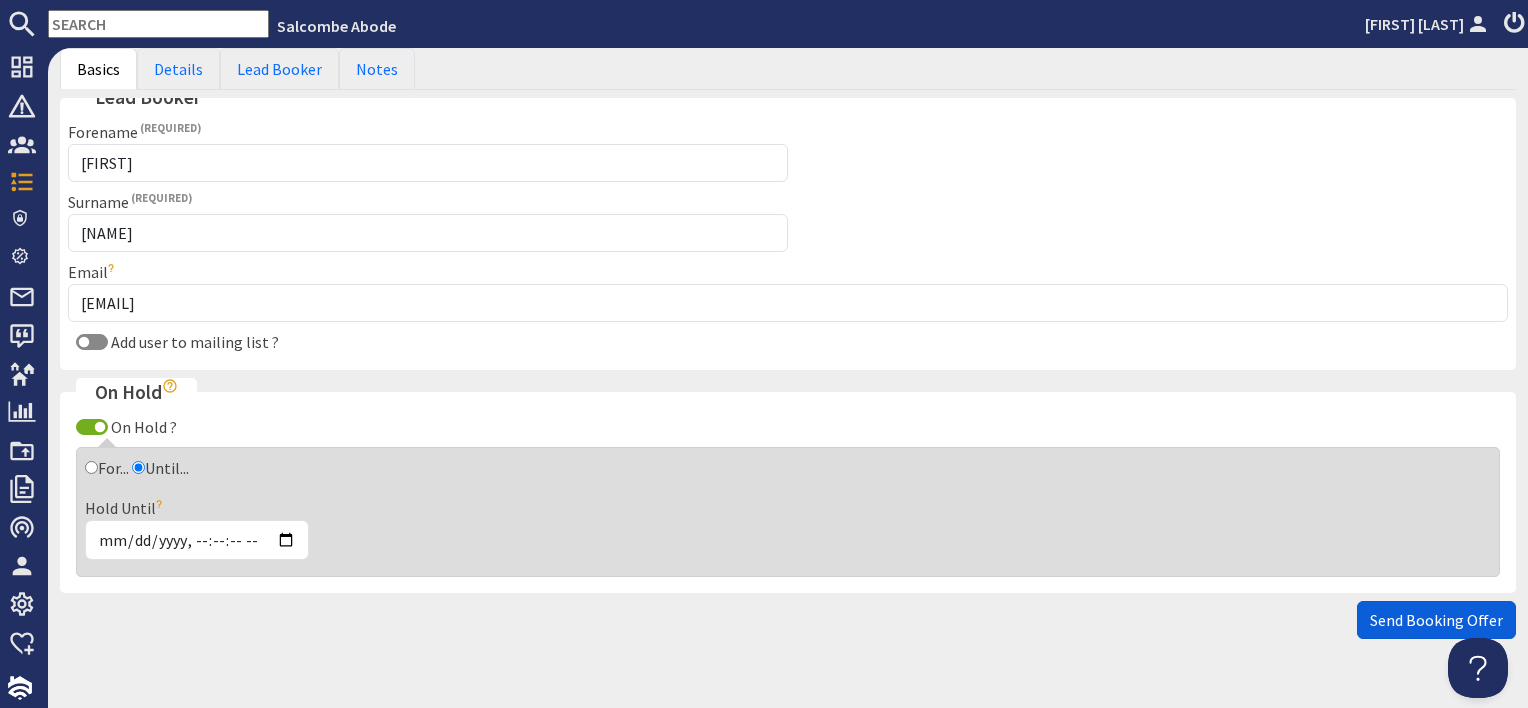 type on "2025-08-06T07:36" 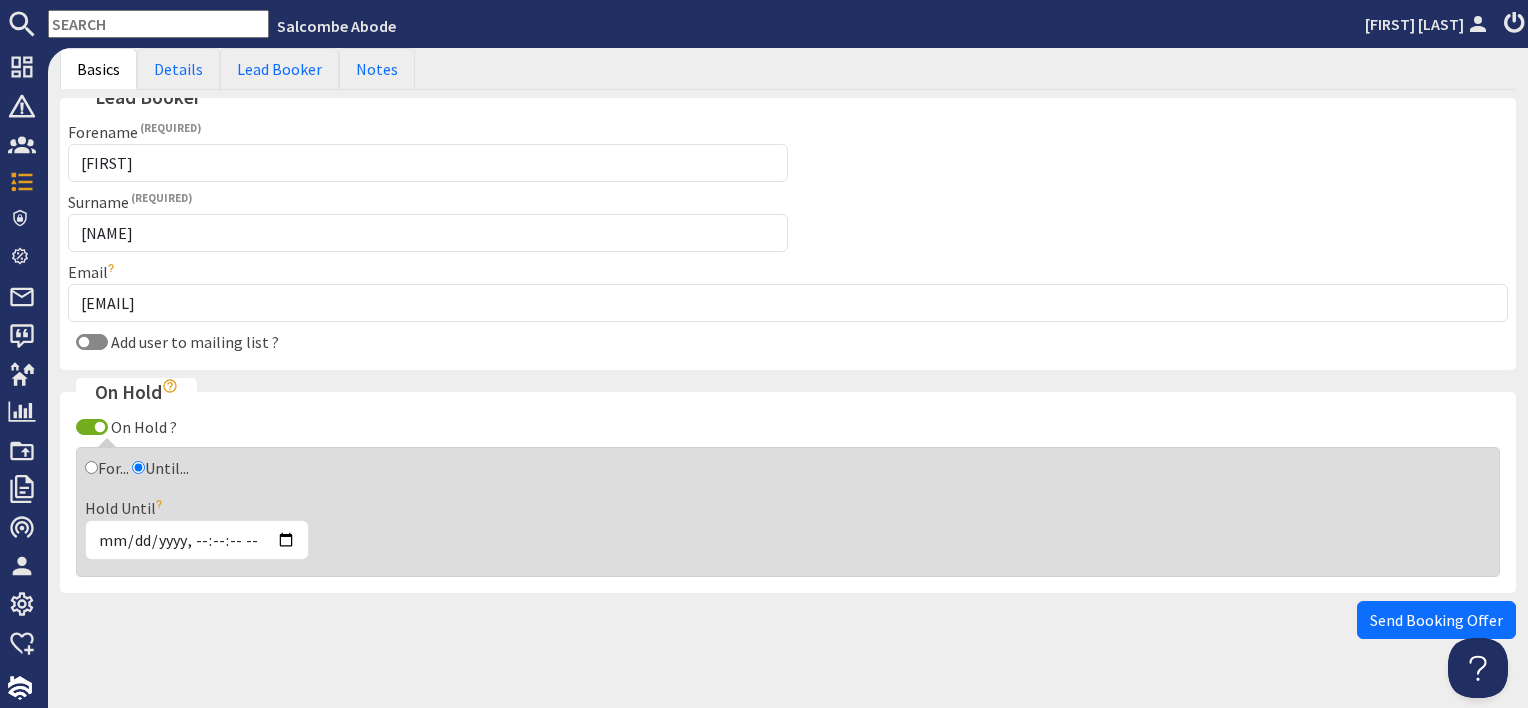 click on "Send Booking Offer" at bounding box center [1436, 620] 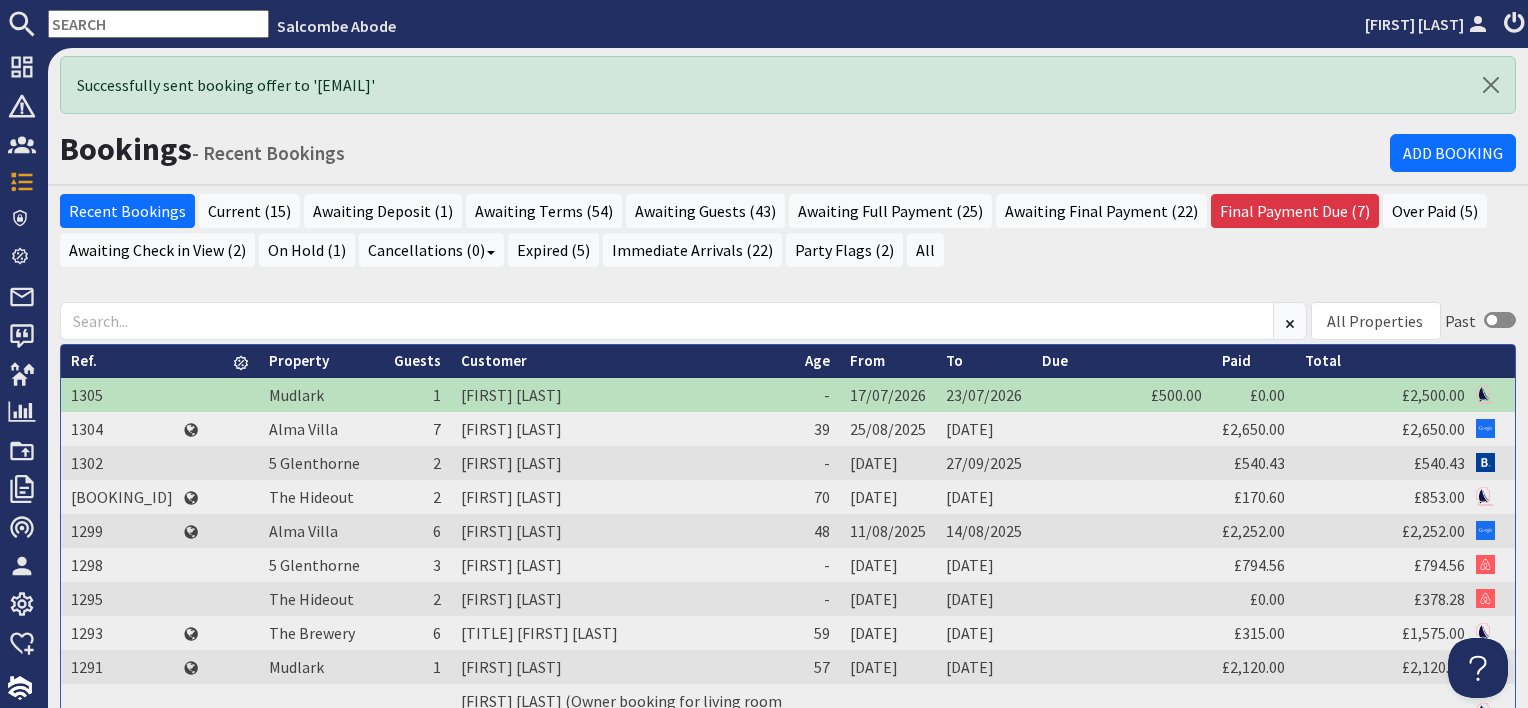 scroll, scrollTop: 0, scrollLeft: 0, axis: both 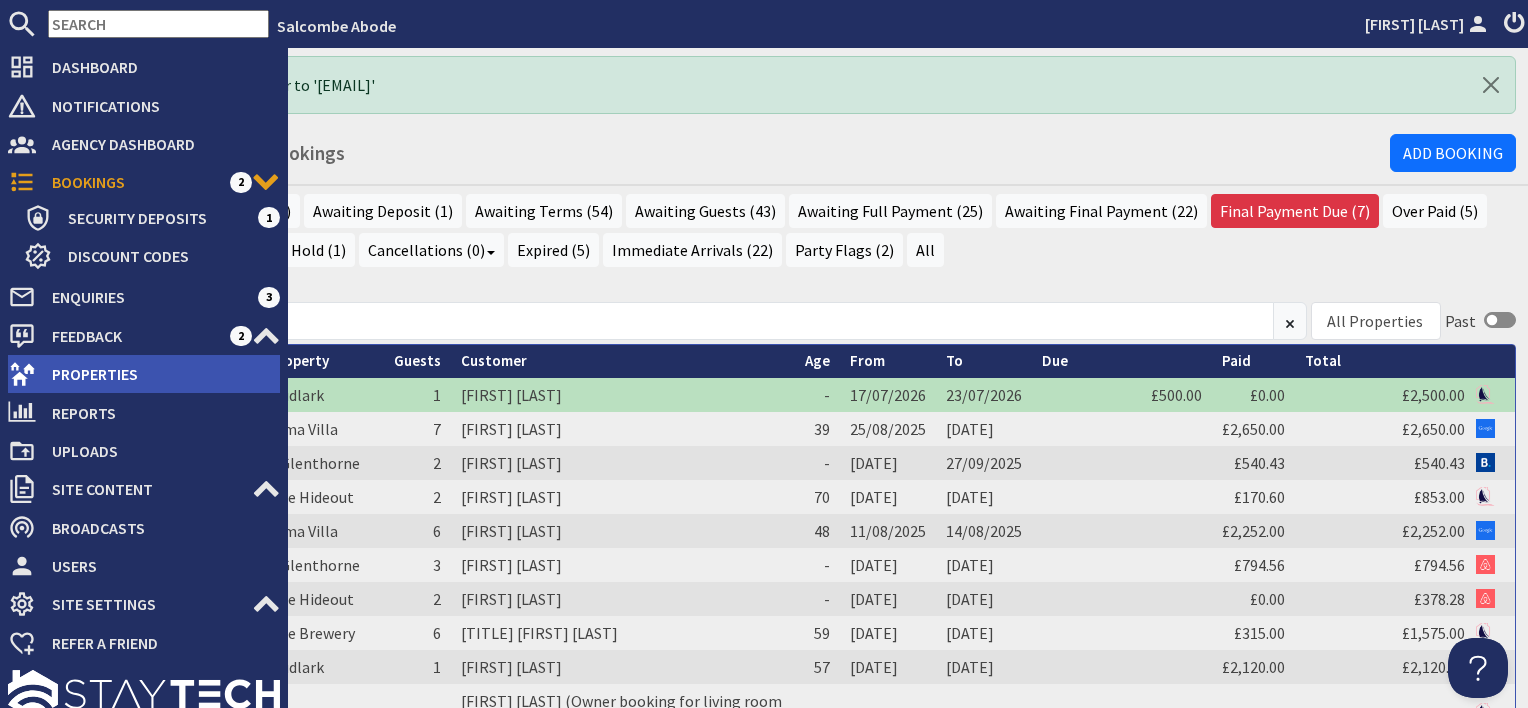 click on "Properties" at bounding box center [158, 374] 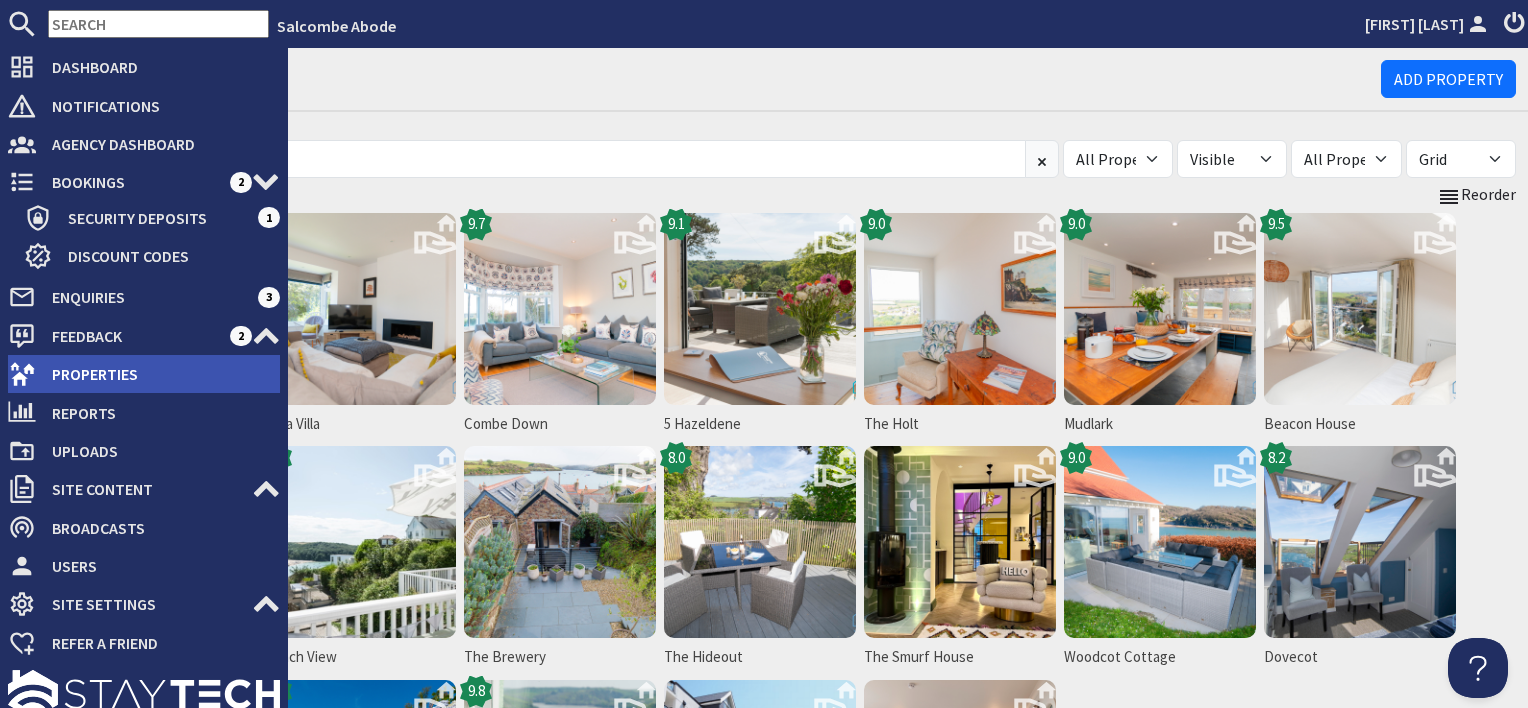 scroll, scrollTop: 0, scrollLeft: 0, axis: both 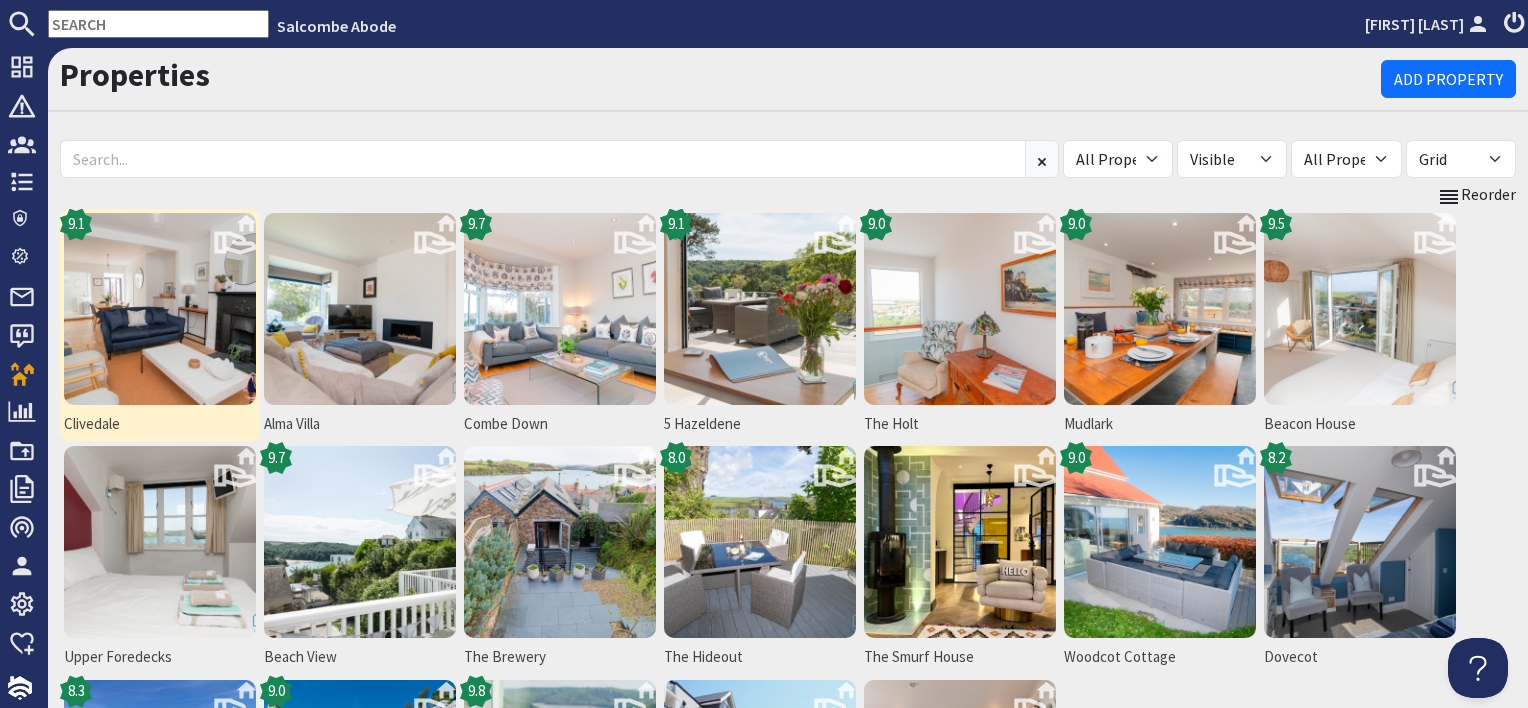 click at bounding box center [160, 309] 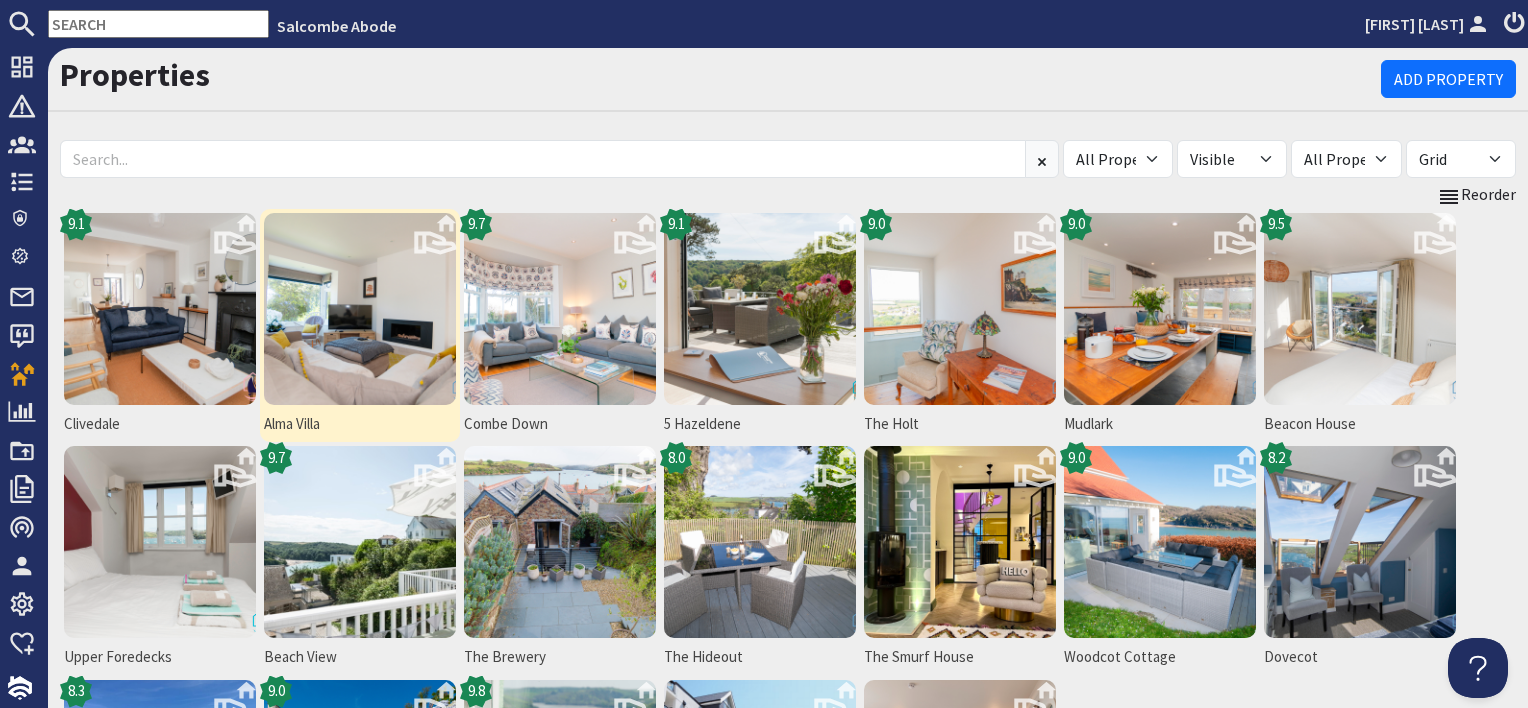 click at bounding box center [360, 309] 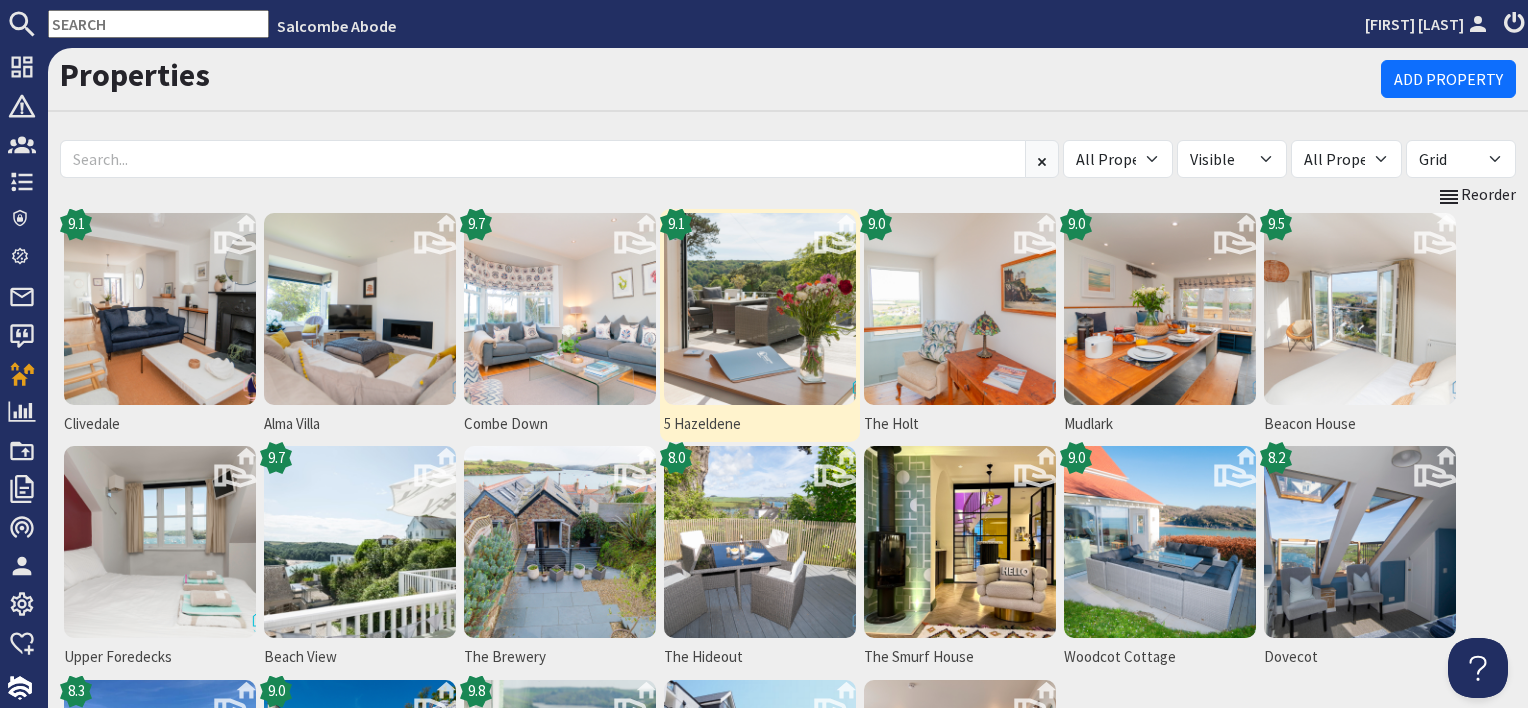 click at bounding box center [760, 309] 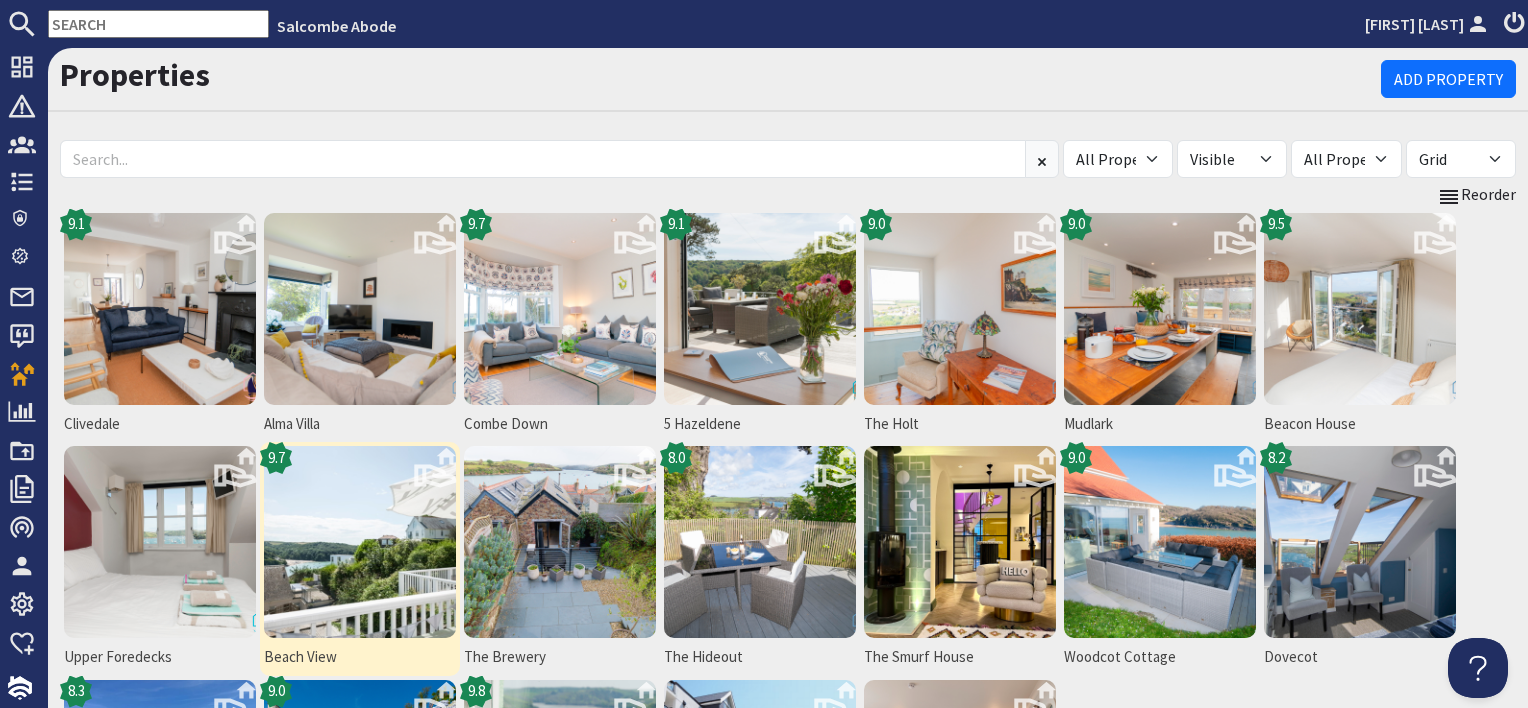 click at bounding box center (360, 542) 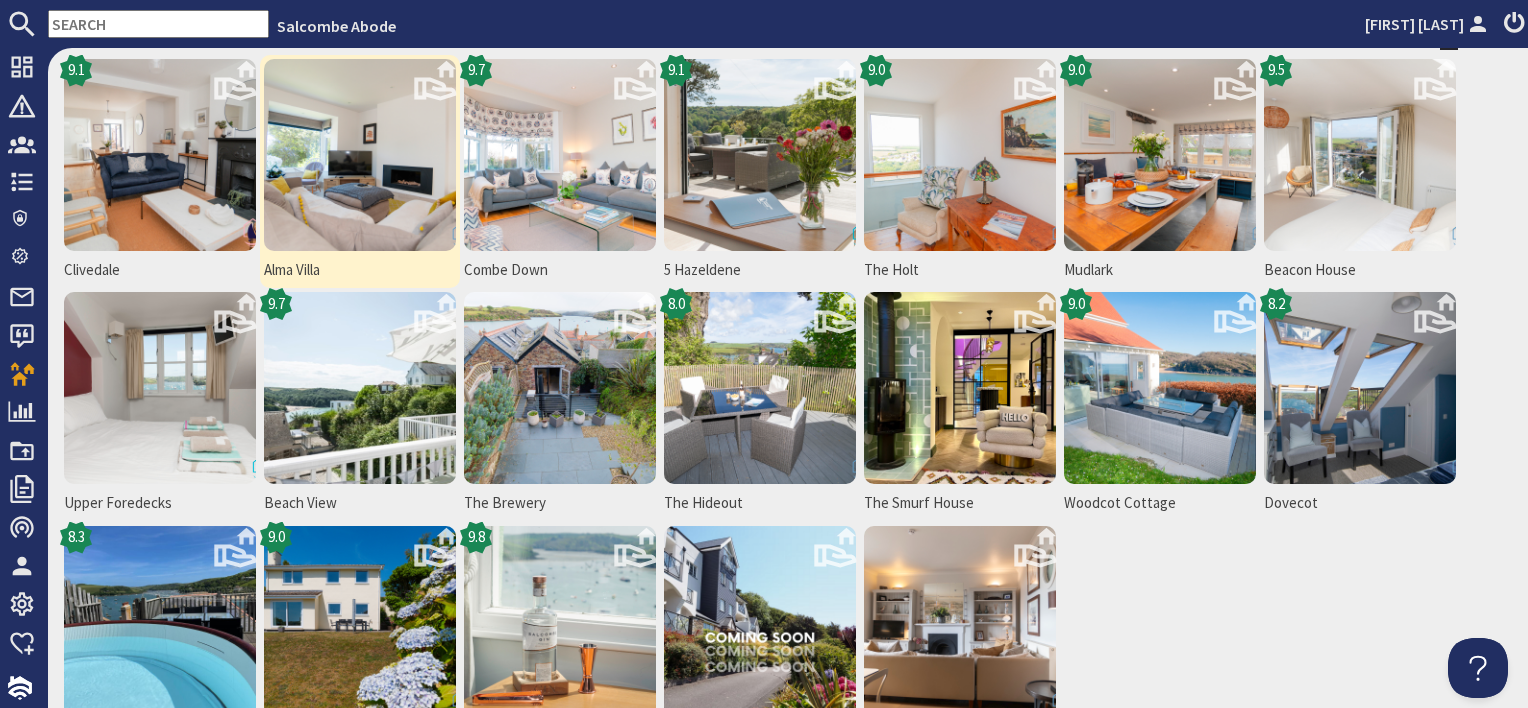 scroll, scrollTop: 200, scrollLeft: 0, axis: vertical 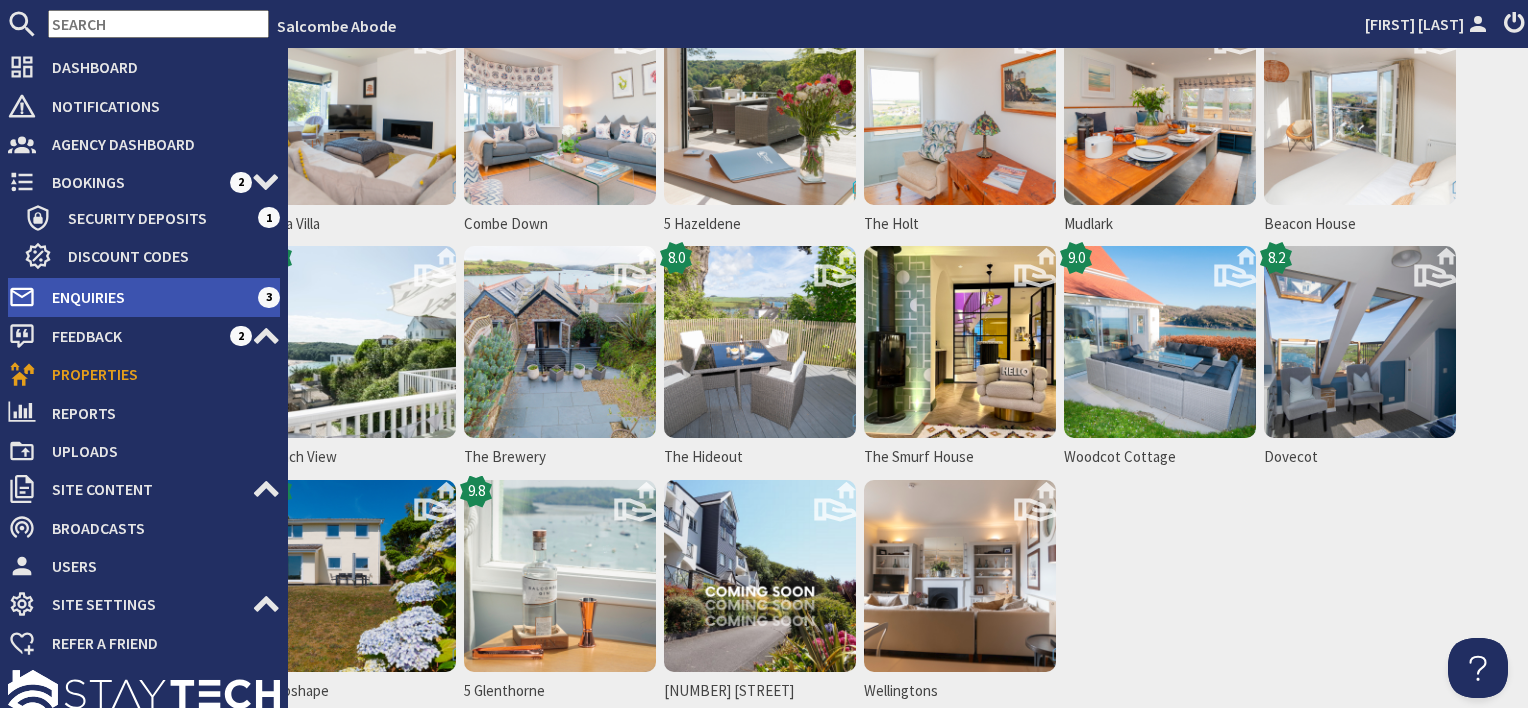 click on "Enquiries" at bounding box center [147, 297] 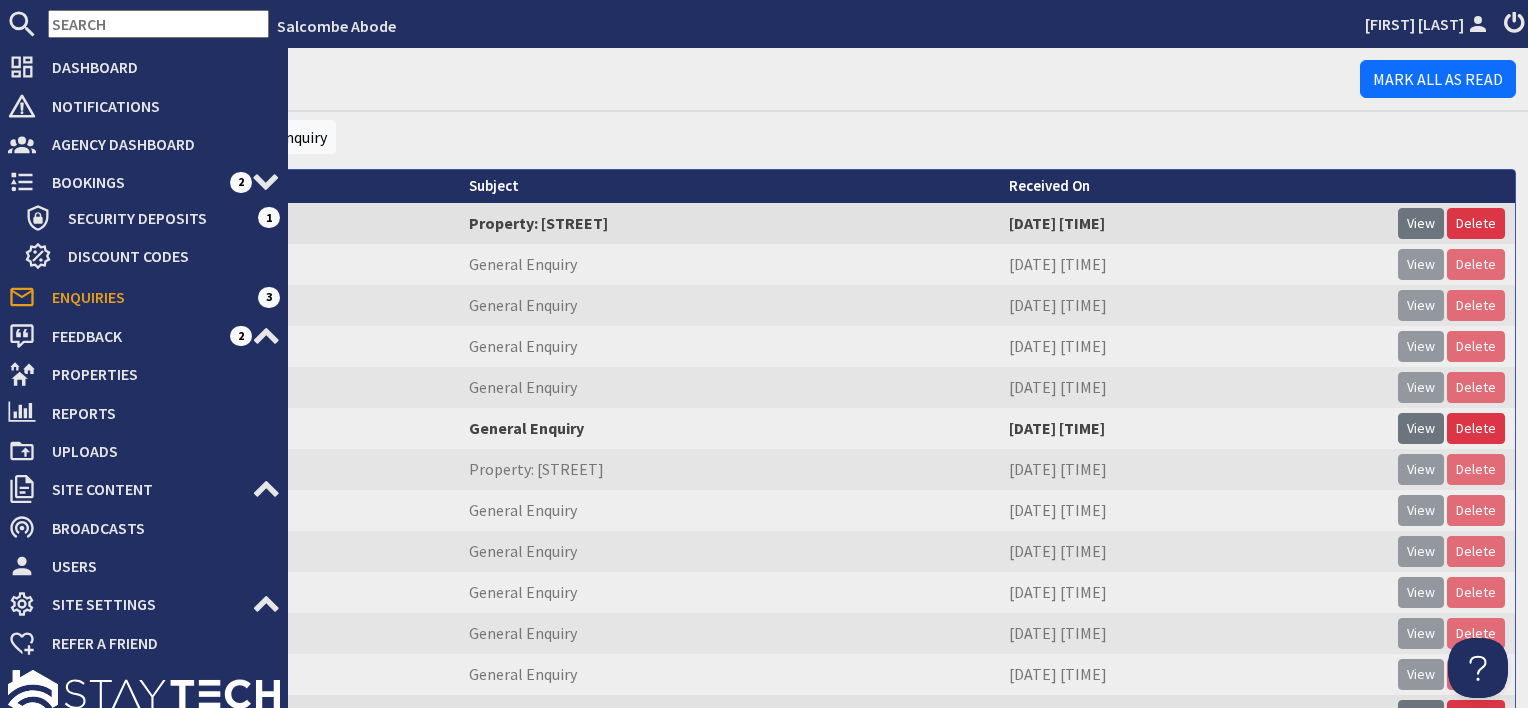scroll, scrollTop: 0, scrollLeft: 0, axis: both 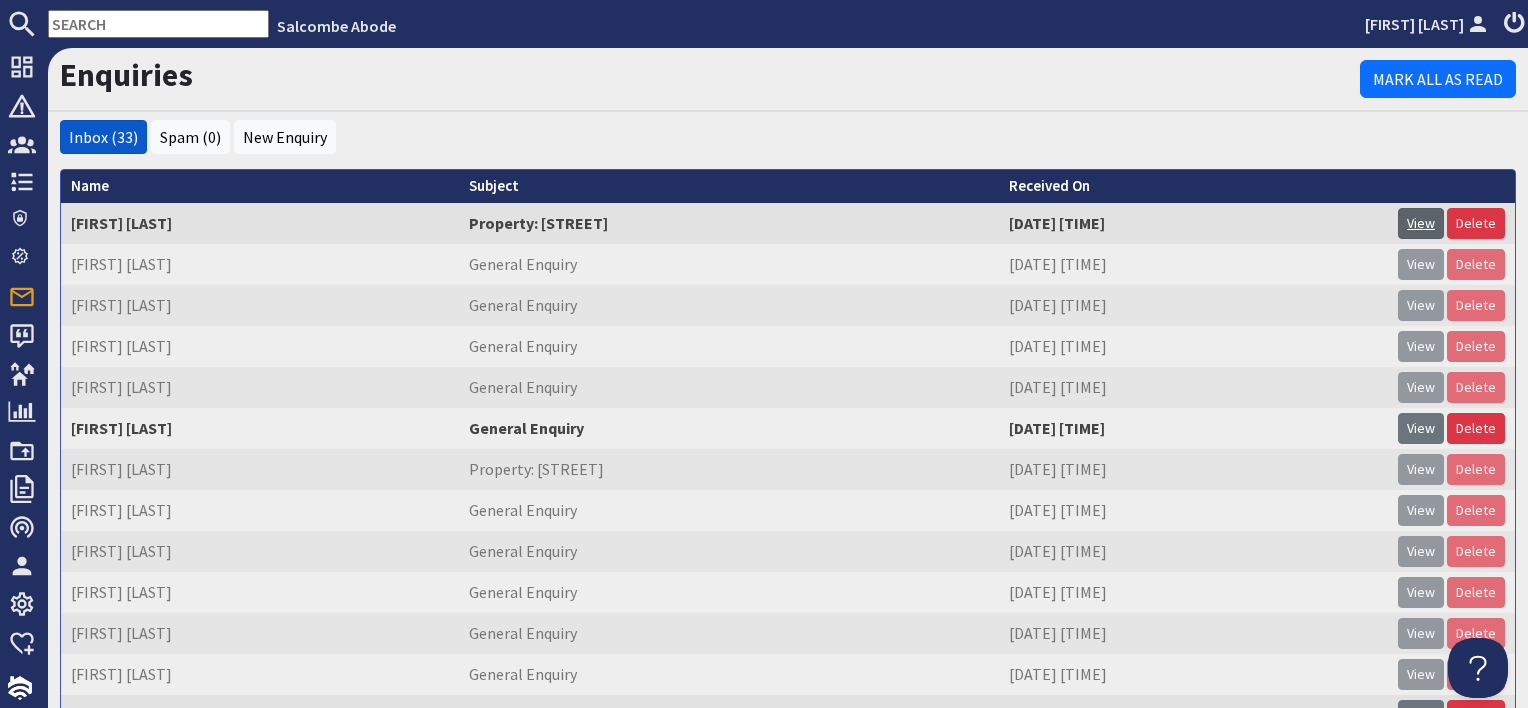 click on "View" at bounding box center [1421, 223] 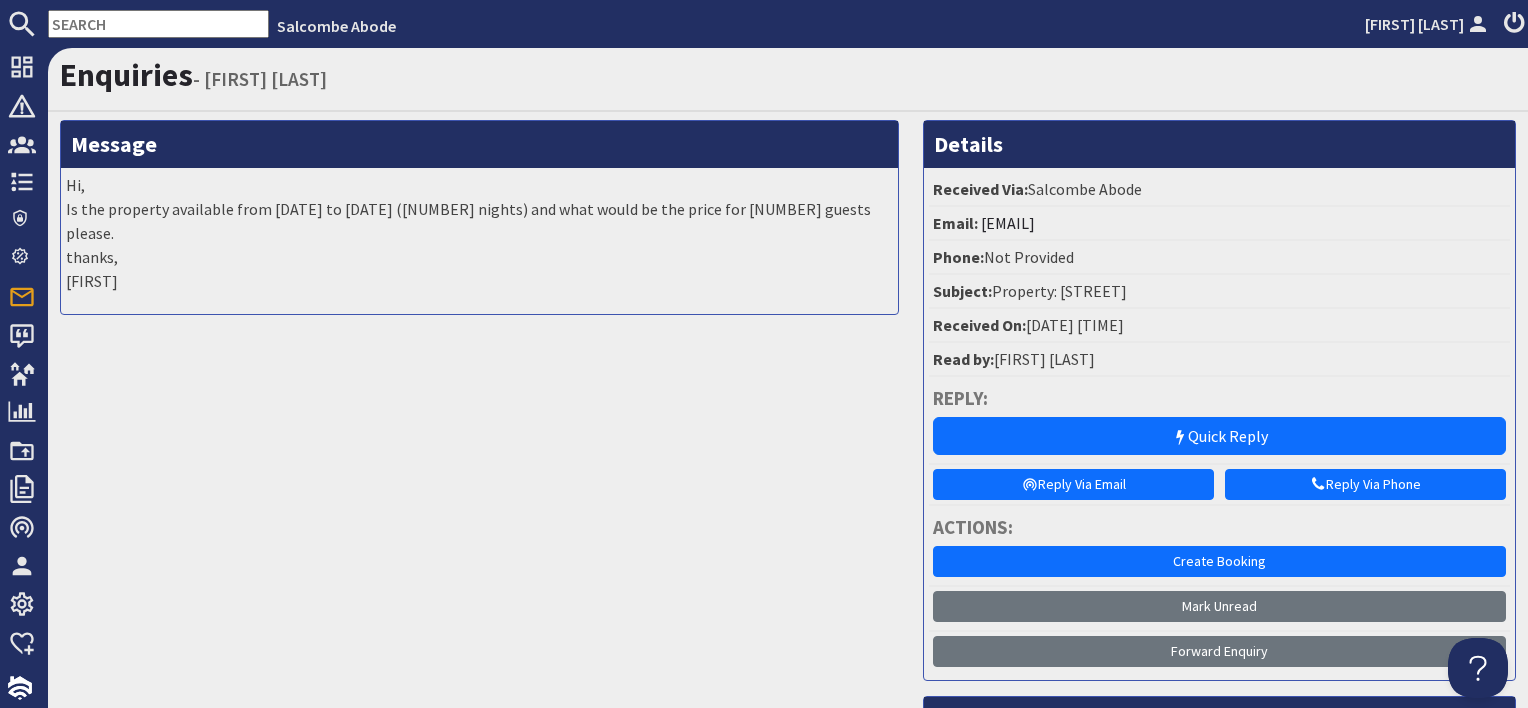 scroll, scrollTop: 0, scrollLeft: 0, axis: both 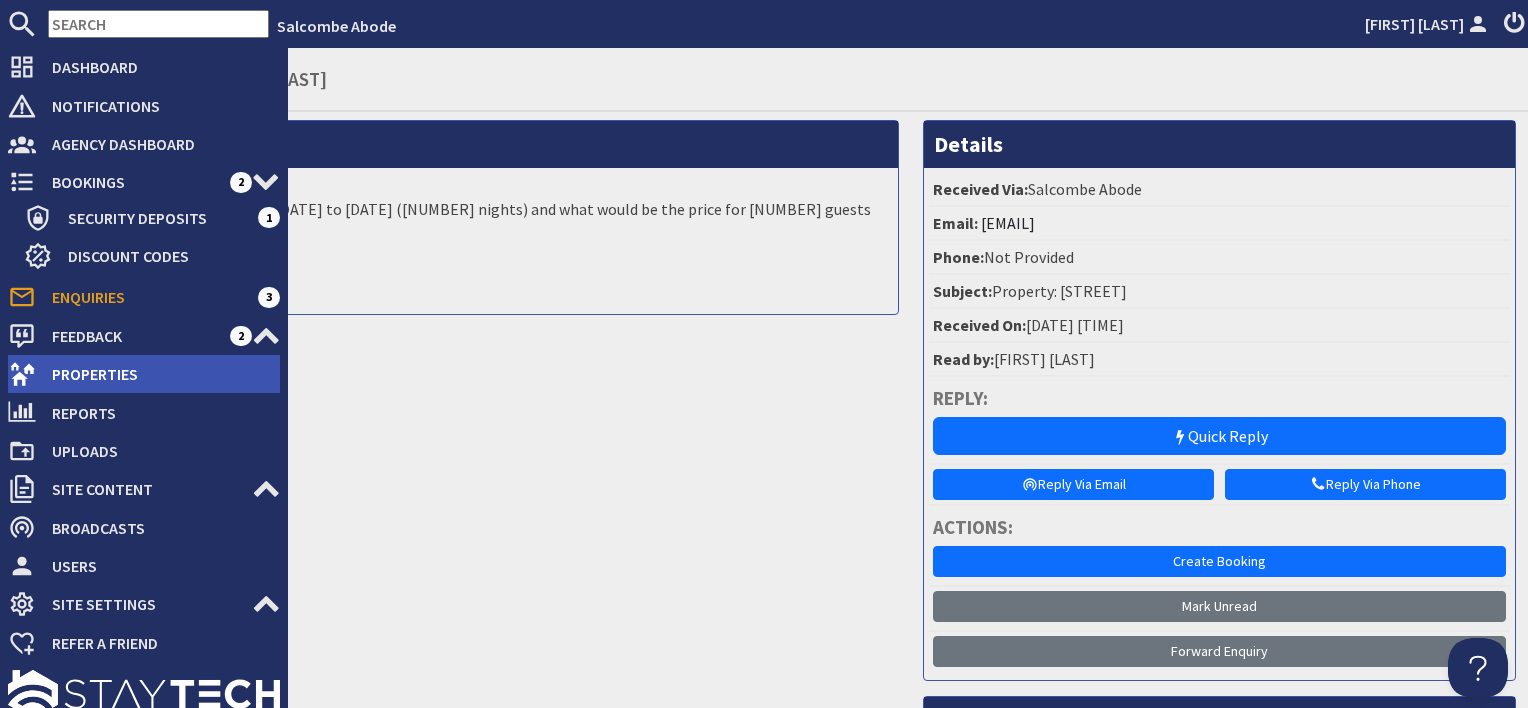 click on "Properties" at bounding box center [158, 374] 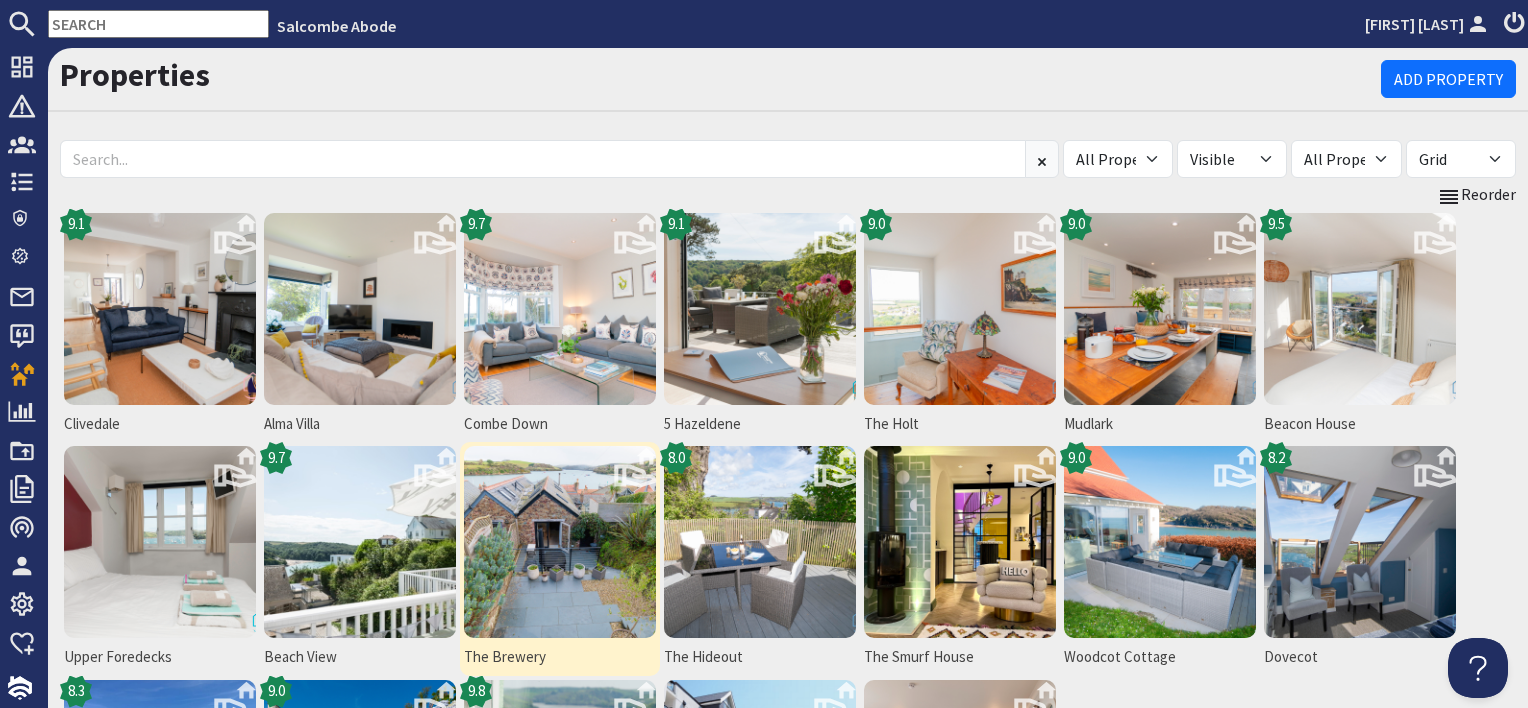 scroll, scrollTop: 0, scrollLeft: 0, axis: both 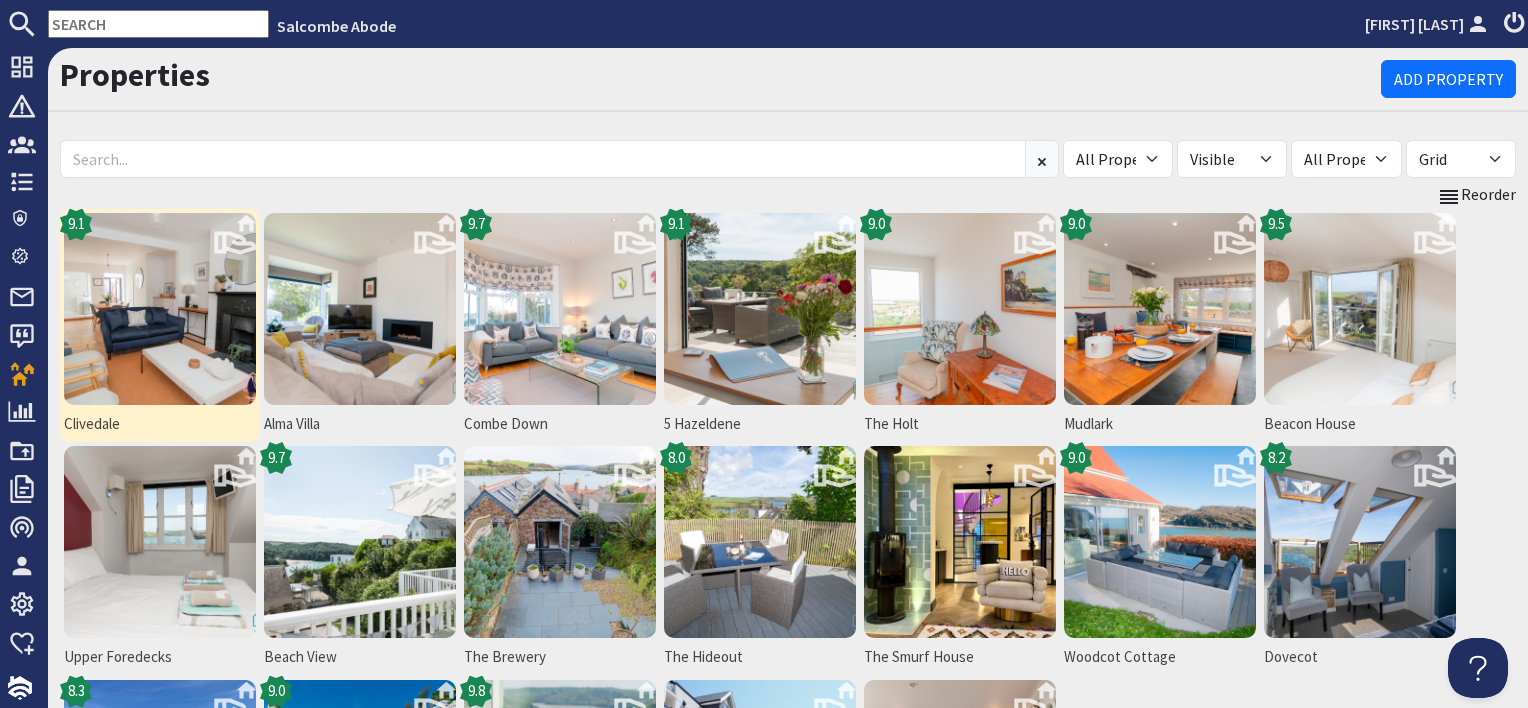 click at bounding box center (160, 309) 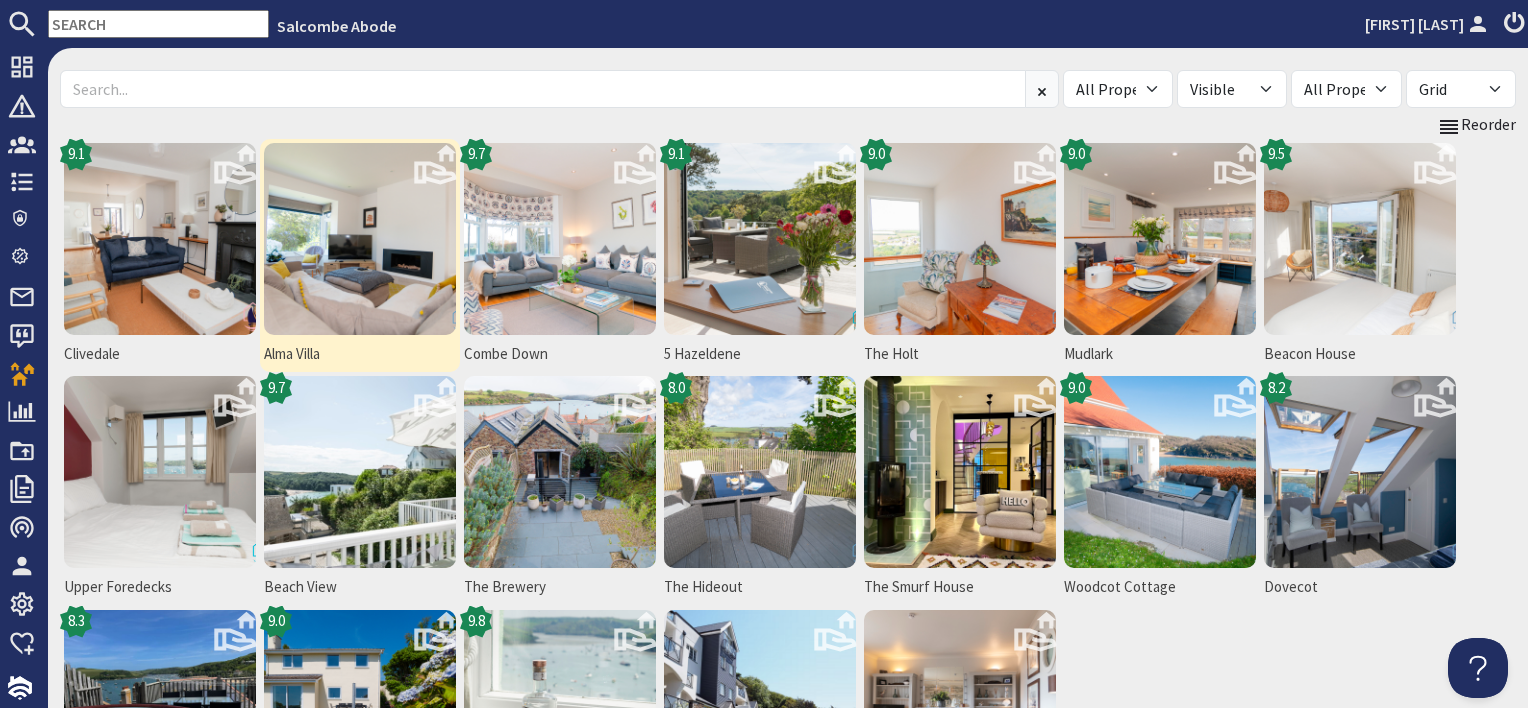 scroll, scrollTop: 200, scrollLeft: 0, axis: vertical 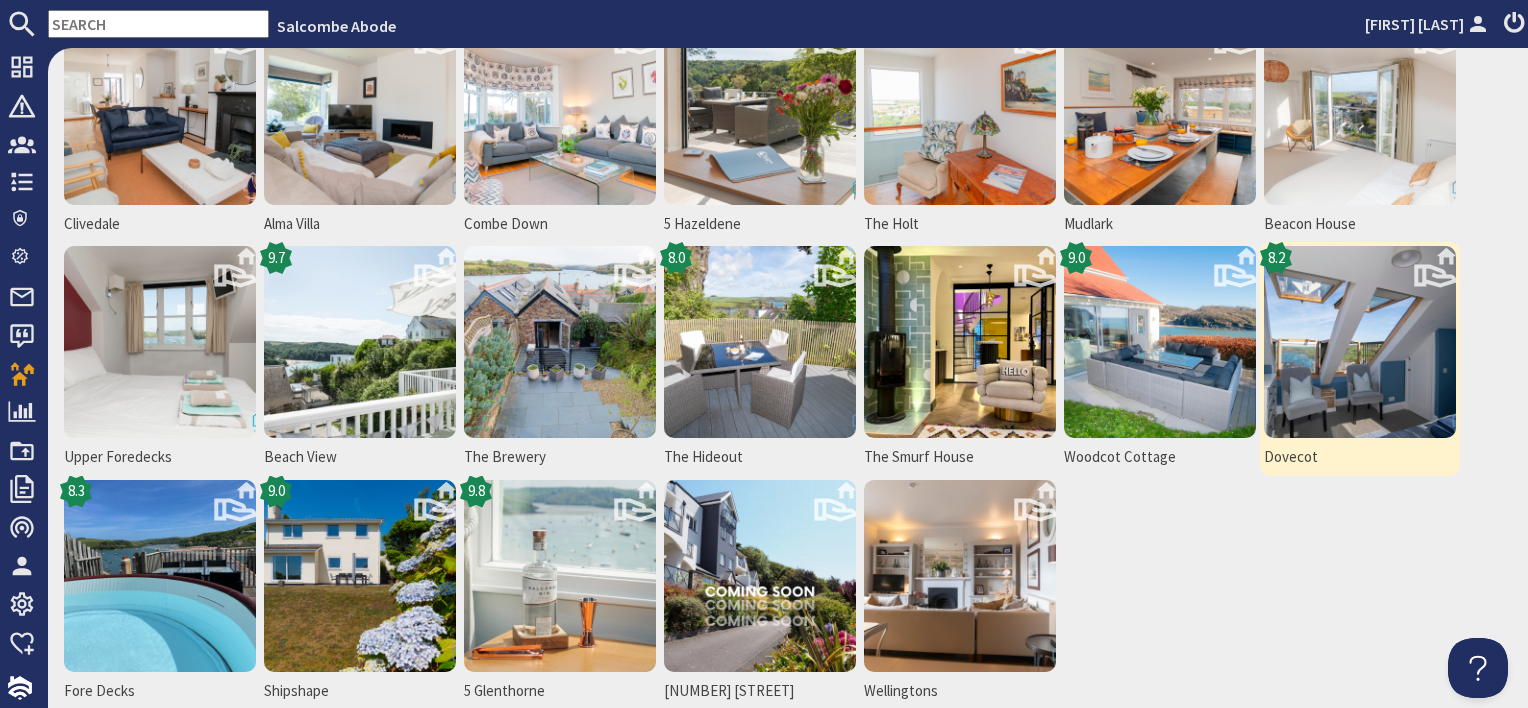 click at bounding box center (1360, 342) 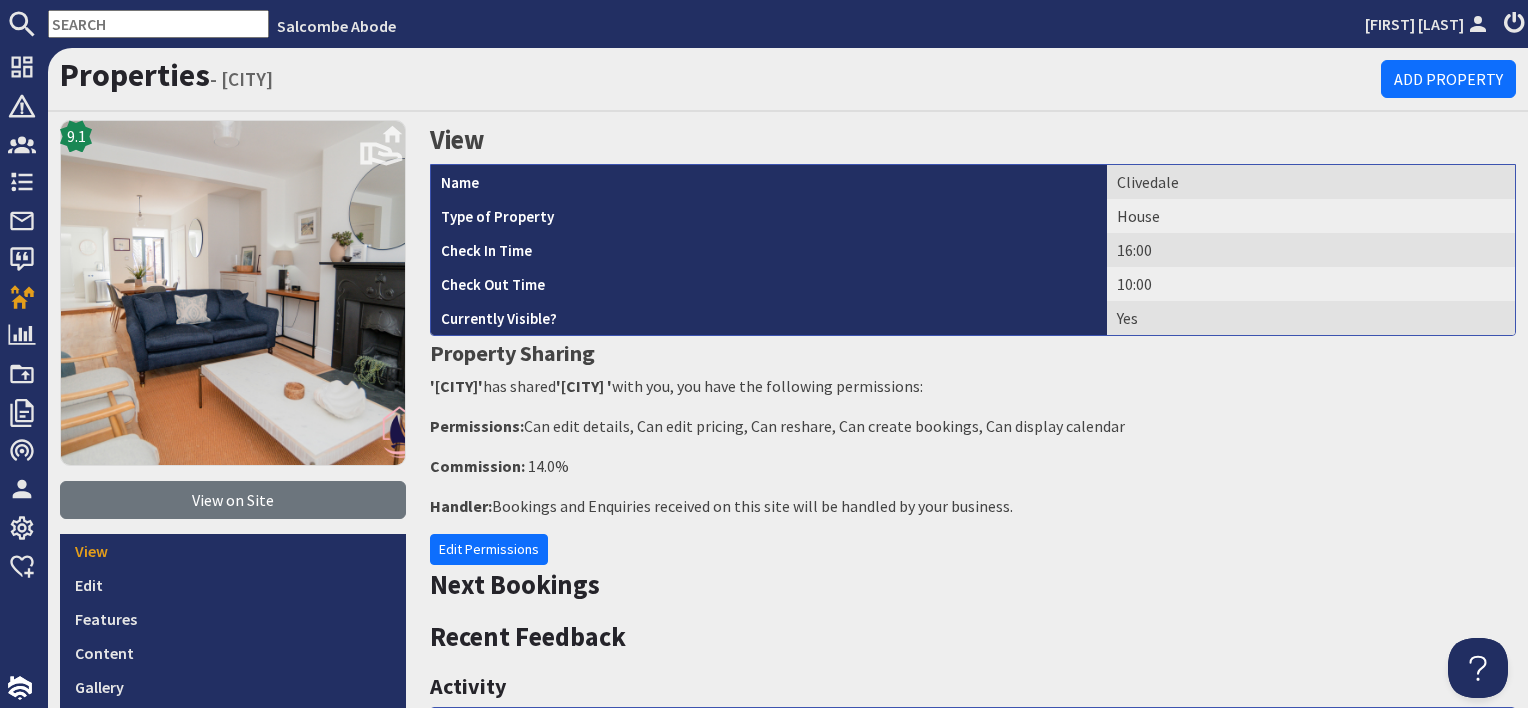 scroll, scrollTop: 0, scrollLeft: 0, axis: both 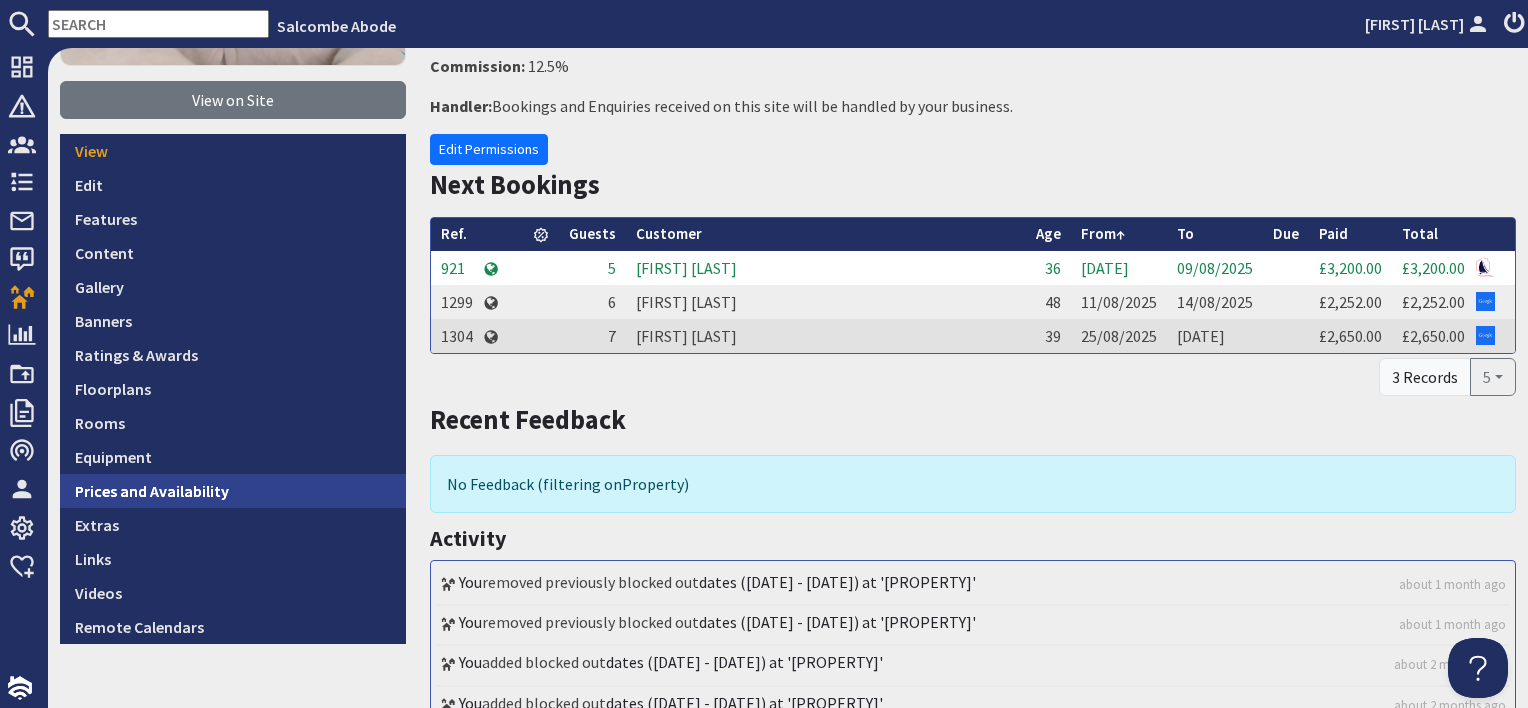 click on "Prices and Availability" at bounding box center (233, 491) 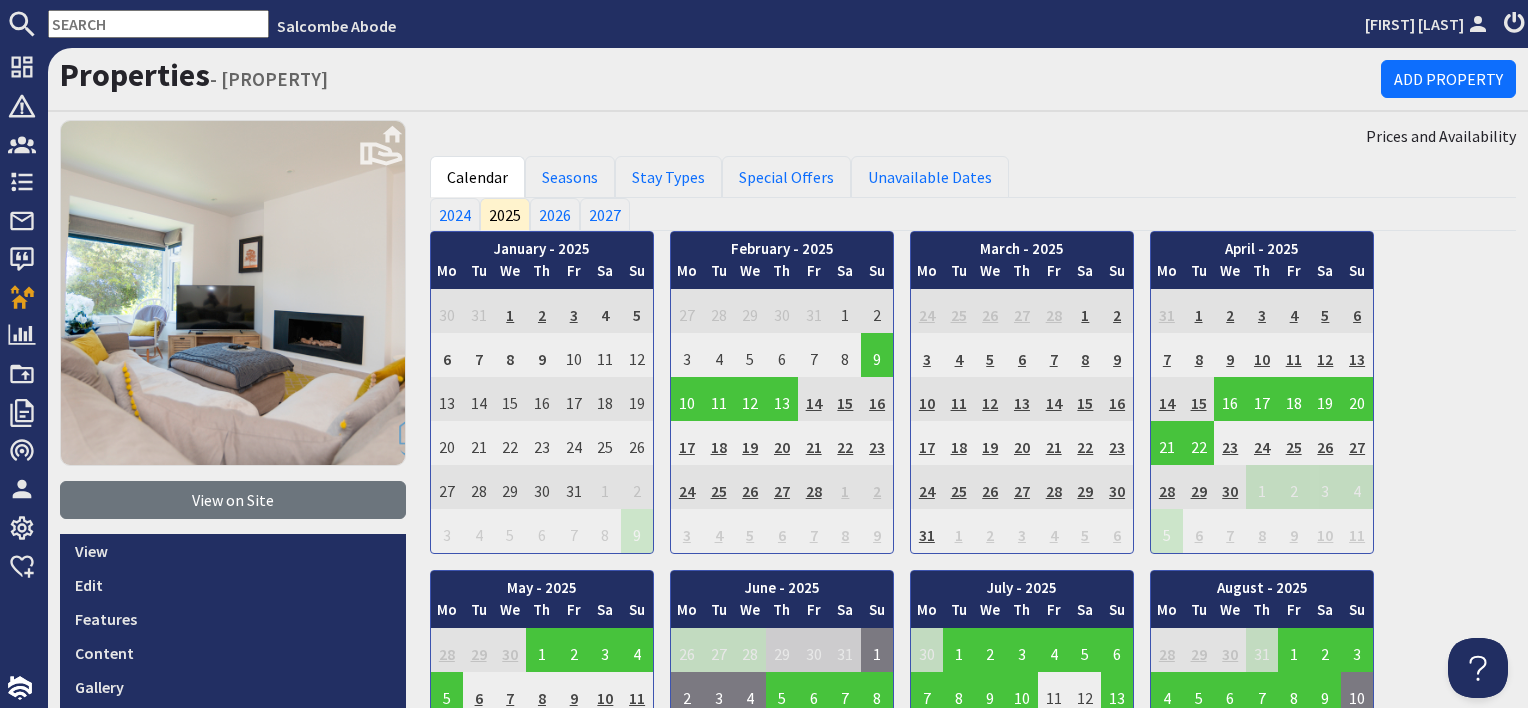 scroll, scrollTop: 0, scrollLeft: 0, axis: both 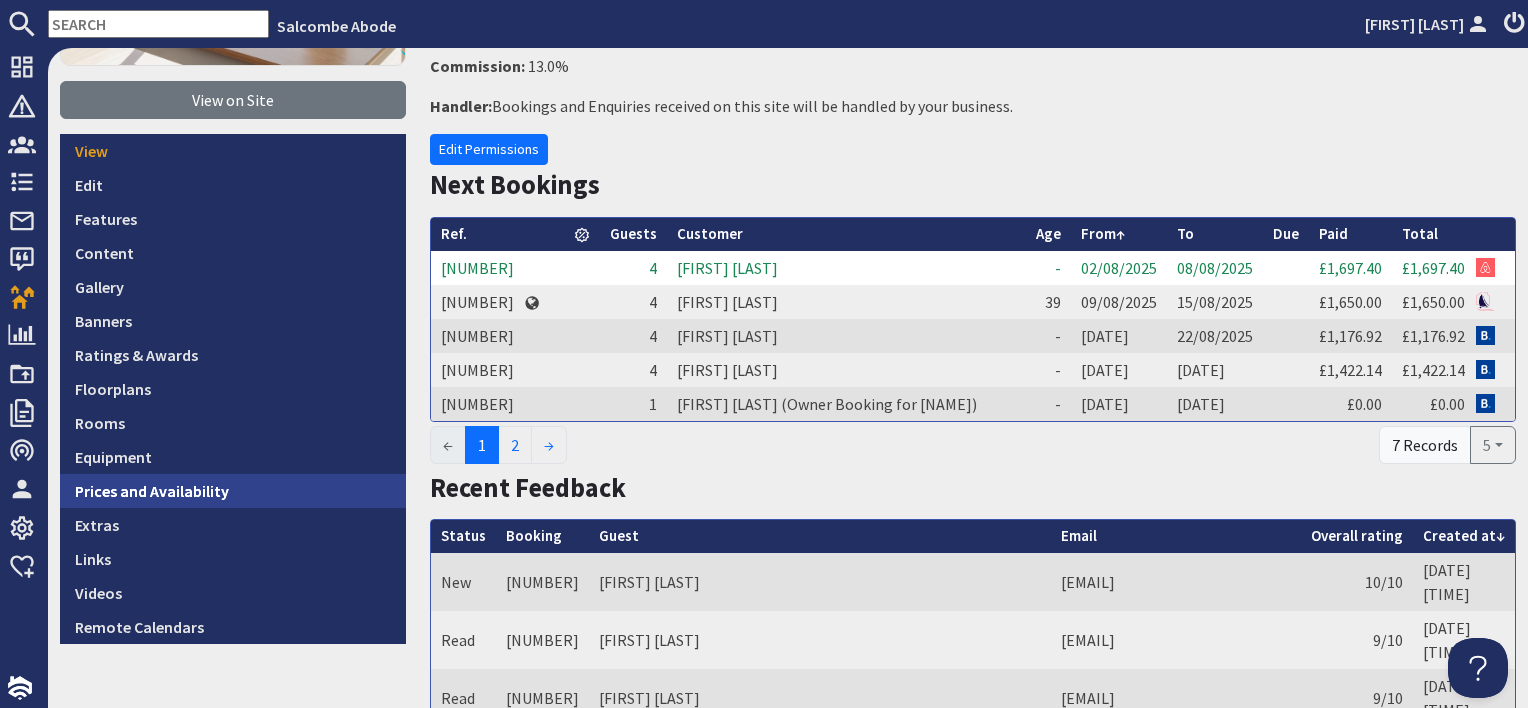 click on "Prices and Availability" at bounding box center (233, 491) 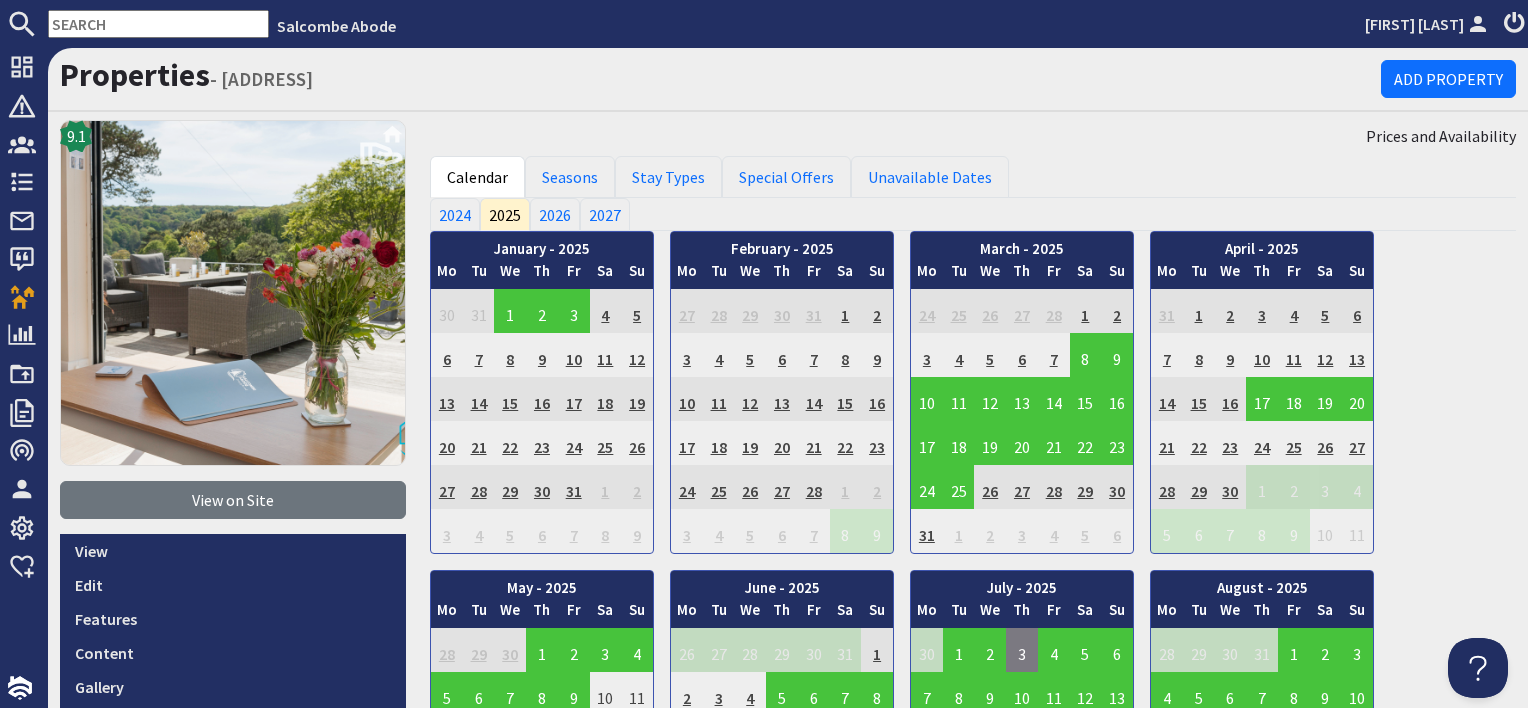 scroll, scrollTop: 0, scrollLeft: 0, axis: both 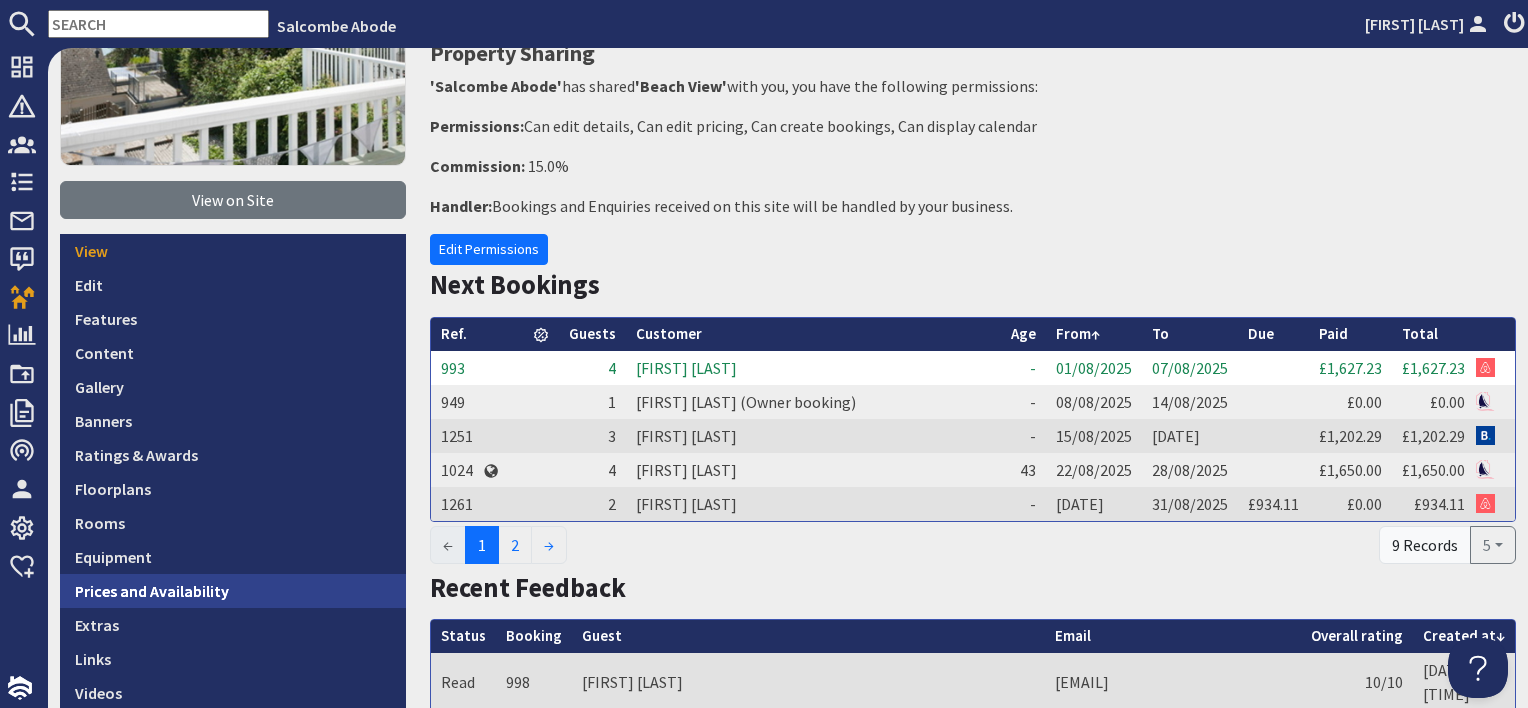 click on "Prices and Availability" at bounding box center (233, 591) 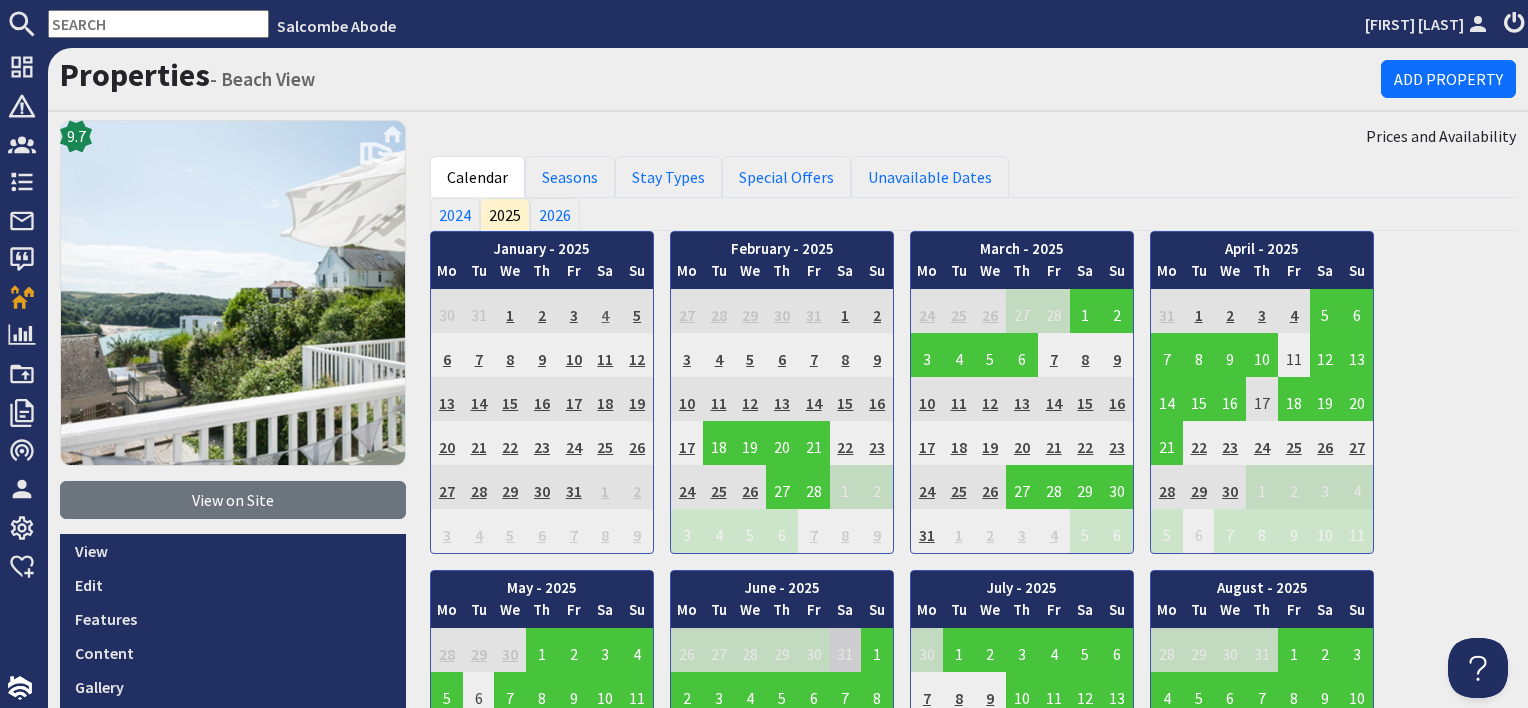 scroll, scrollTop: 0, scrollLeft: 0, axis: both 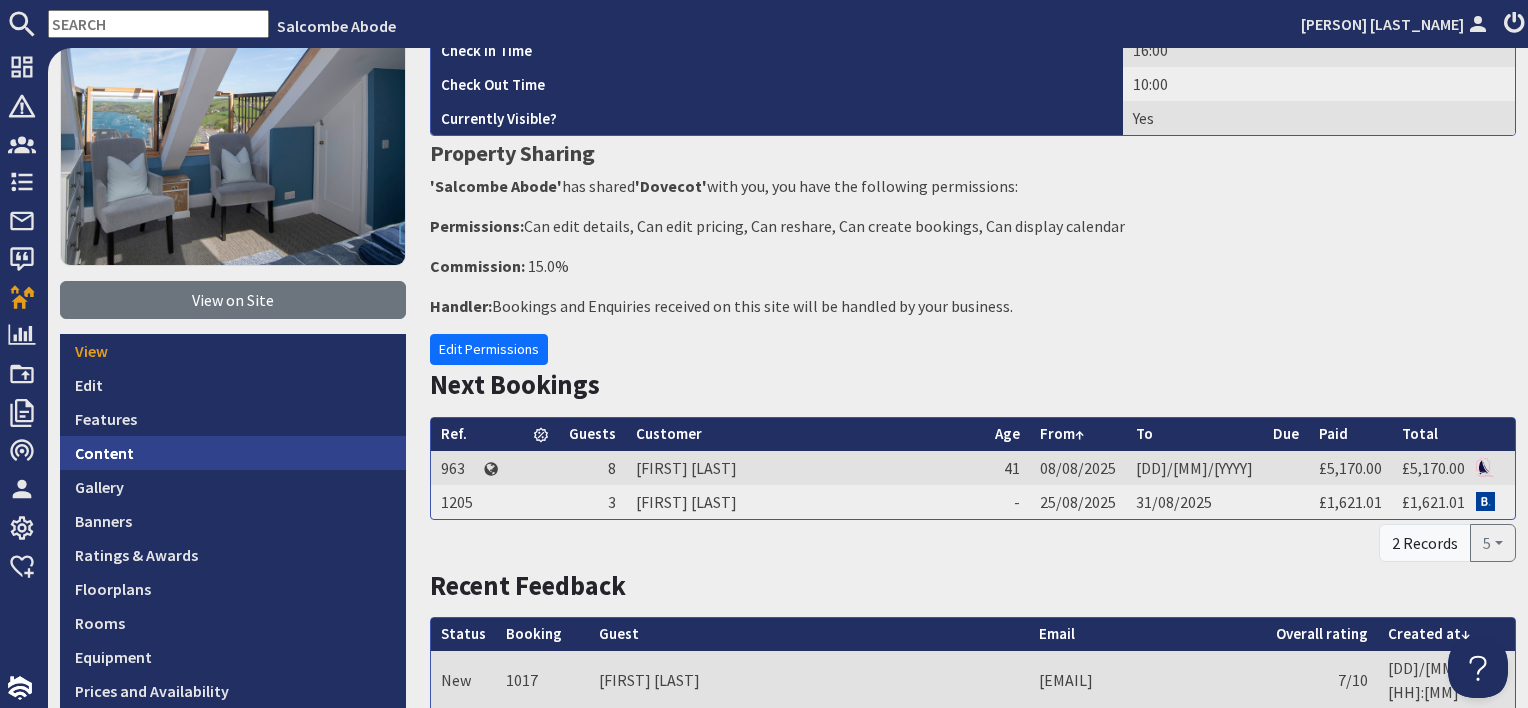 click on "Content" at bounding box center (233, 453) 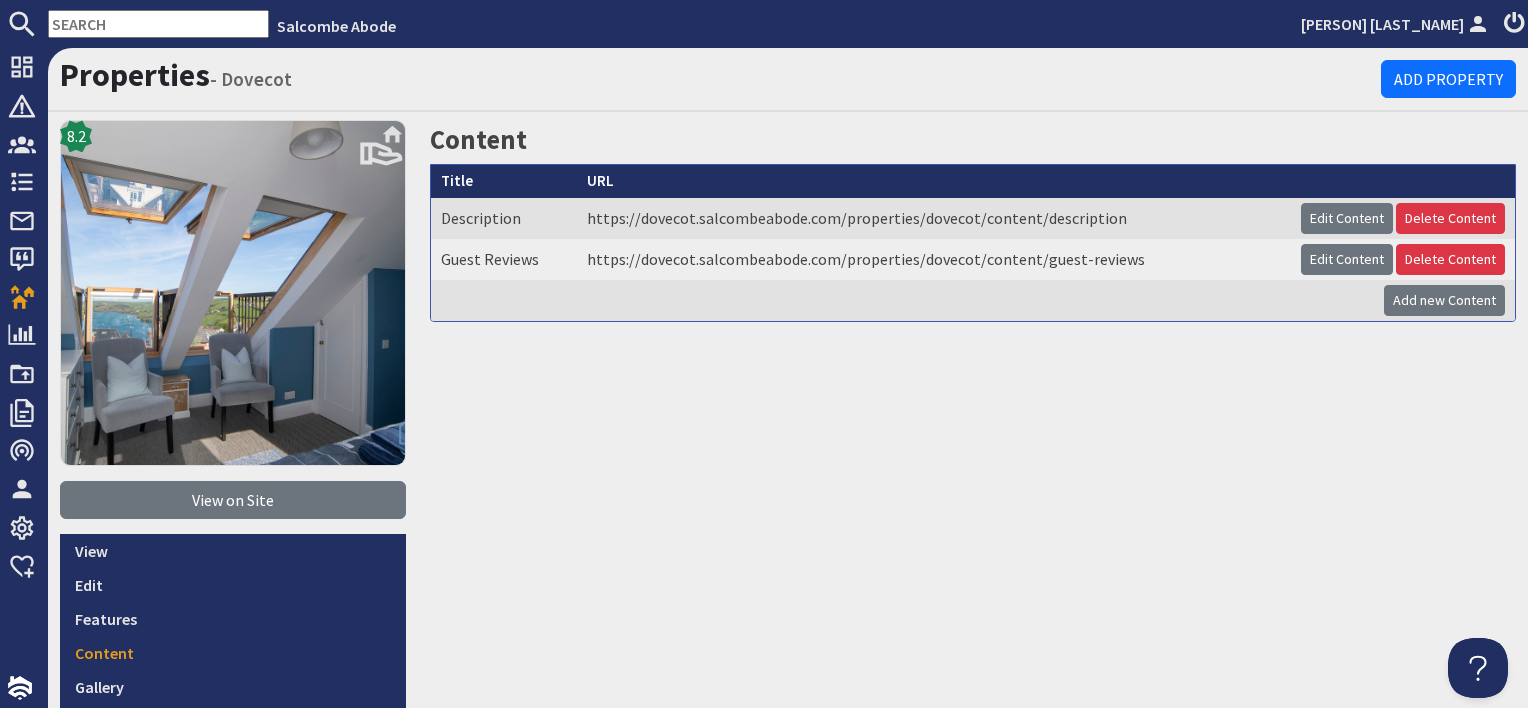 scroll, scrollTop: 0, scrollLeft: 0, axis: both 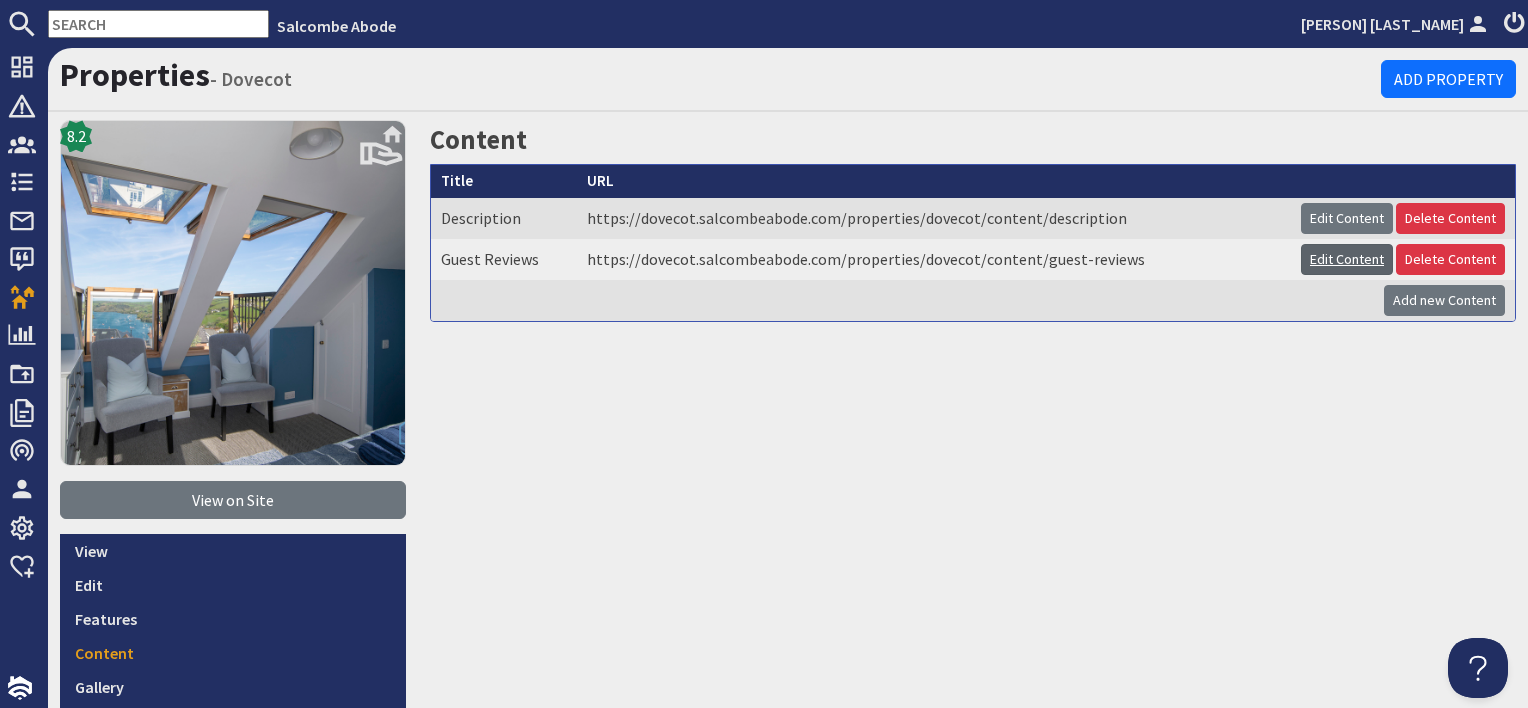 click on "Edit Content" at bounding box center (1347, 259) 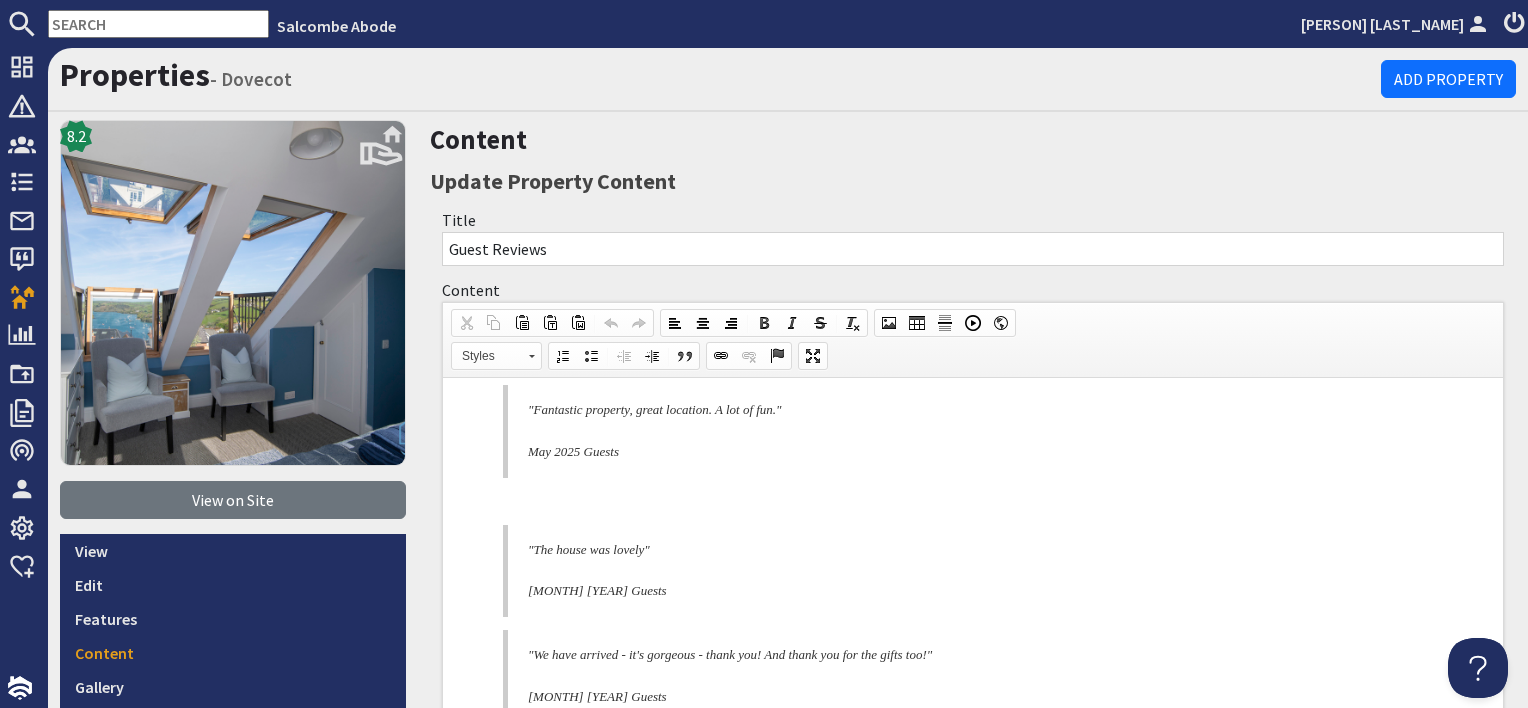 scroll, scrollTop: 0, scrollLeft: 0, axis: both 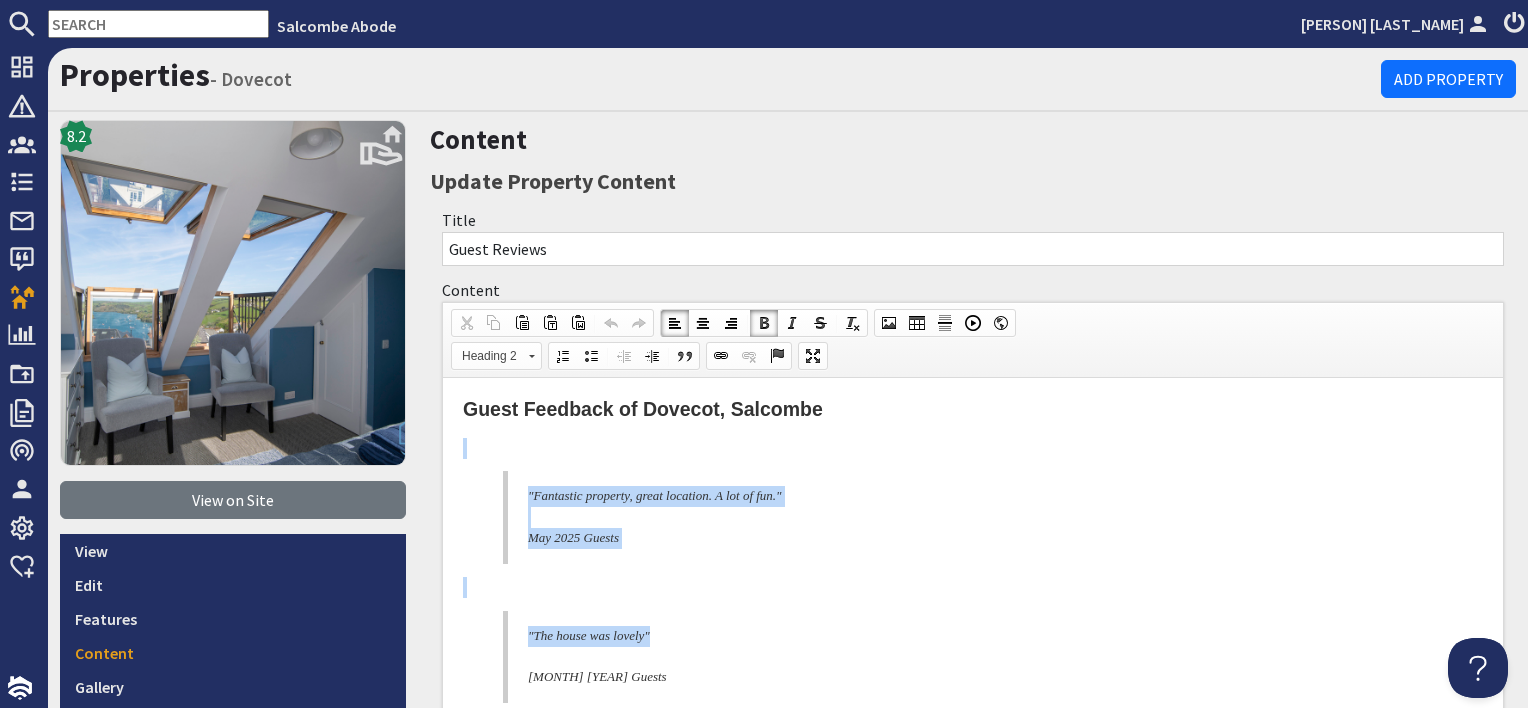 drag, startPoint x: 554, startPoint y: 443, endPoint x: 714, endPoint y: 631, distance: 246.8684 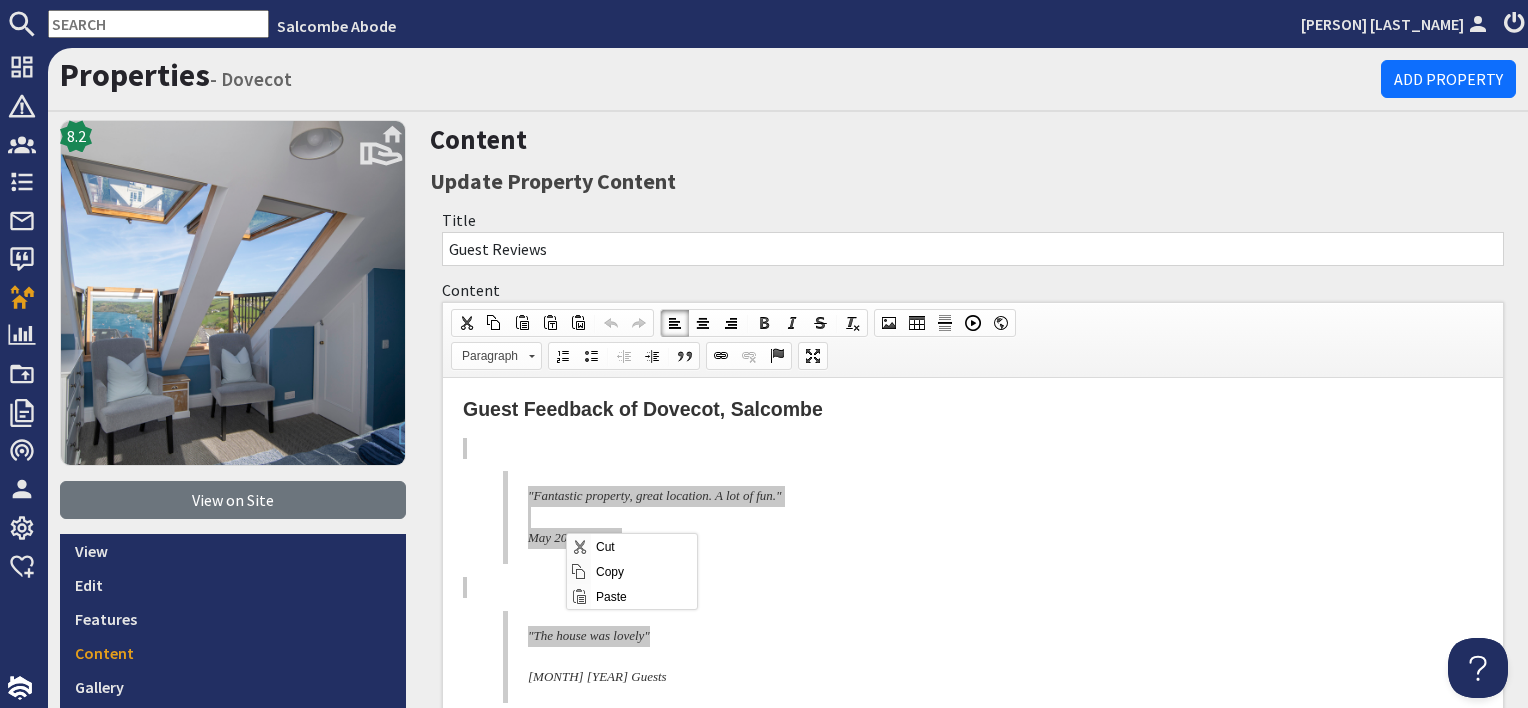 scroll, scrollTop: 0, scrollLeft: 0, axis: both 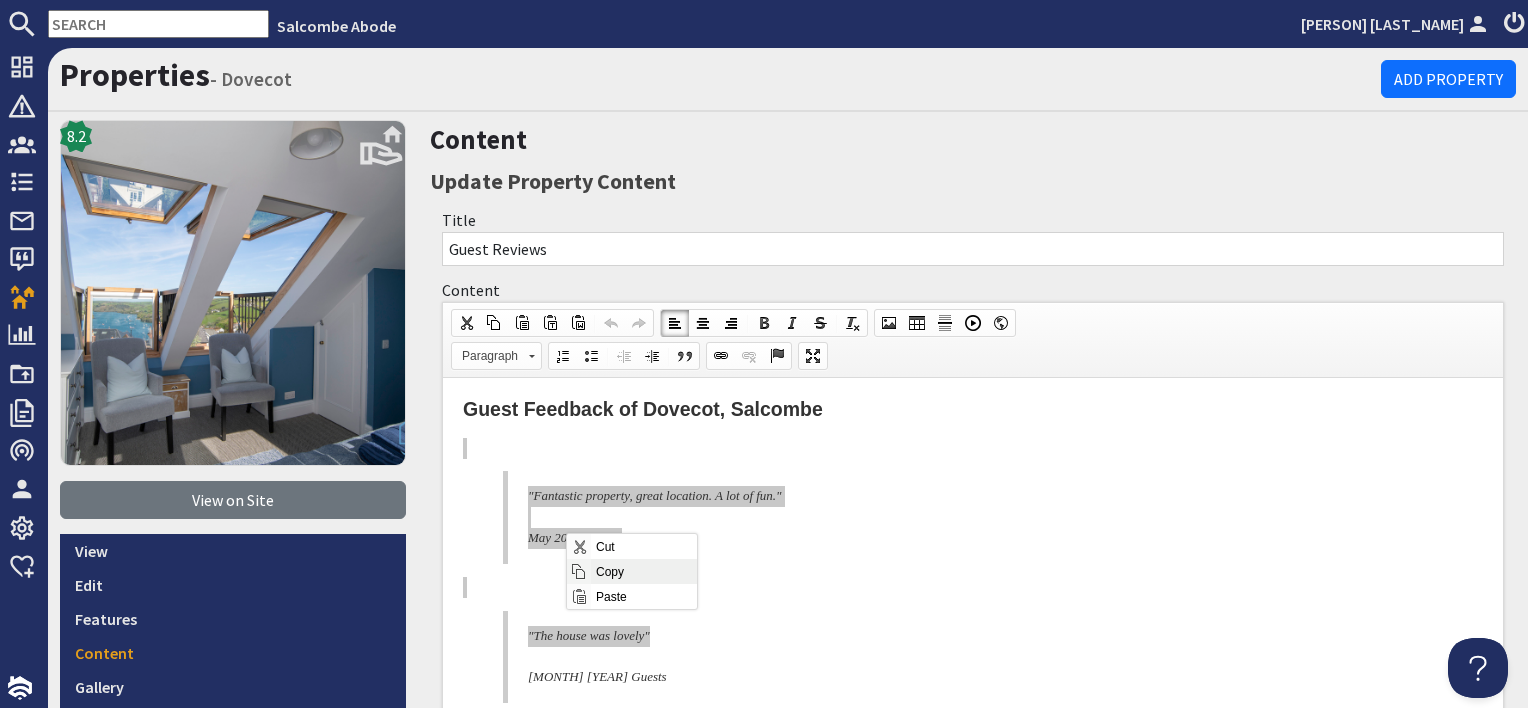 click on "Copy" at bounding box center (644, 571) 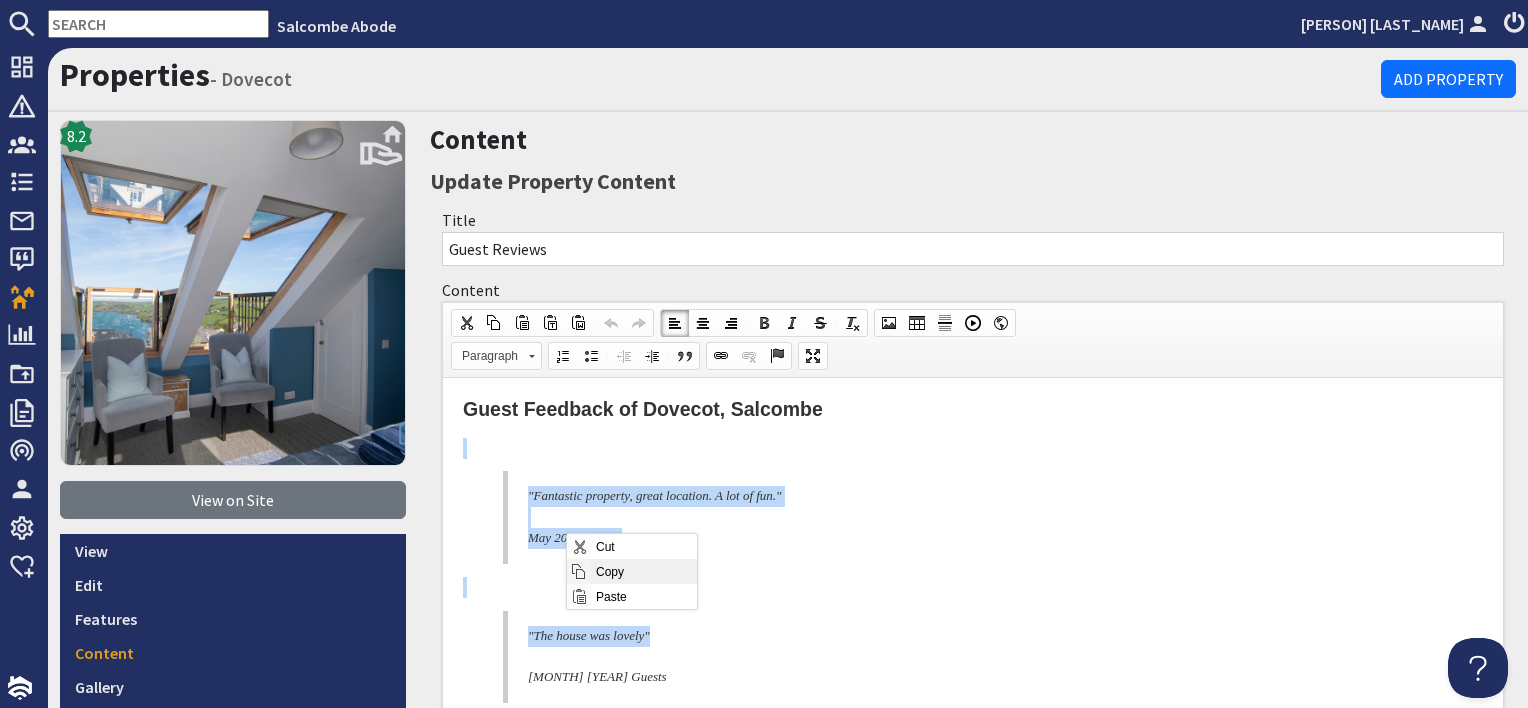 copy on ""Fantastic property, great location. A lot of fun." May 2025 Guests "The house was lovely"" 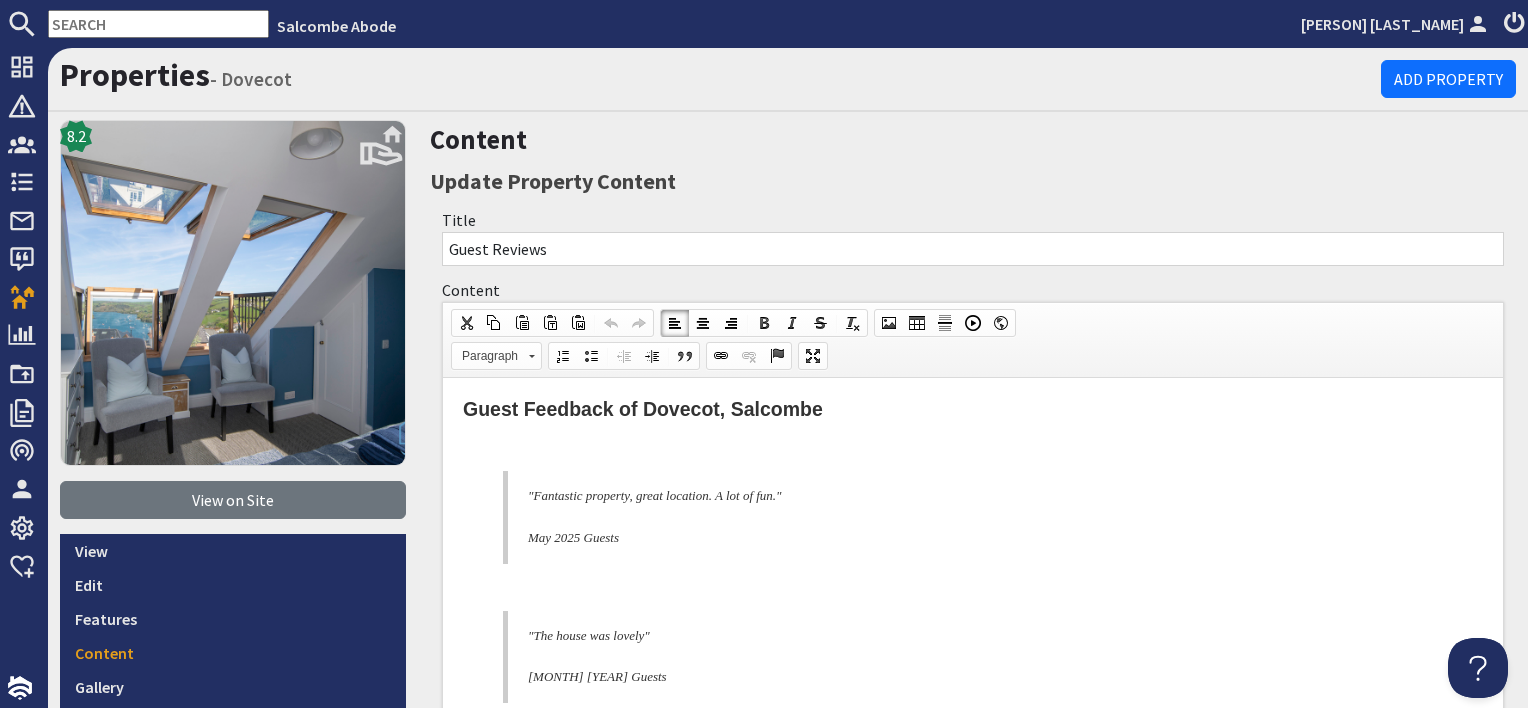 click on "Guest Feedback of Dovecot, Salcombe "Fantastic property, great location. A lot of fun." May 2025 Guests "The house was lovely" December 2024 Guests "We have arrived - it's gorgeous - thank you! And thank you for the gifts too!" October 2024 Guests " 5/5  - Lovely house just 5-10mins walk from sea front, we absolutely loved our stay there. Would highly recommend! " September 2024 Guests " 5/5  -  ." August 2024 Guests " 9/10 -  We really enjoyed the outdoor area at the property and the 2nd sitting room was a great benefit. The views from the master bedroom were stunning!  Excellent communication and service as always from Amanda & Salcombe Abode." August 2024 Guests " 5/5 -  We had a great week thanks  - the House is well furnished and great location." August 2024 Guests " 10/10 - Absolutely fantastic stay at Dovecot - we couldn't have wished for better, everything we needed was there. Bedding and beds were so comfortable and we all slept well.   " July 2024 Guests "We had the great pleasure of stay" at bounding box center (973, 1429) 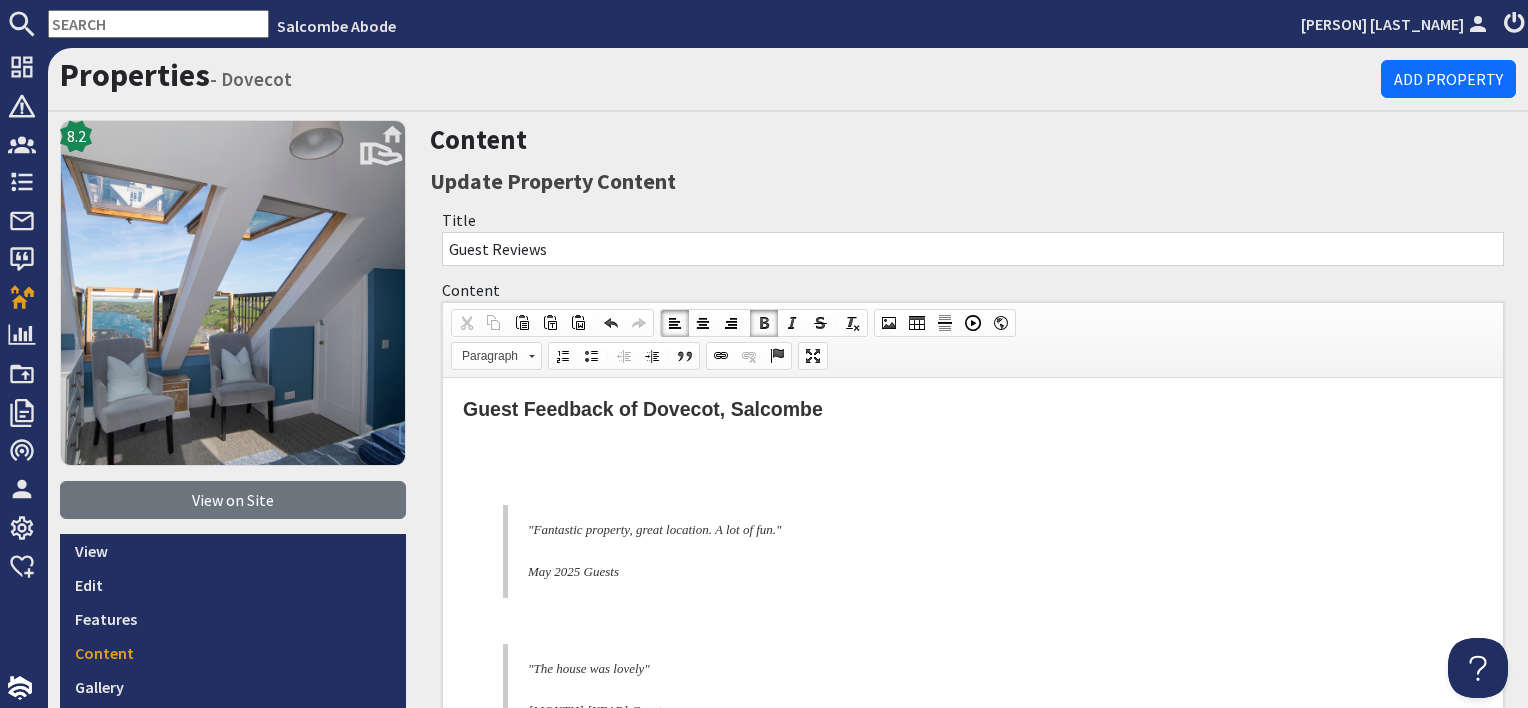 paste 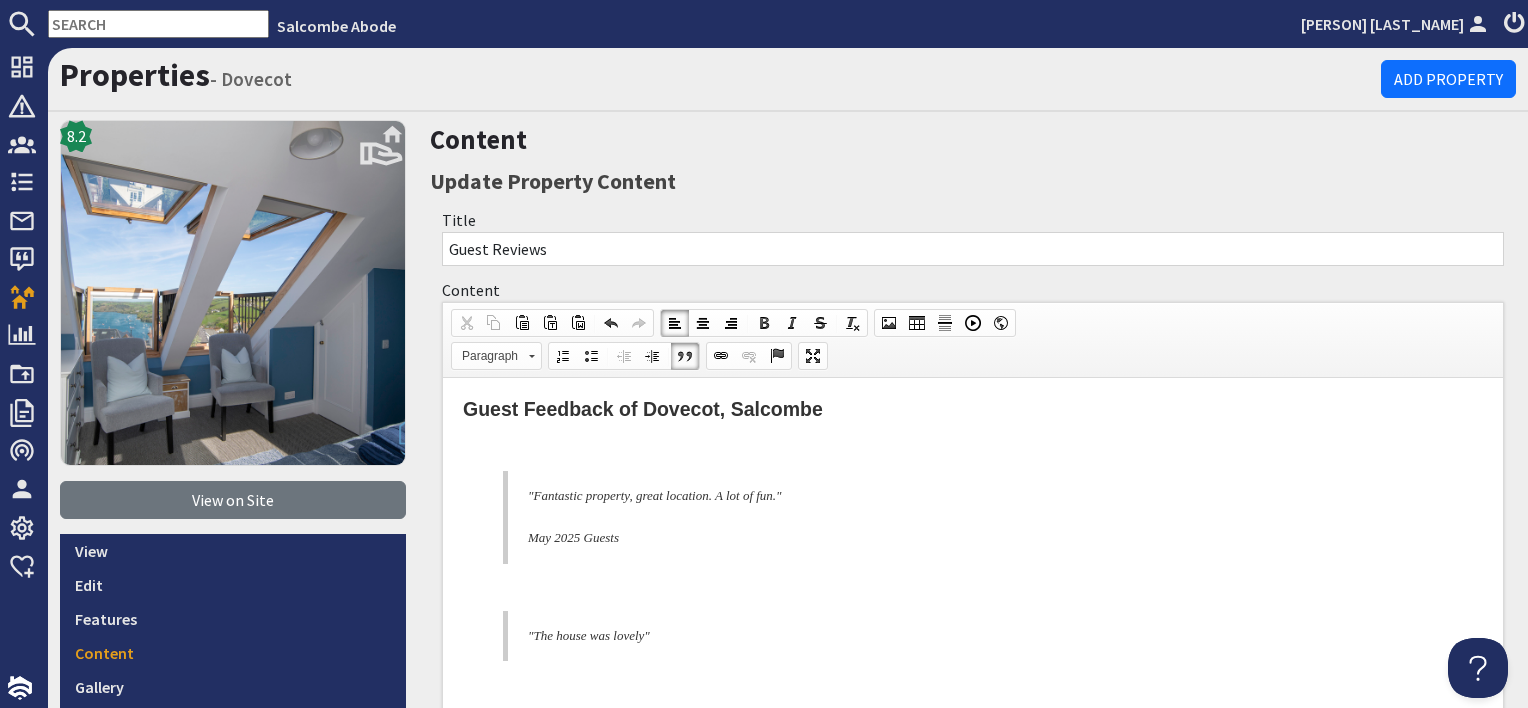 scroll, scrollTop: 100, scrollLeft: 0, axis: vertical 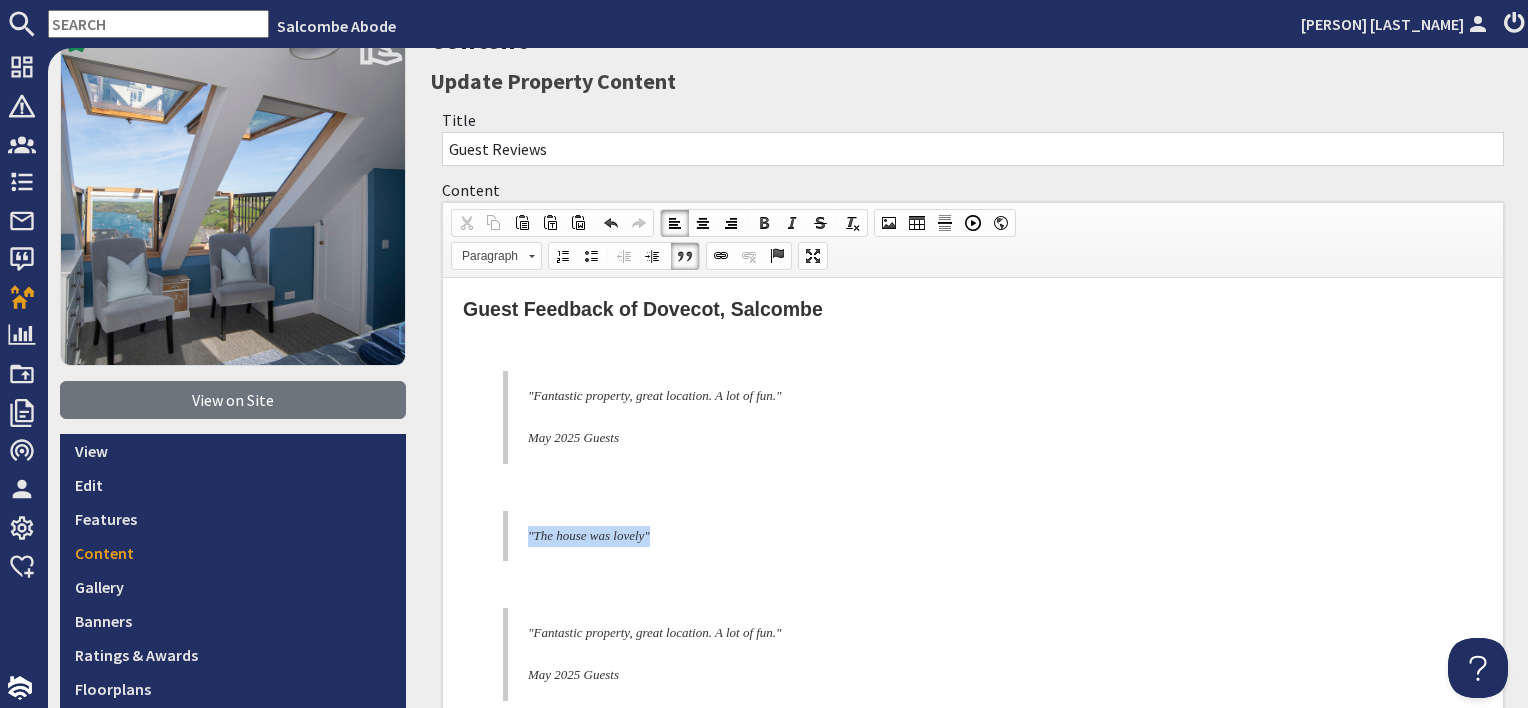 drag, startPoint x: 696, startPoint y: 536, endPoint x: 427, endPoint y: 538, distance: 269.00745 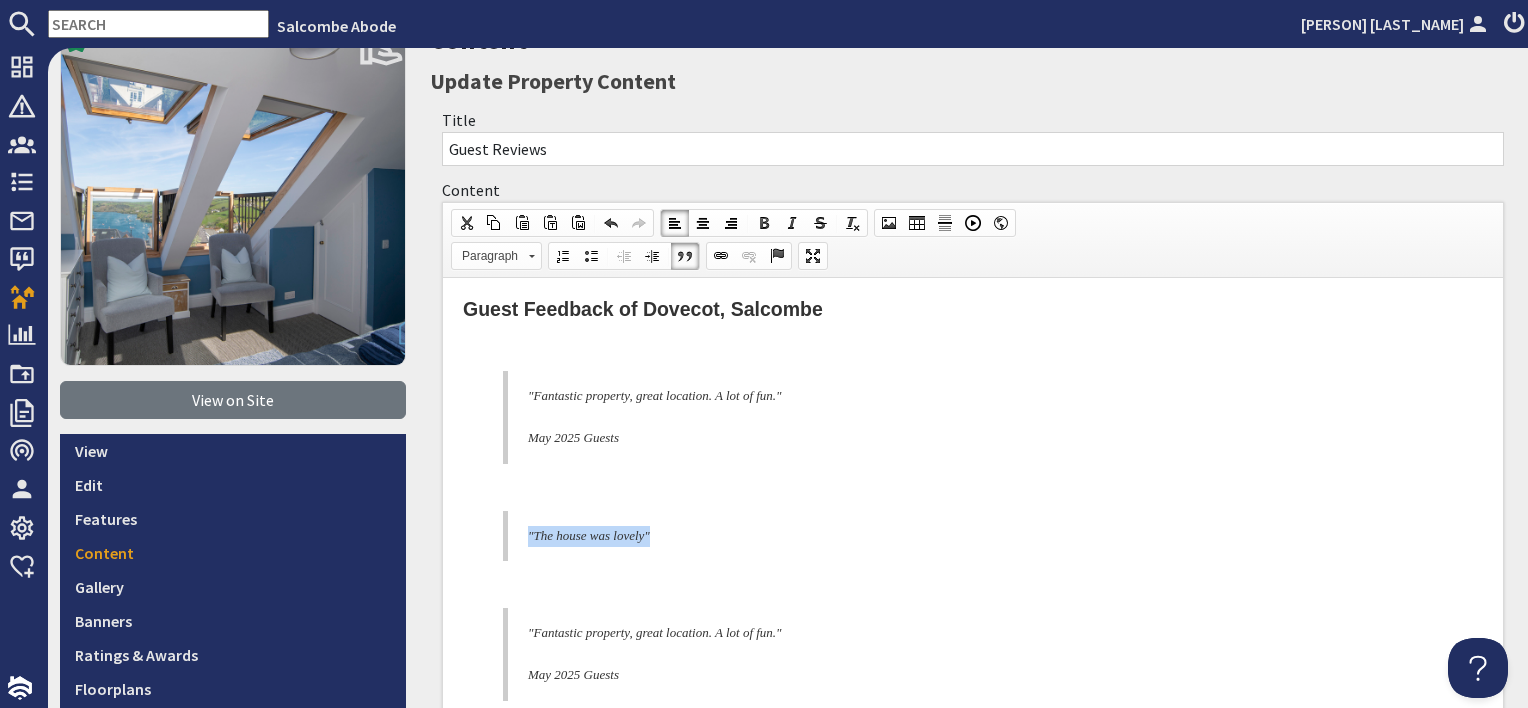 type 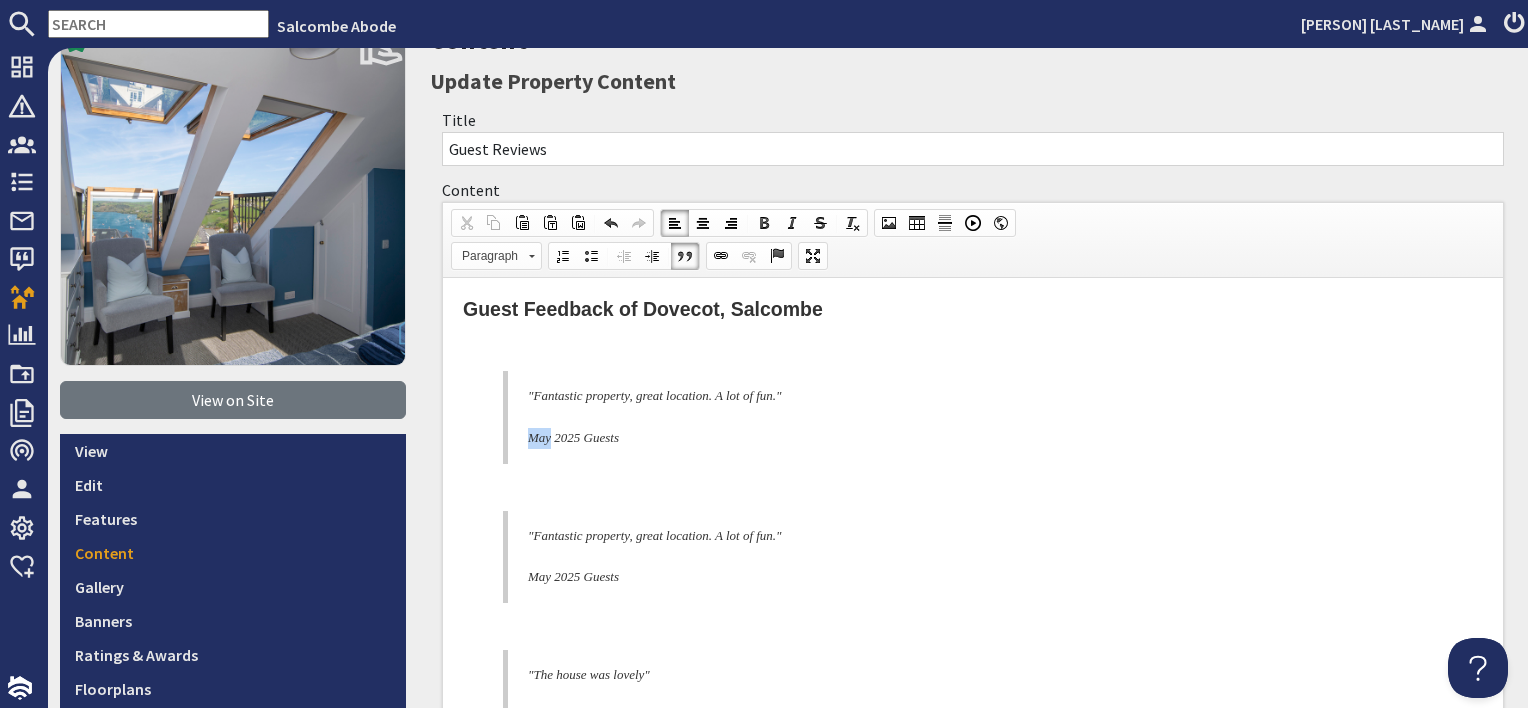 click on ""Fantastic property, great location. A lot of fun." May 2025 Guests" at bounding box center (981, 417) 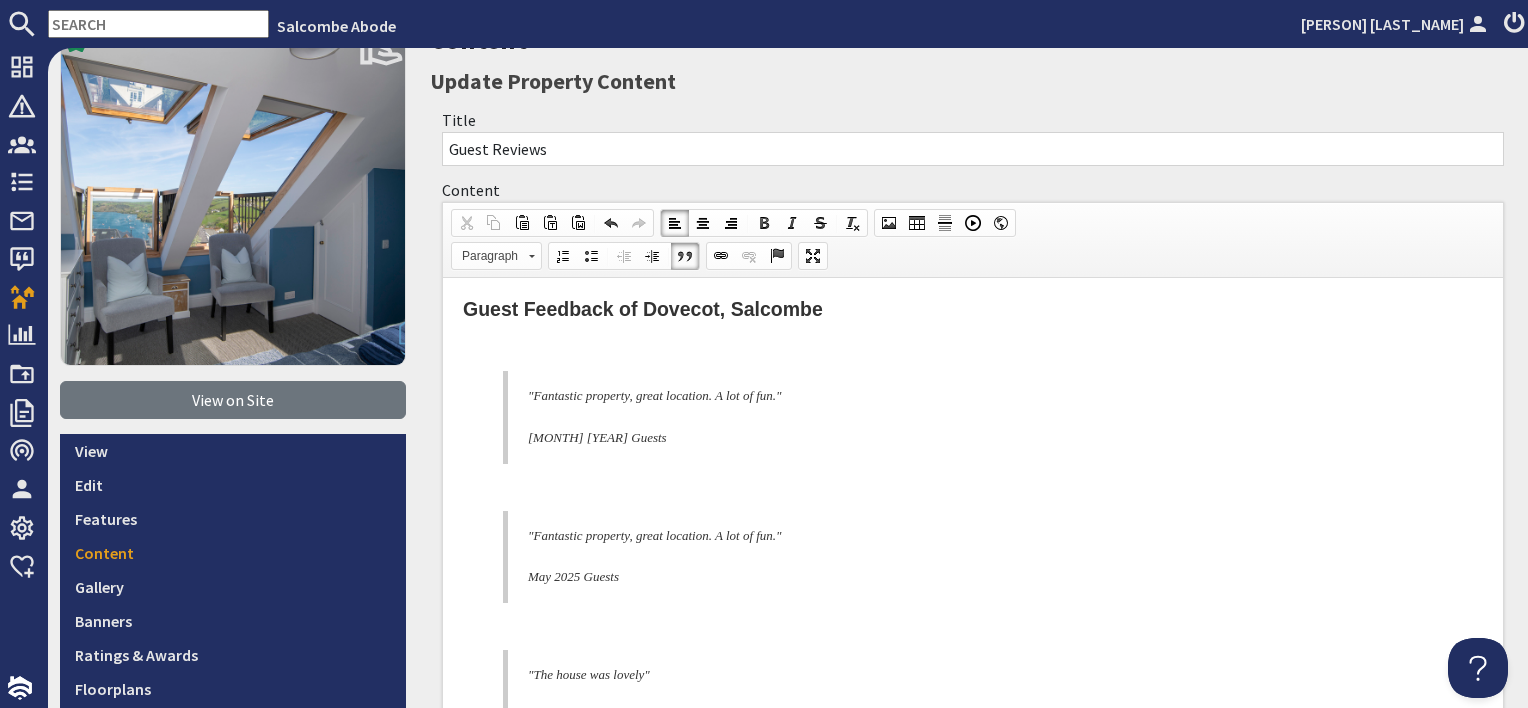 click on ""Fantastic property, great location. A lot of fun." July 2025 Guests" at bounding box center (981, 417) 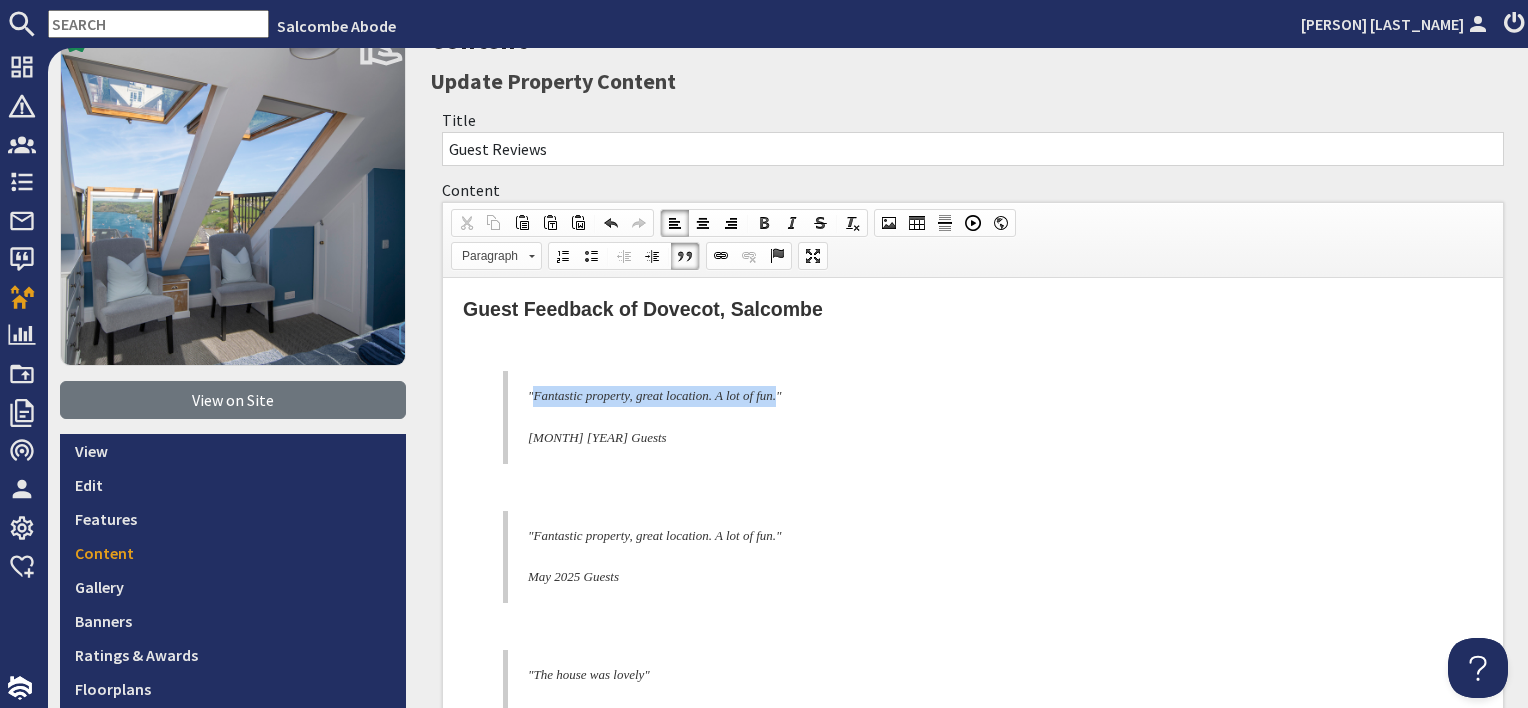 drag, startPoint x: 805, startPoint y: 393, endPoint x: 534, endPoint y: 395, distance: 271.0074 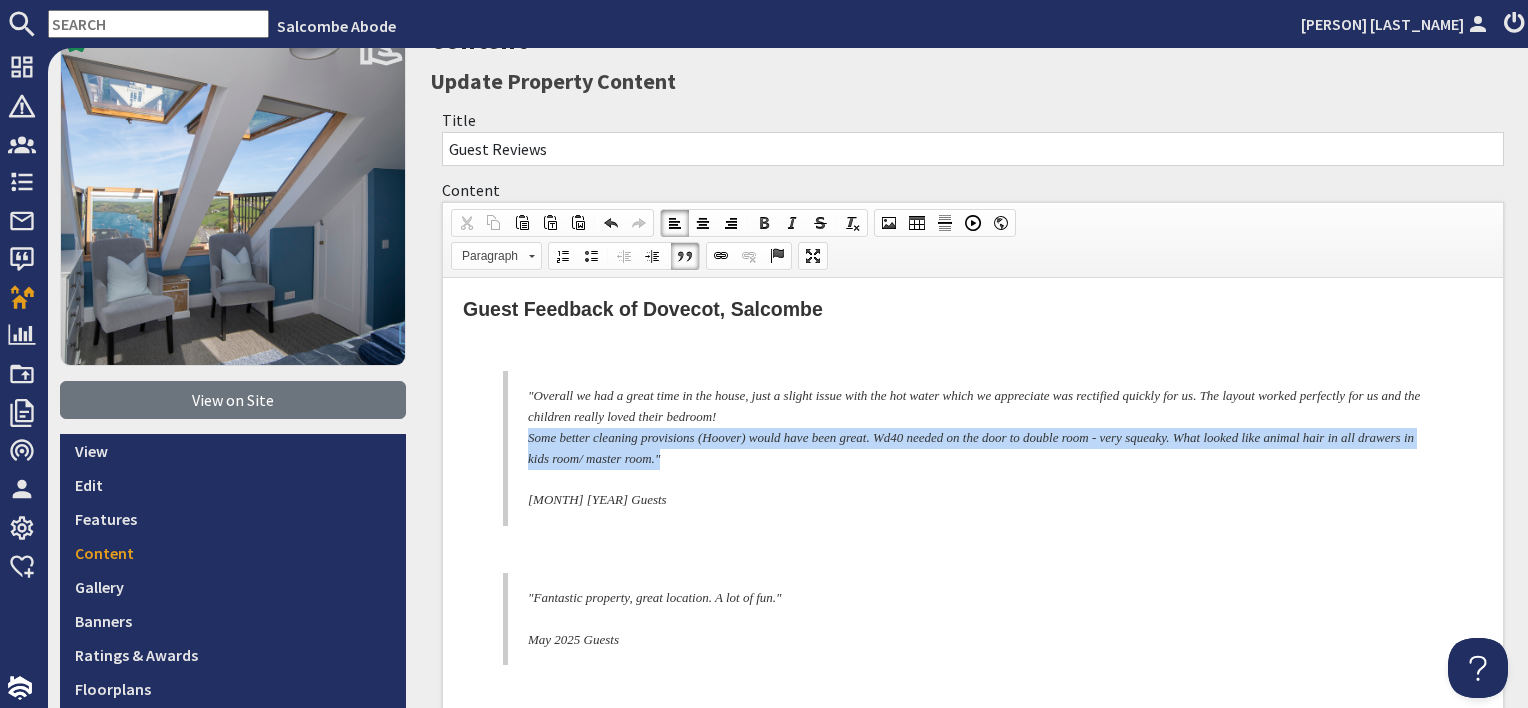 drag, startPoint x: 785, startPoint y: 462, endPoint x: 520, endPoint y: 445, distance: 265.5447 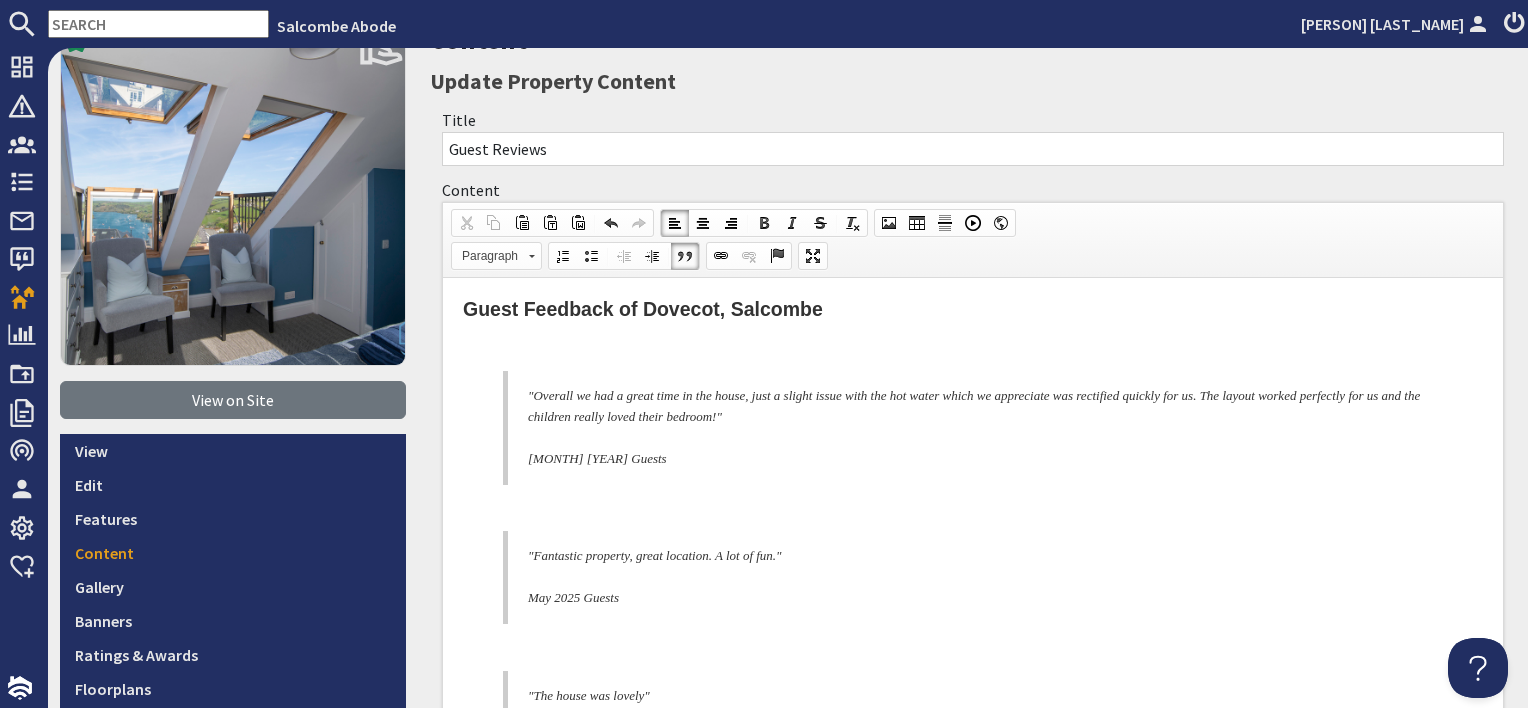 click at bounding box center (973, 348) 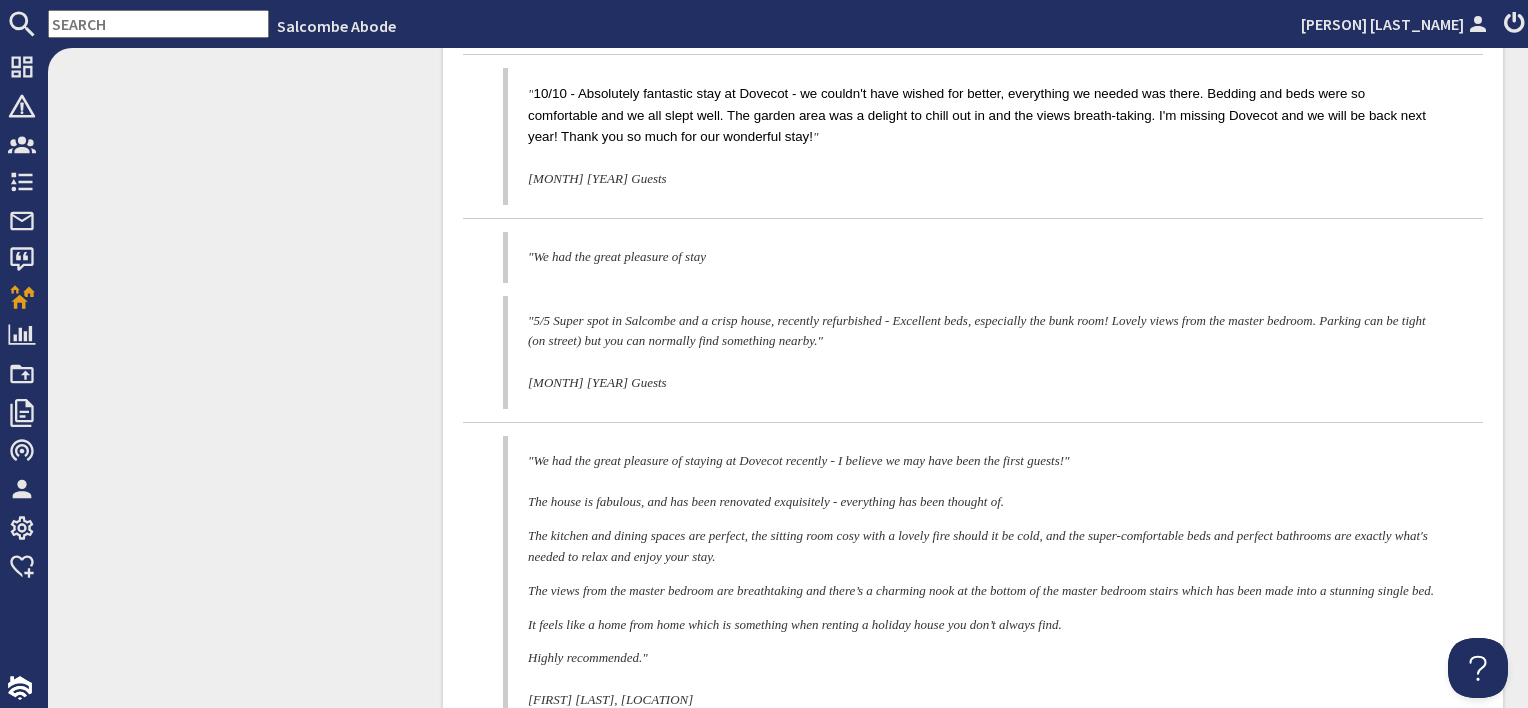 scroll, scrollTop: 2193, scrollLeft: 0, axis: vertical 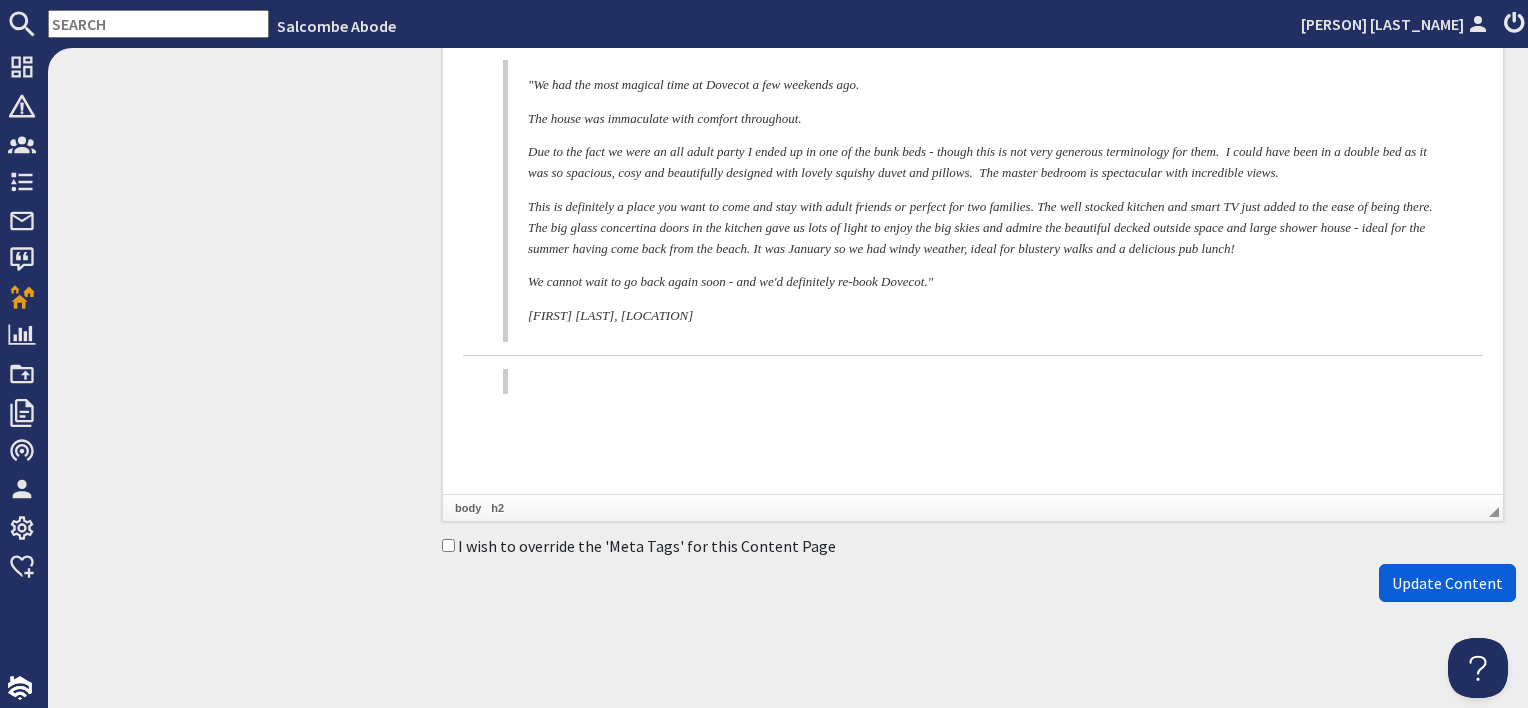 click on "Update Content" at bounding box center (1447, 583) 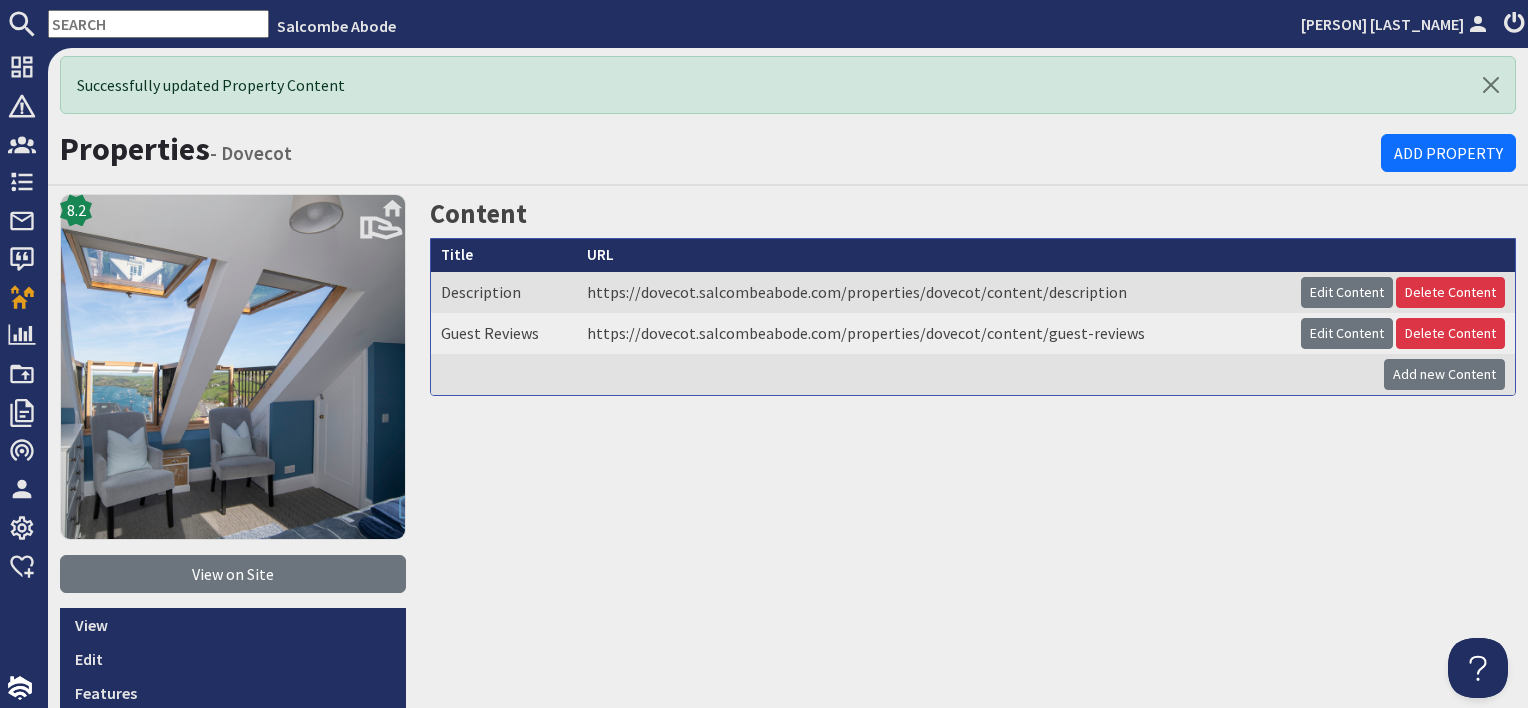 scroll, scrollTop: 0, scrollLeft: 0, axis: both 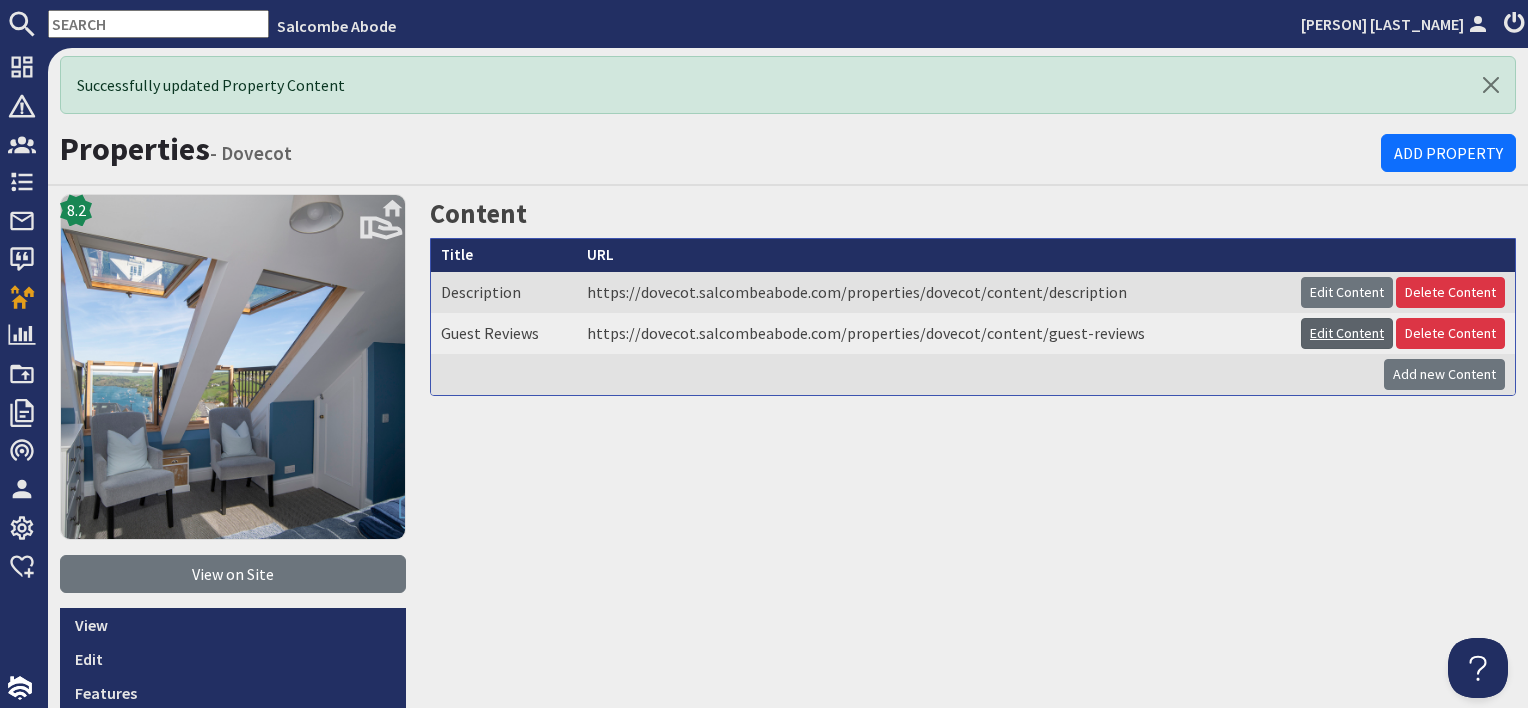 click on "Edit Content" at bounding box center (1347, 333) 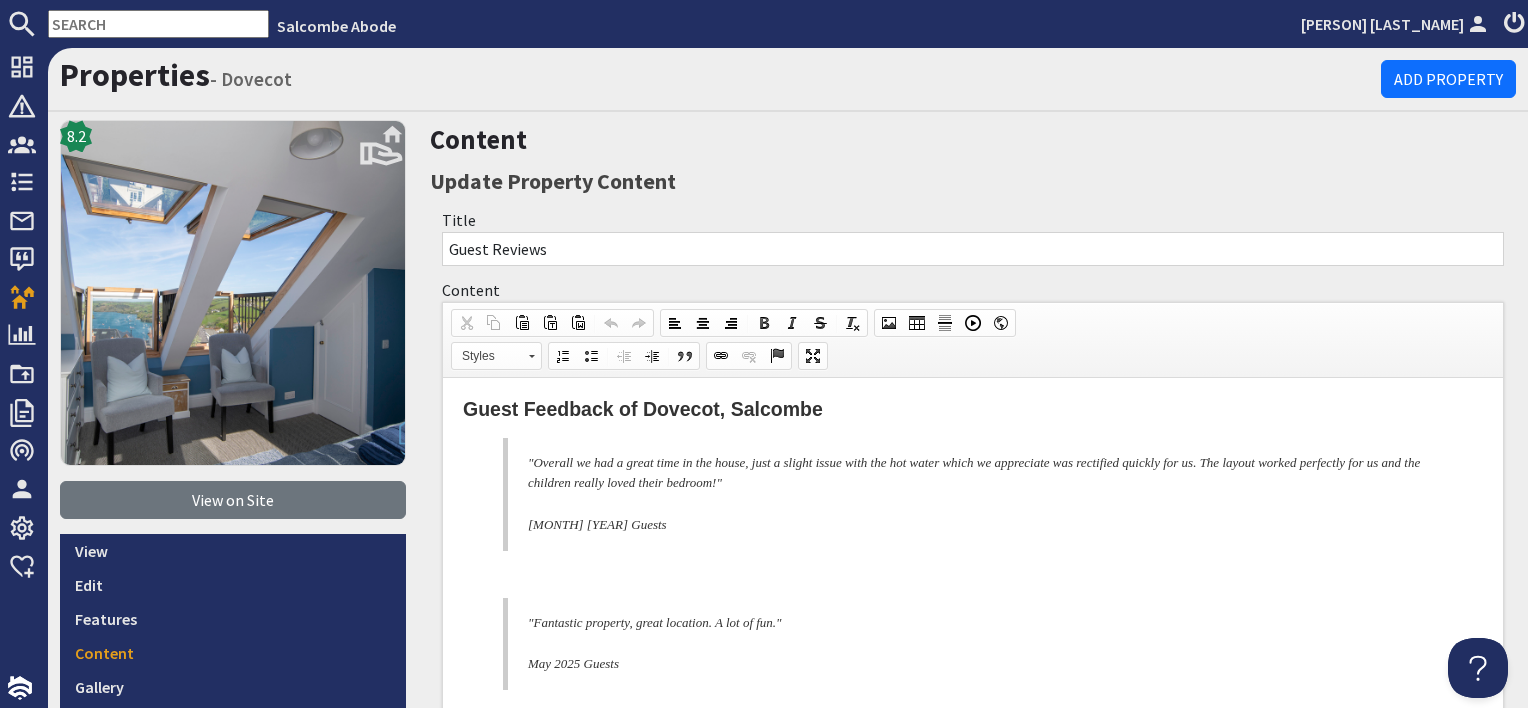 scroll, scrollTop: 0, scrollLeft: 0, axis: both 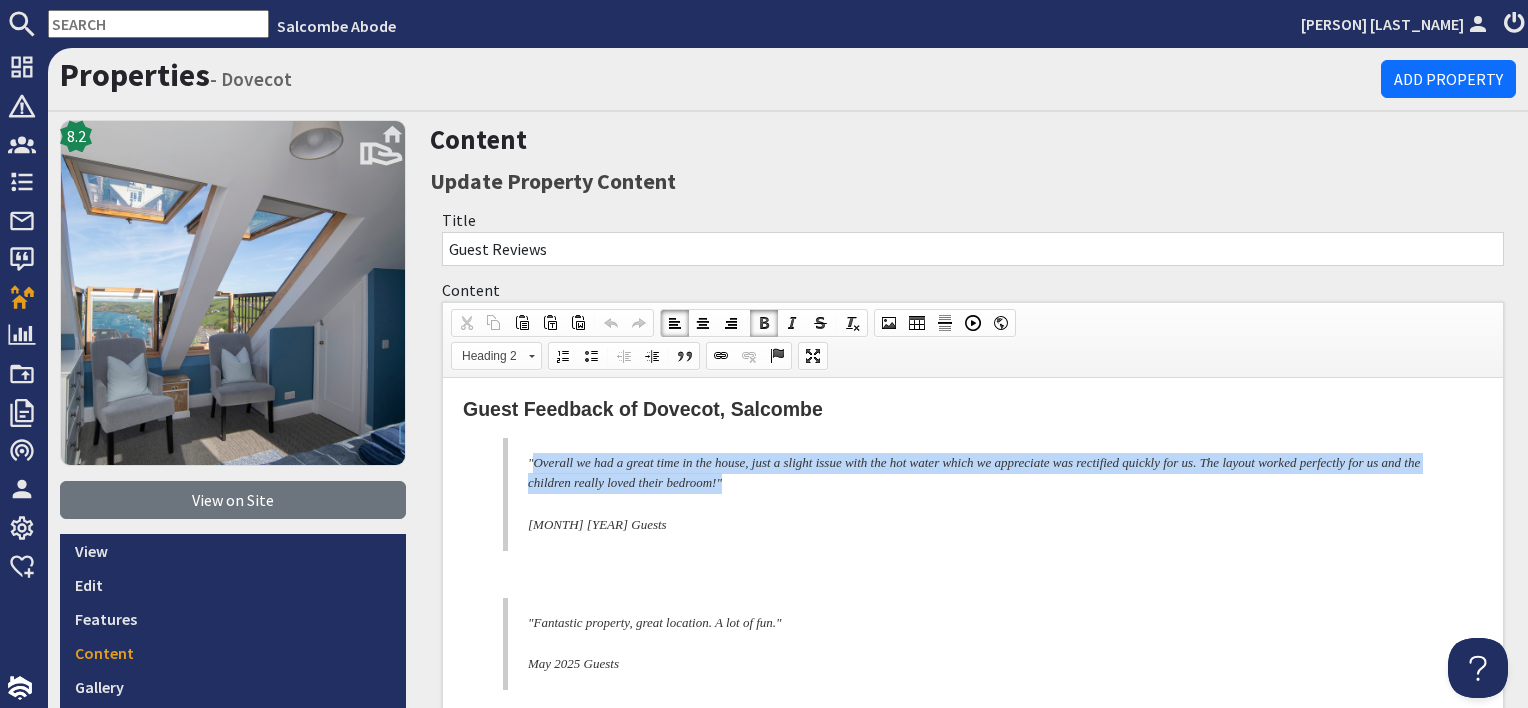 drag, startPoint x: 533, startPoint y: 460, endPoint x: 880, endPoint y: 477, distance: 347.41617 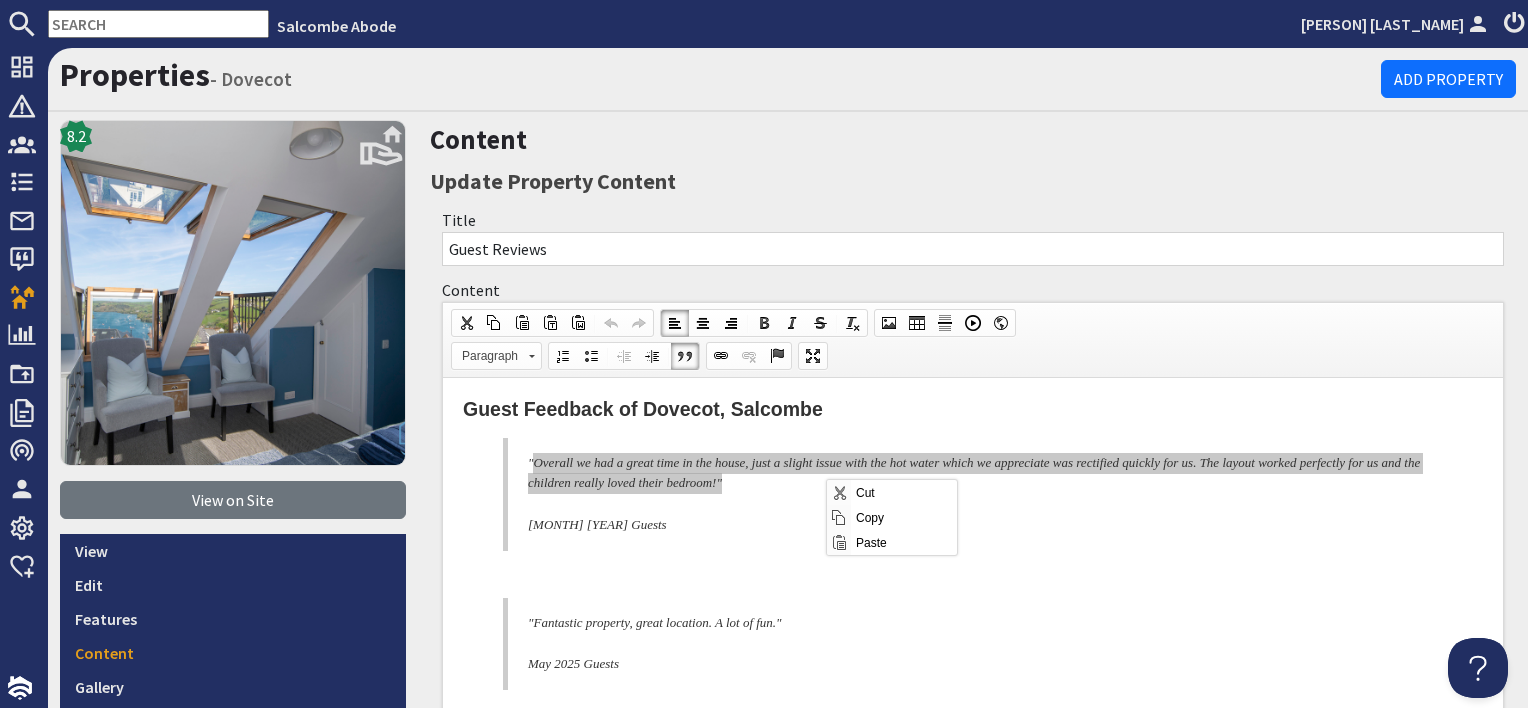 scroll, scrollTop: 0, scrollLeft: 0, axis: both 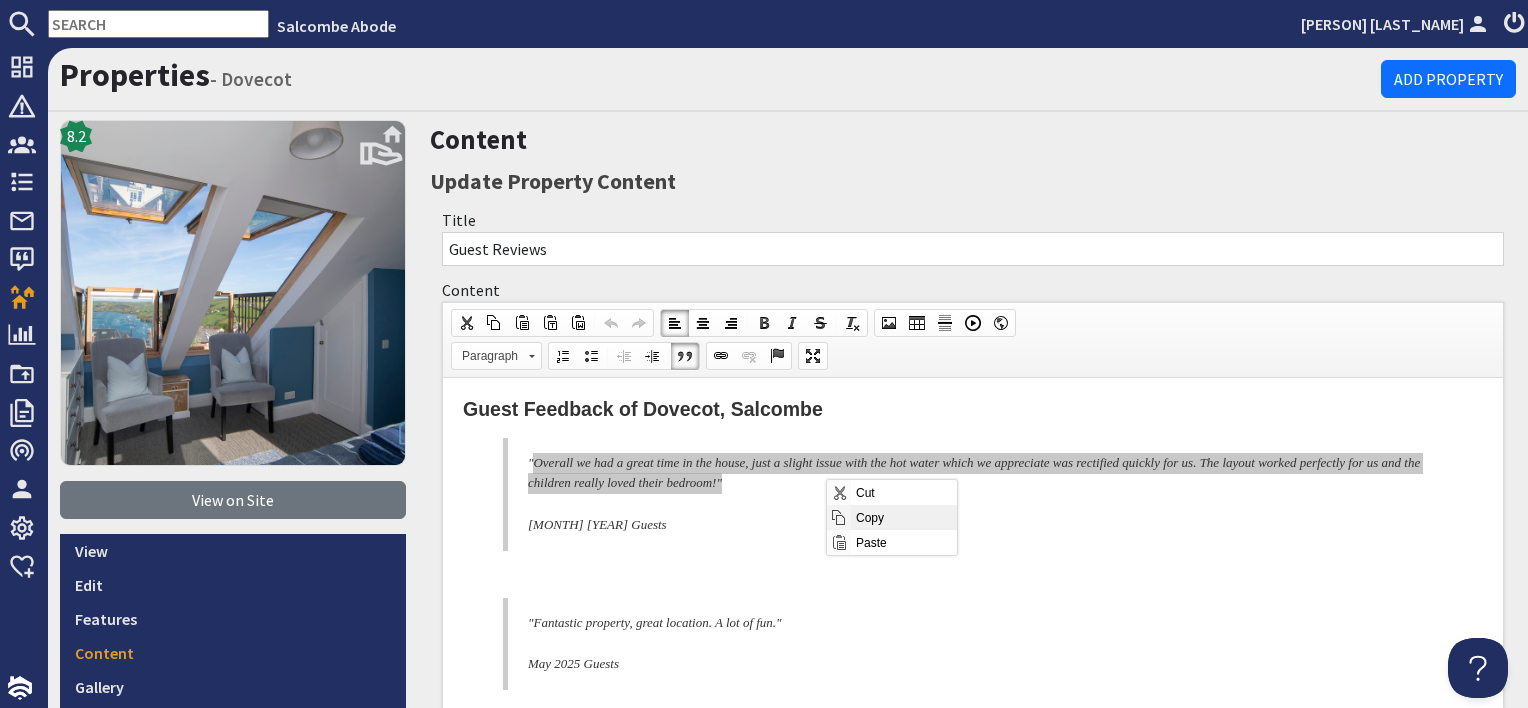 click on "Copy" at bounding box center [904, 517] 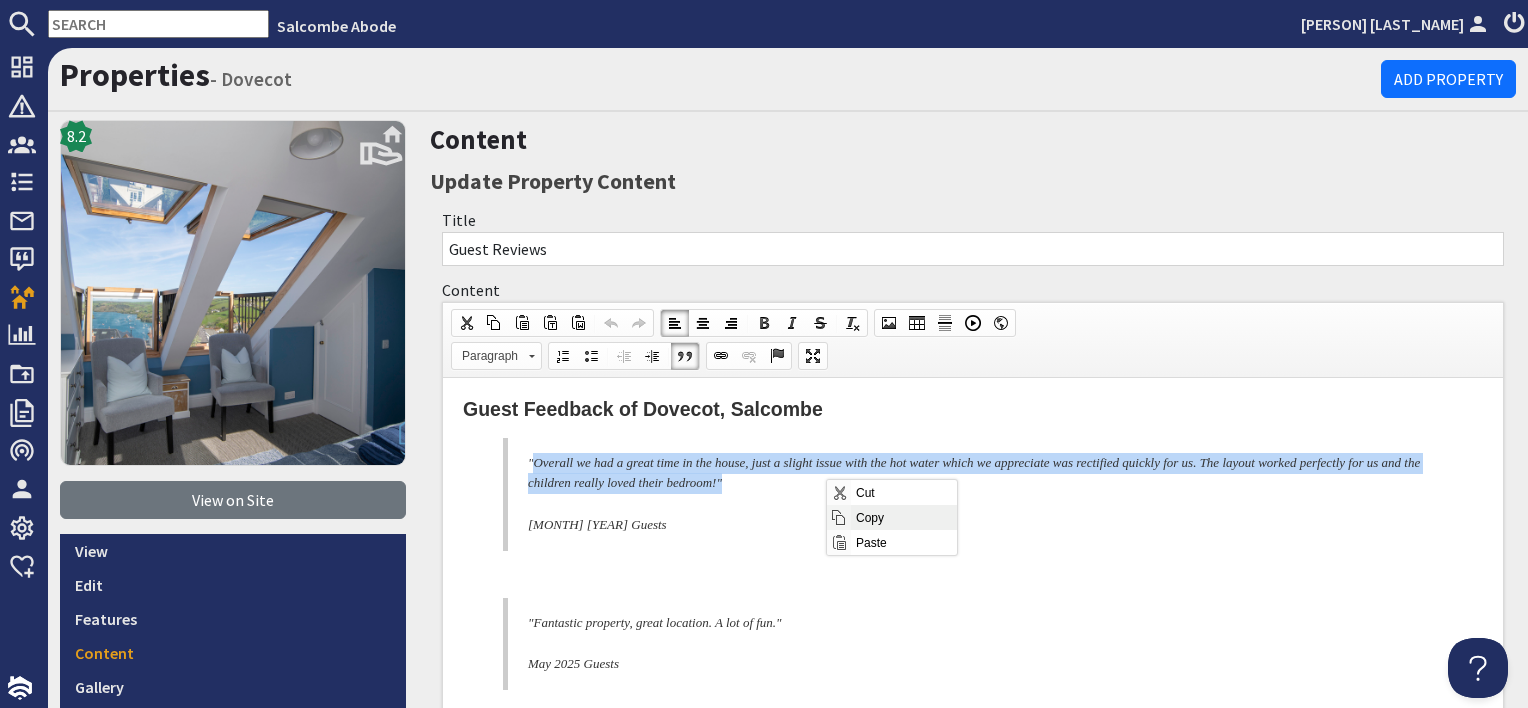 copy on "Overall we had a great time in the house, just a slight issue with the hot water which we appreciate was rectified quickly for us. The layout worked perfectly for us and the children really loved their bedroom!"" 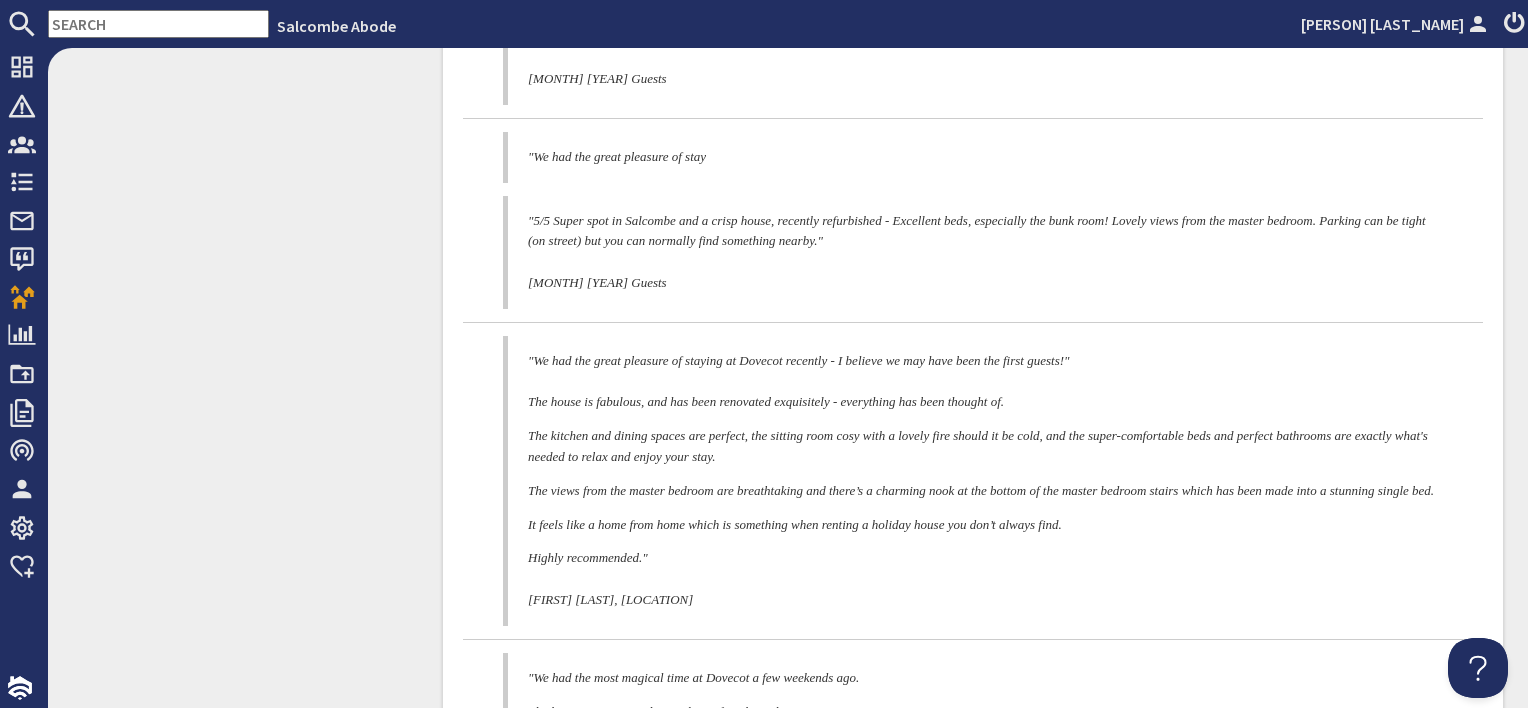 scroll, scrollTop: 2193, scrollLeft: 0, axis: vertical 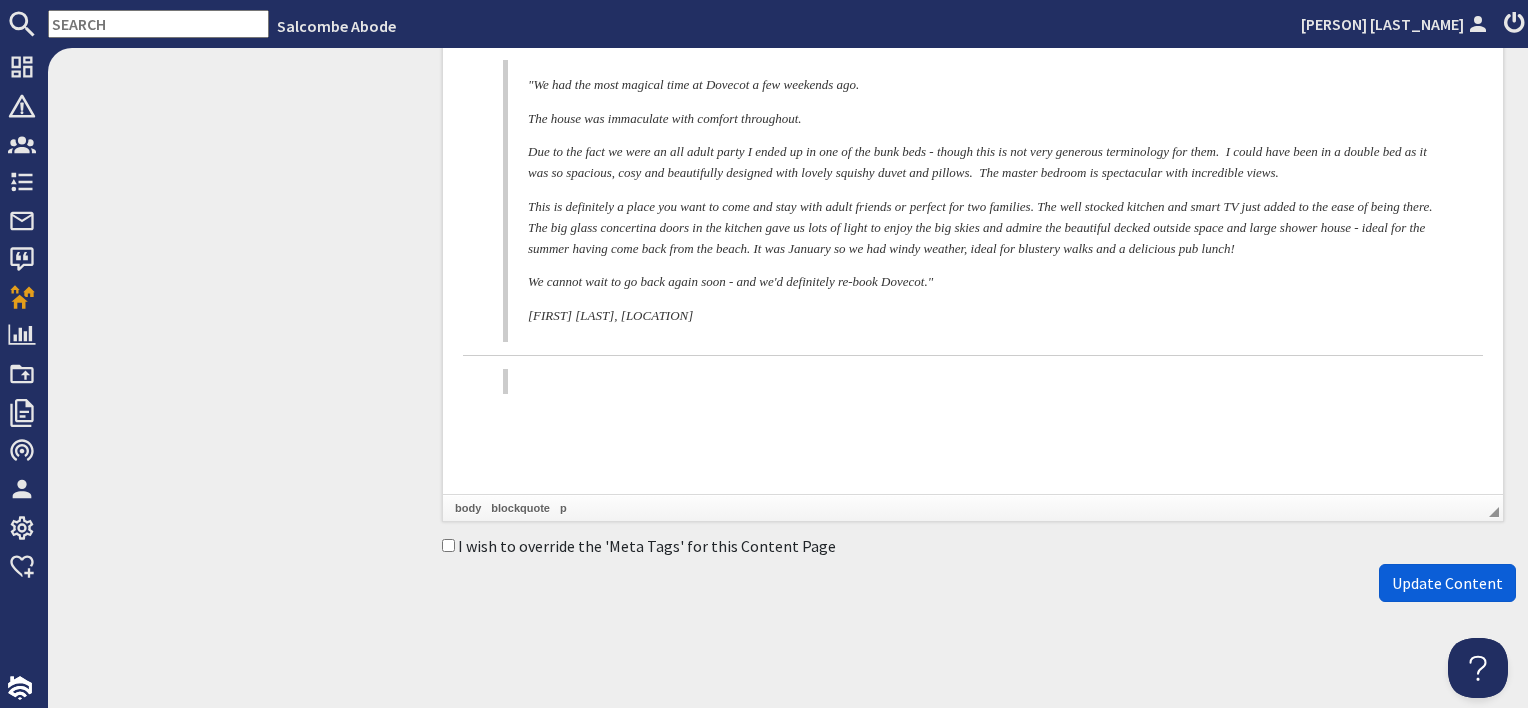 click on "Update Content" at bounding box center [1447, 583] 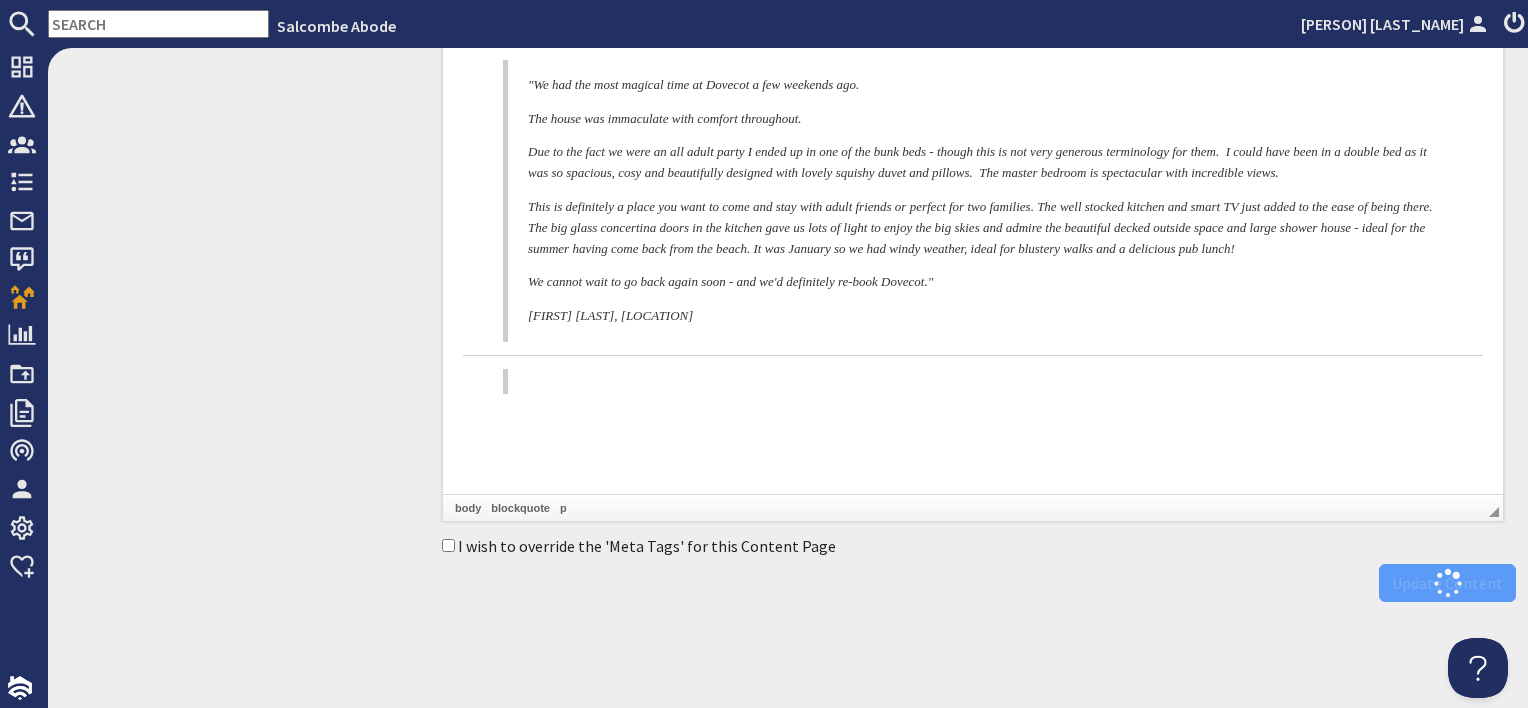 scroll, scrollTop: 0, scrollLeft: 0, axis: both 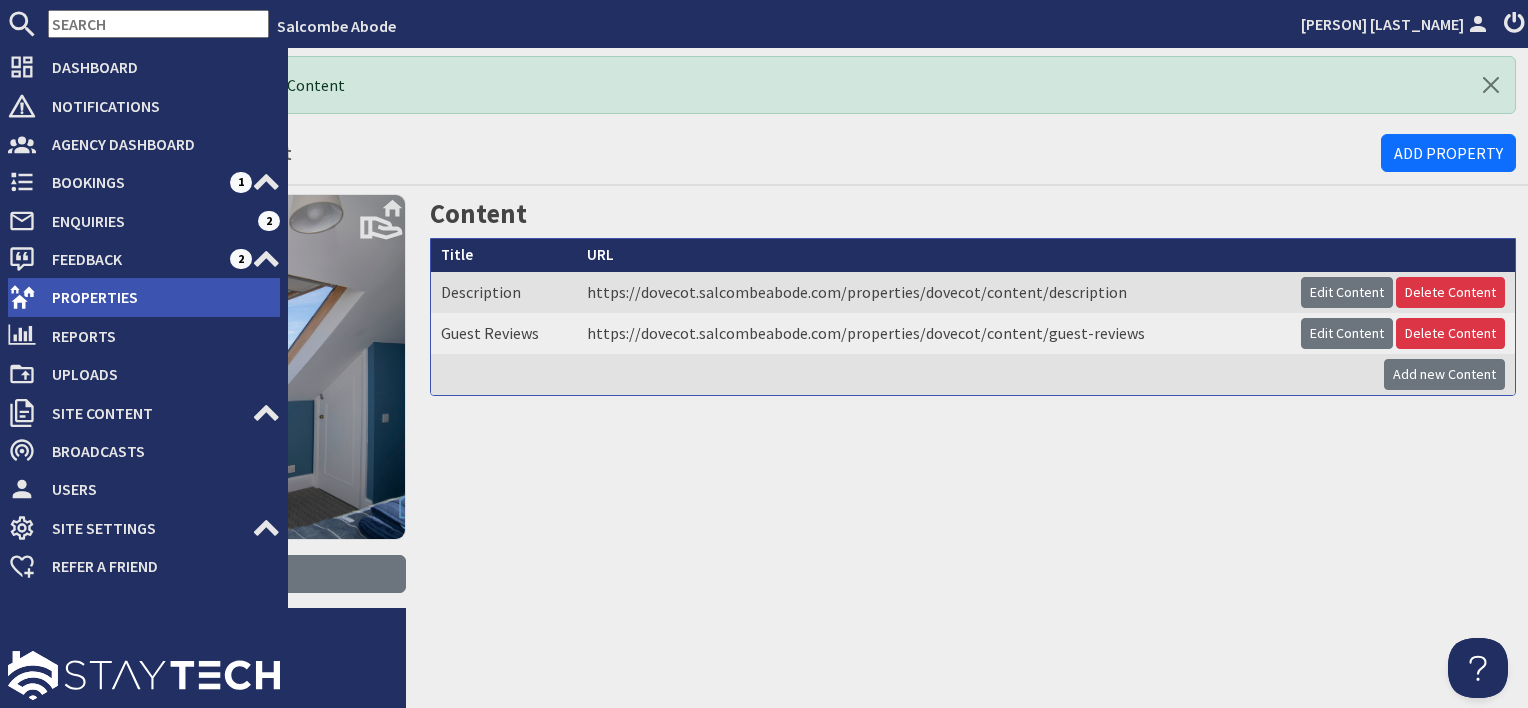 click on "Properties" at bounding box center [158, 297] 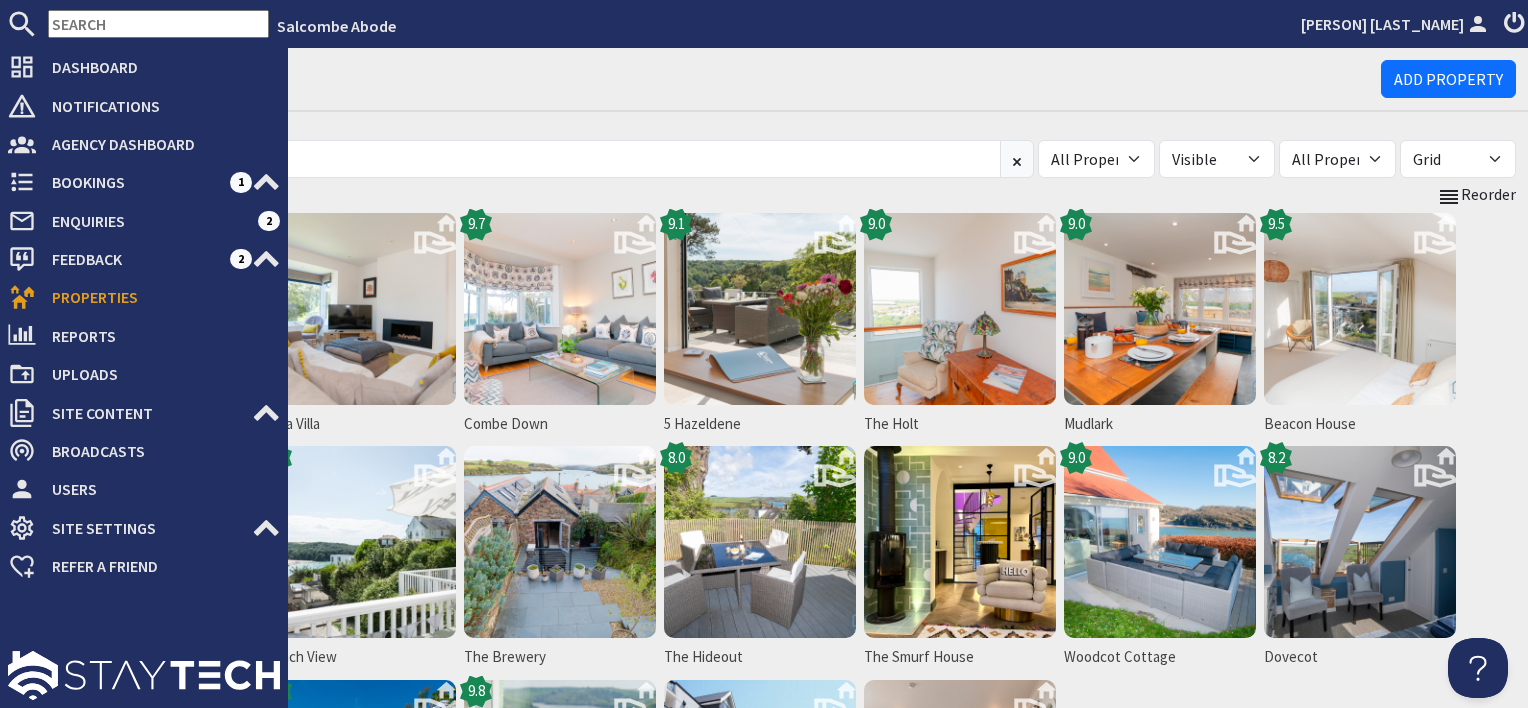 scroll, scrollTop: 0, scrollLeft: 0, axis: both 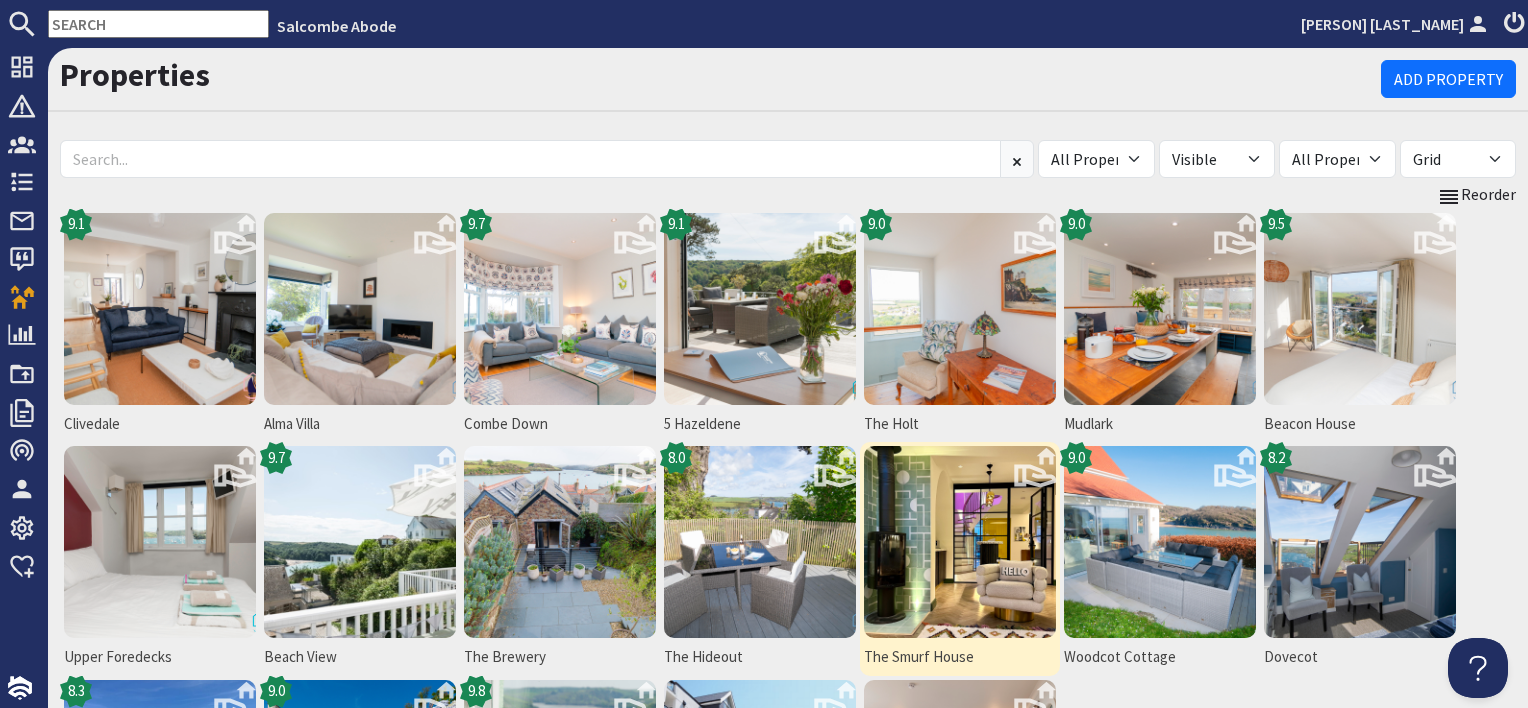 click at bounding box center (960, 542) 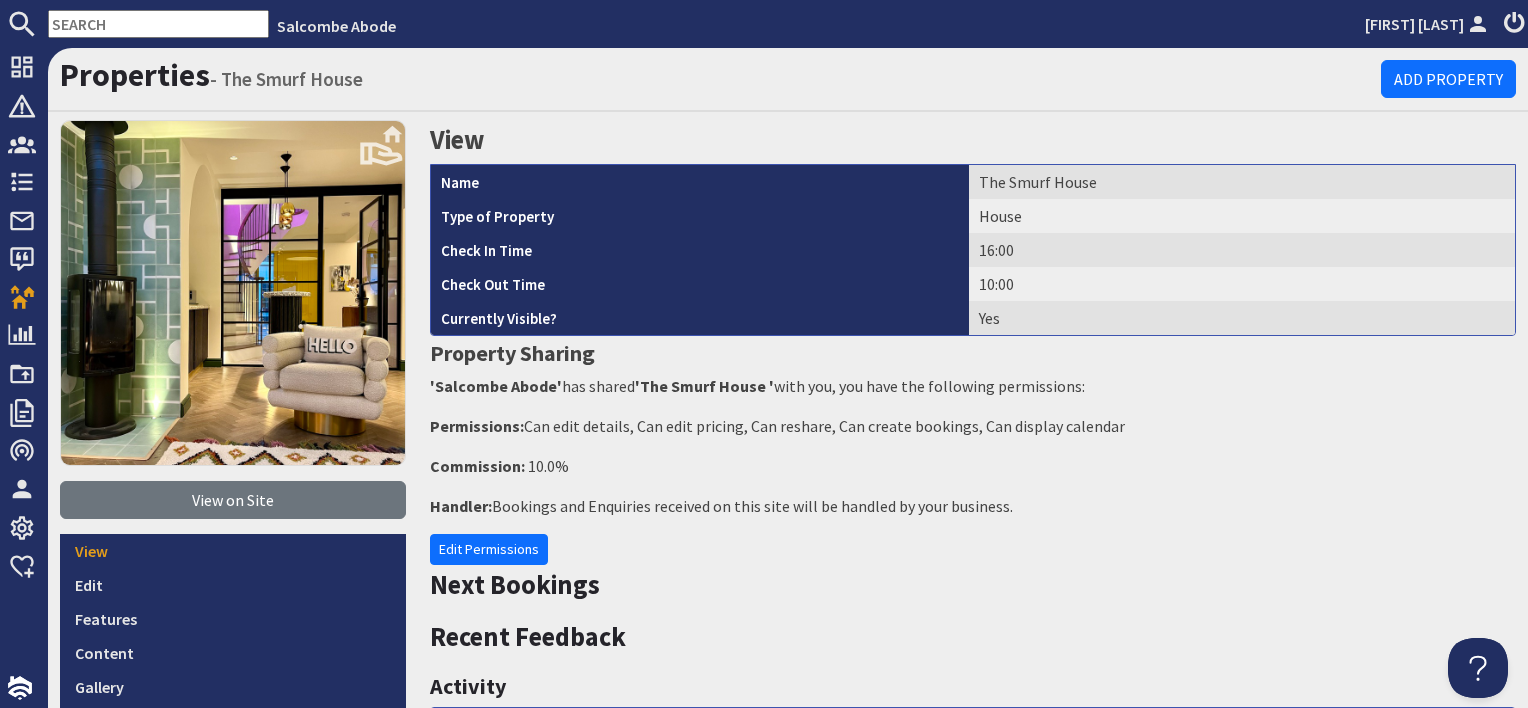 scroll, scrollTop: 0, scrollLeft: 0, axis: both 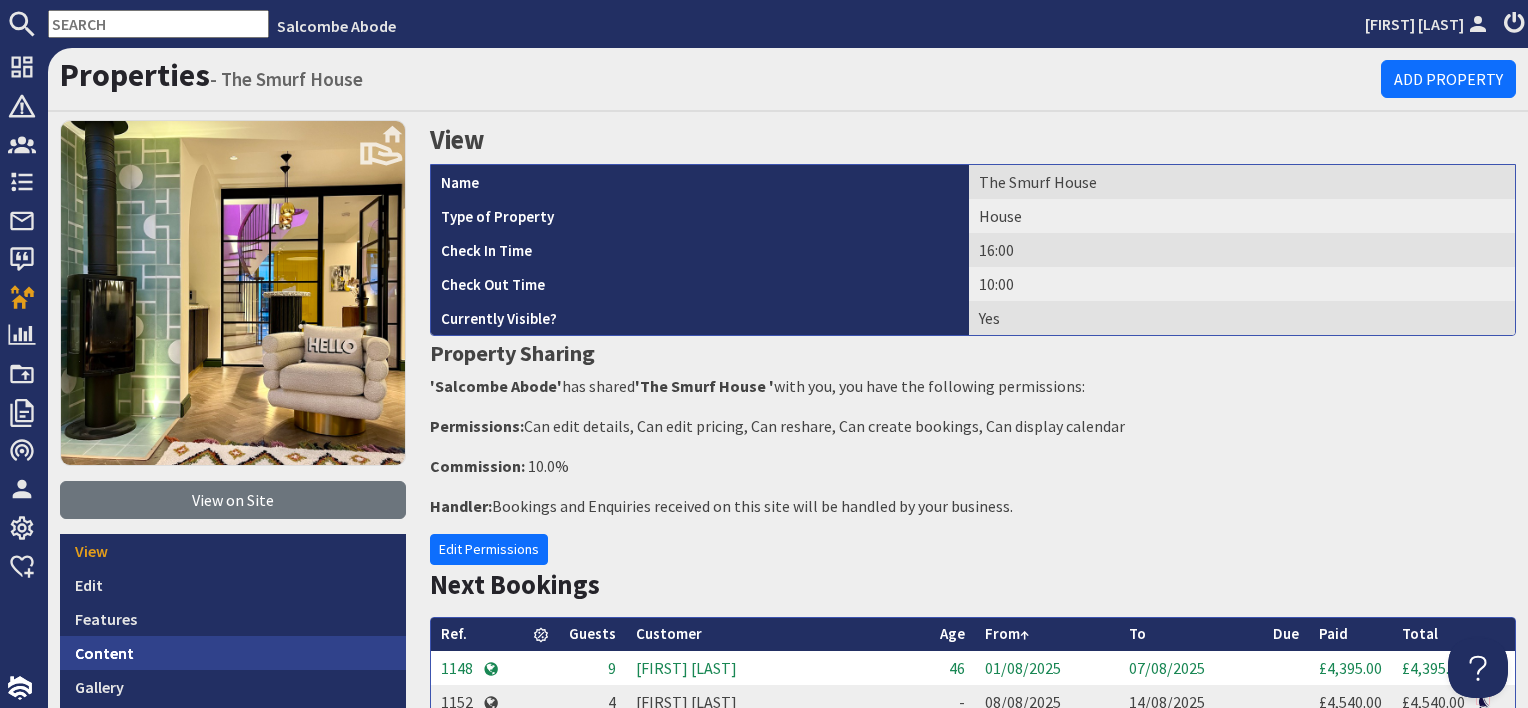 click on "Content" at bounding box center (233, 653) 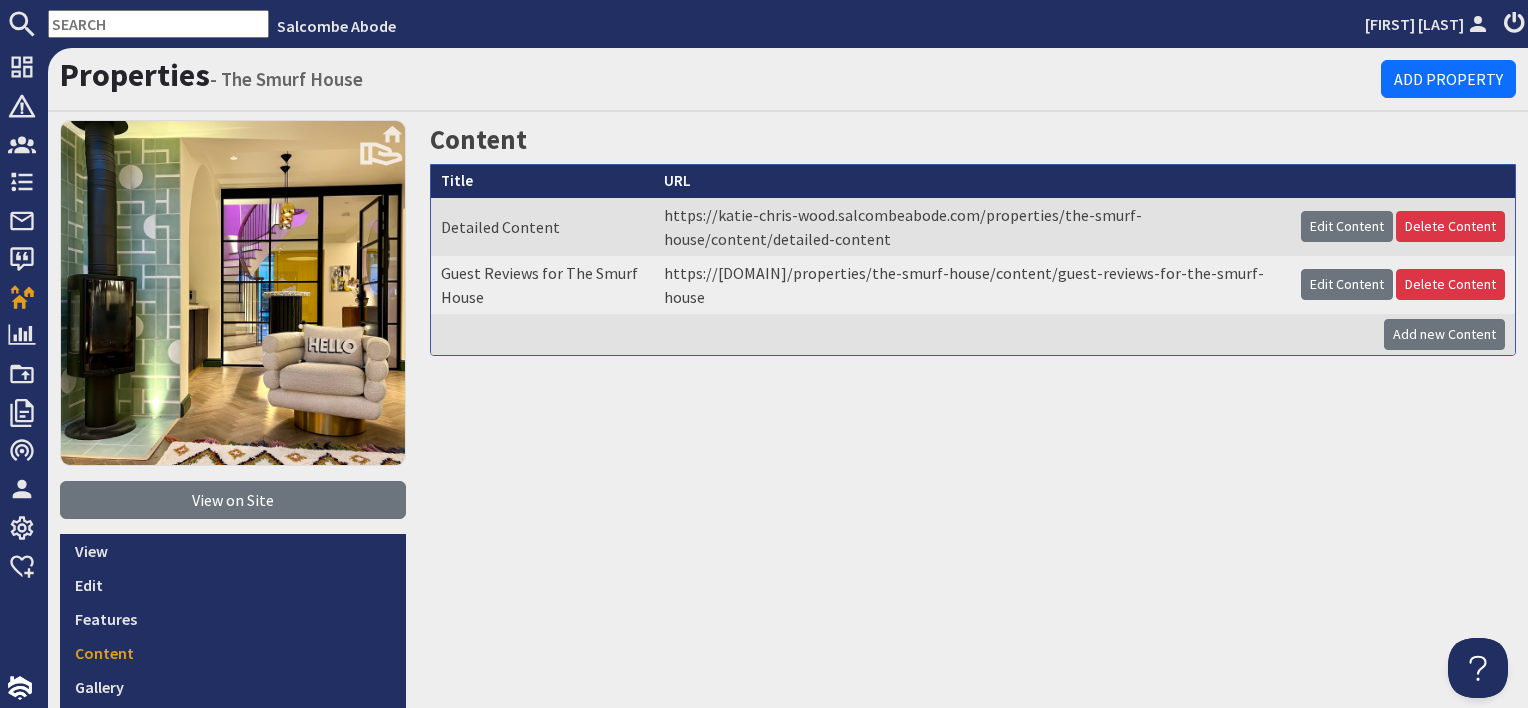 scroll, scrollTop: 0, scrollLeft: 0, axis: both 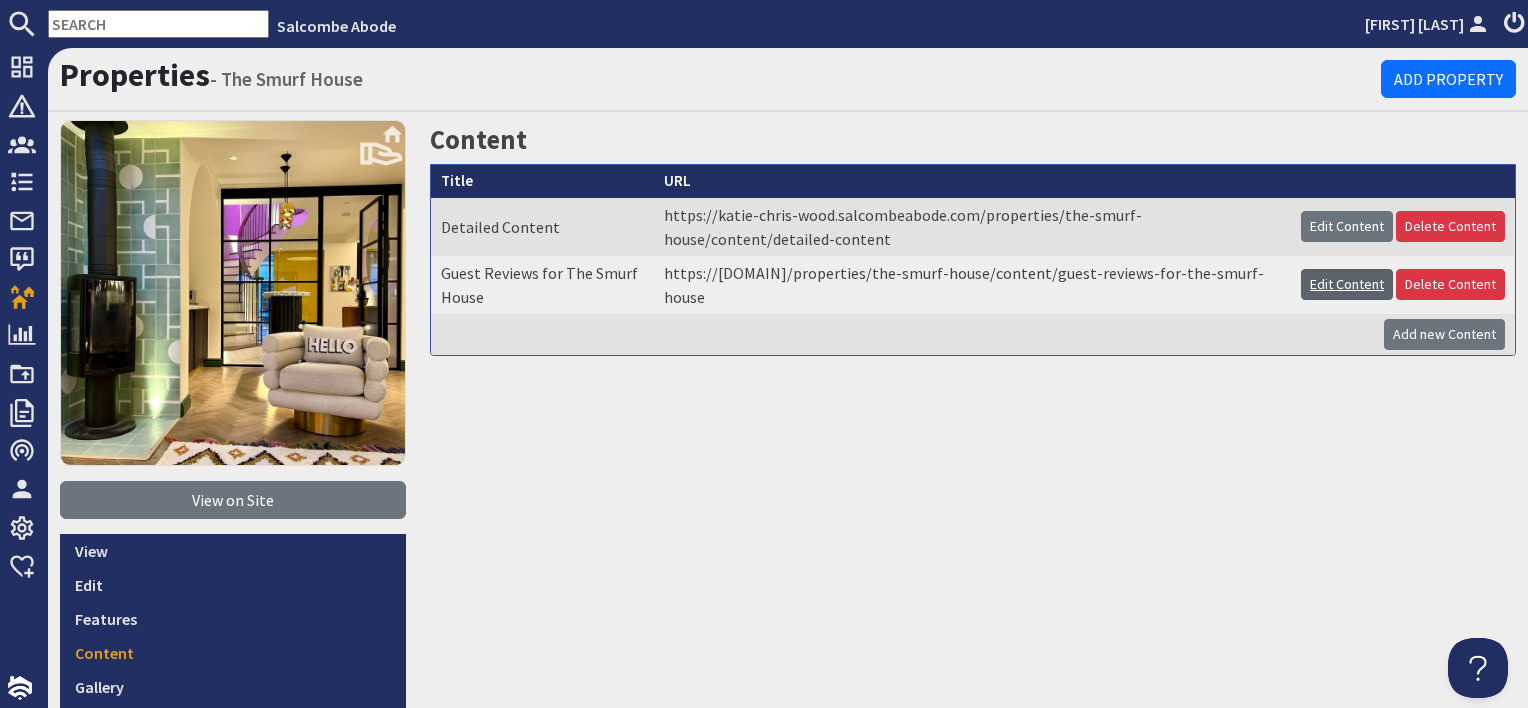 click on "Edit Content" at bounding box center (1347, 284) 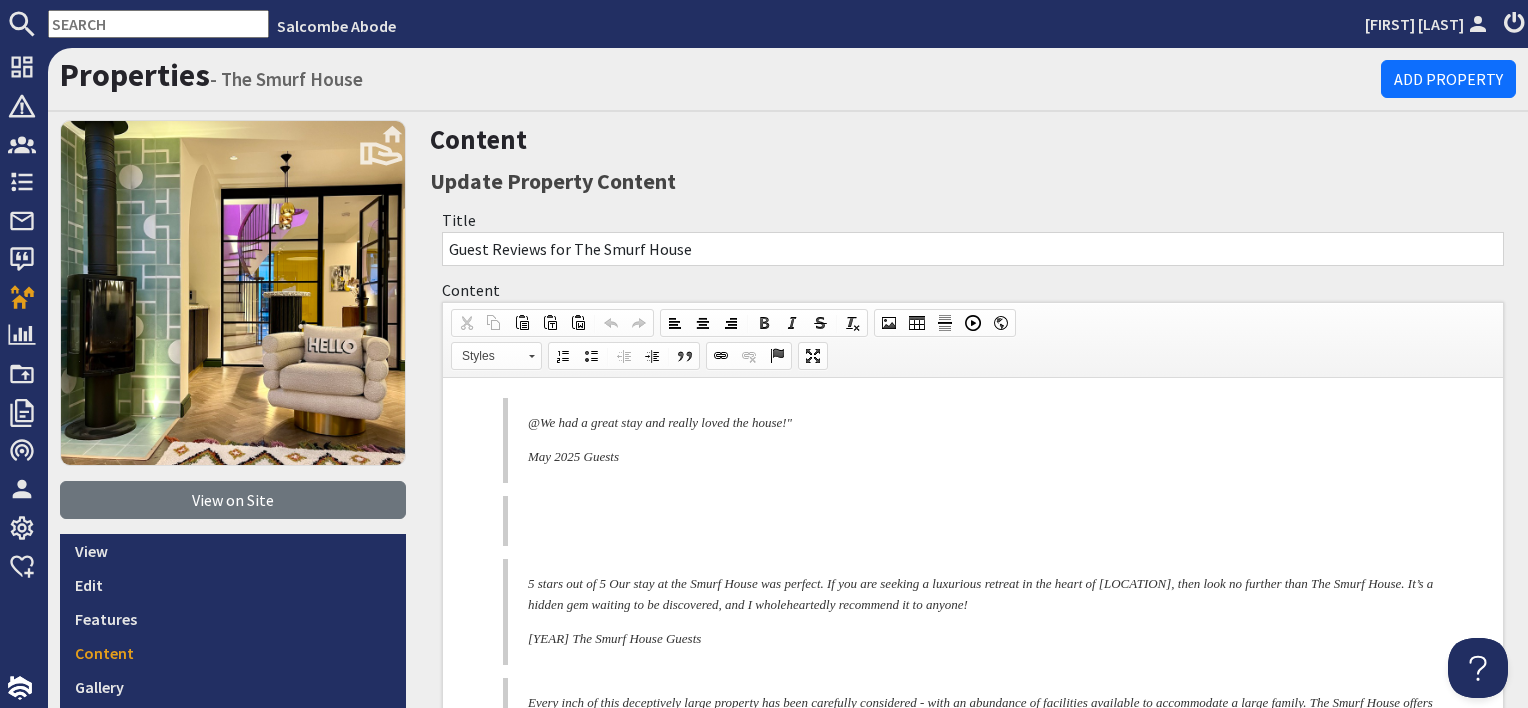 scroll, scrollTop: 0, scrollLeft: 0, axis: both 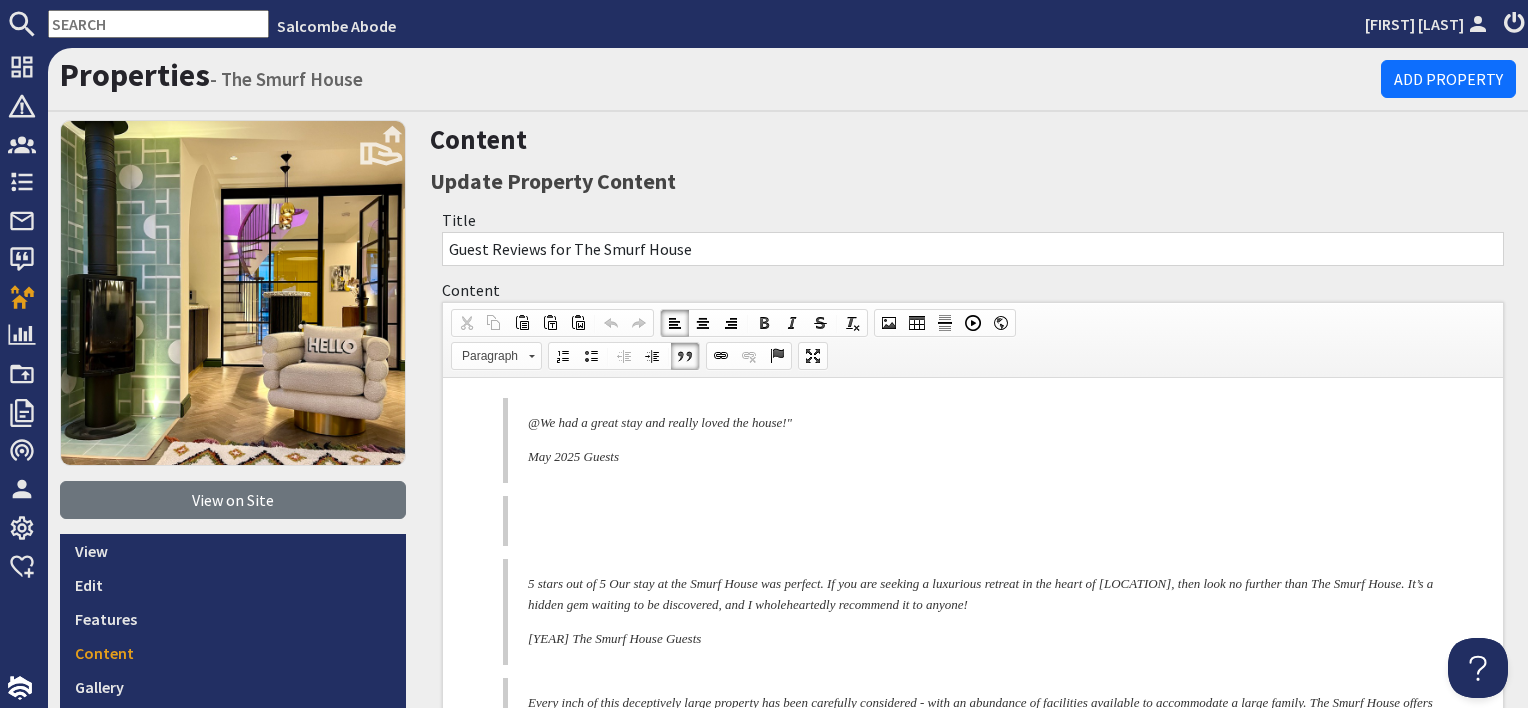 drag, startPoint x: 651, startPoint y: 450, endPoint x: 521, endPoint y: 415, distance: 134.62912 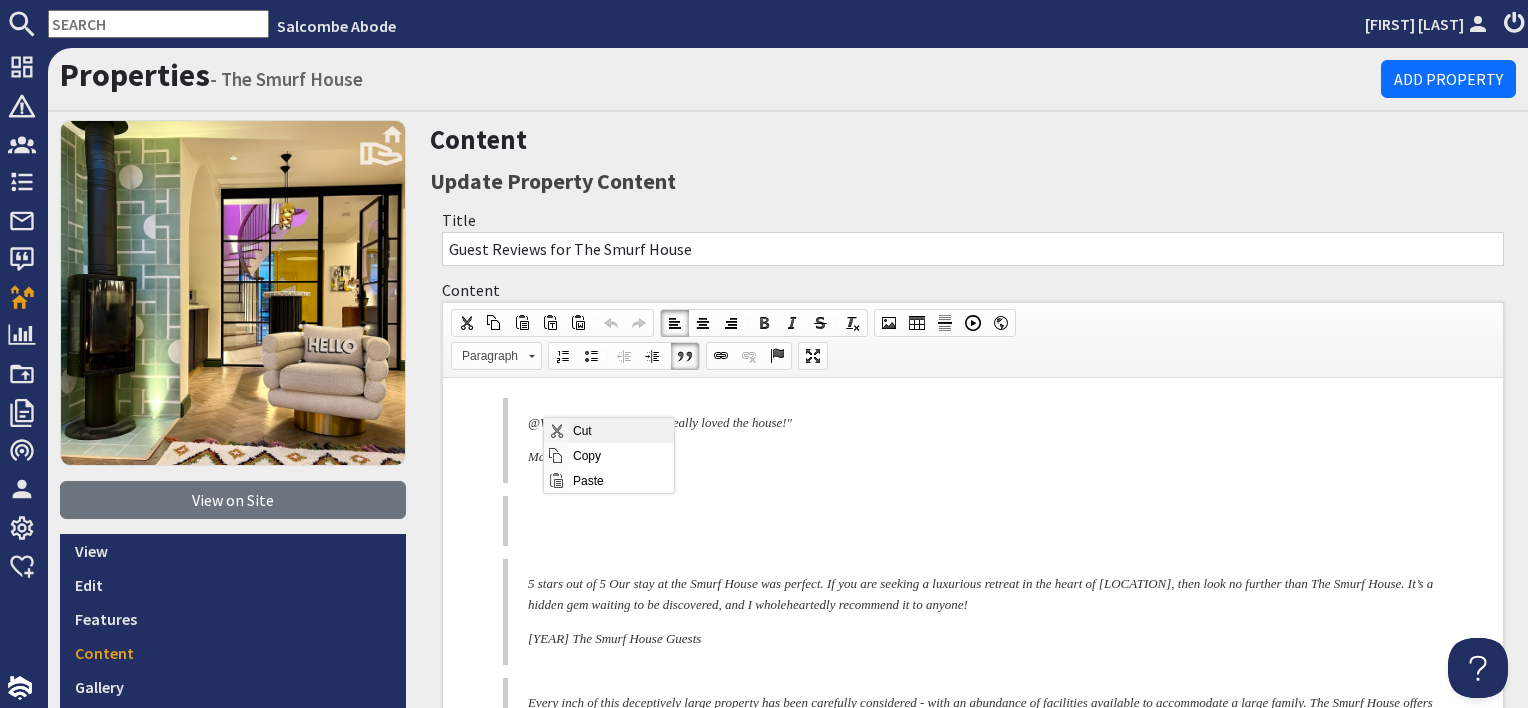 scroll, scrollTop: 0, scrollLeft: 0, axis: both 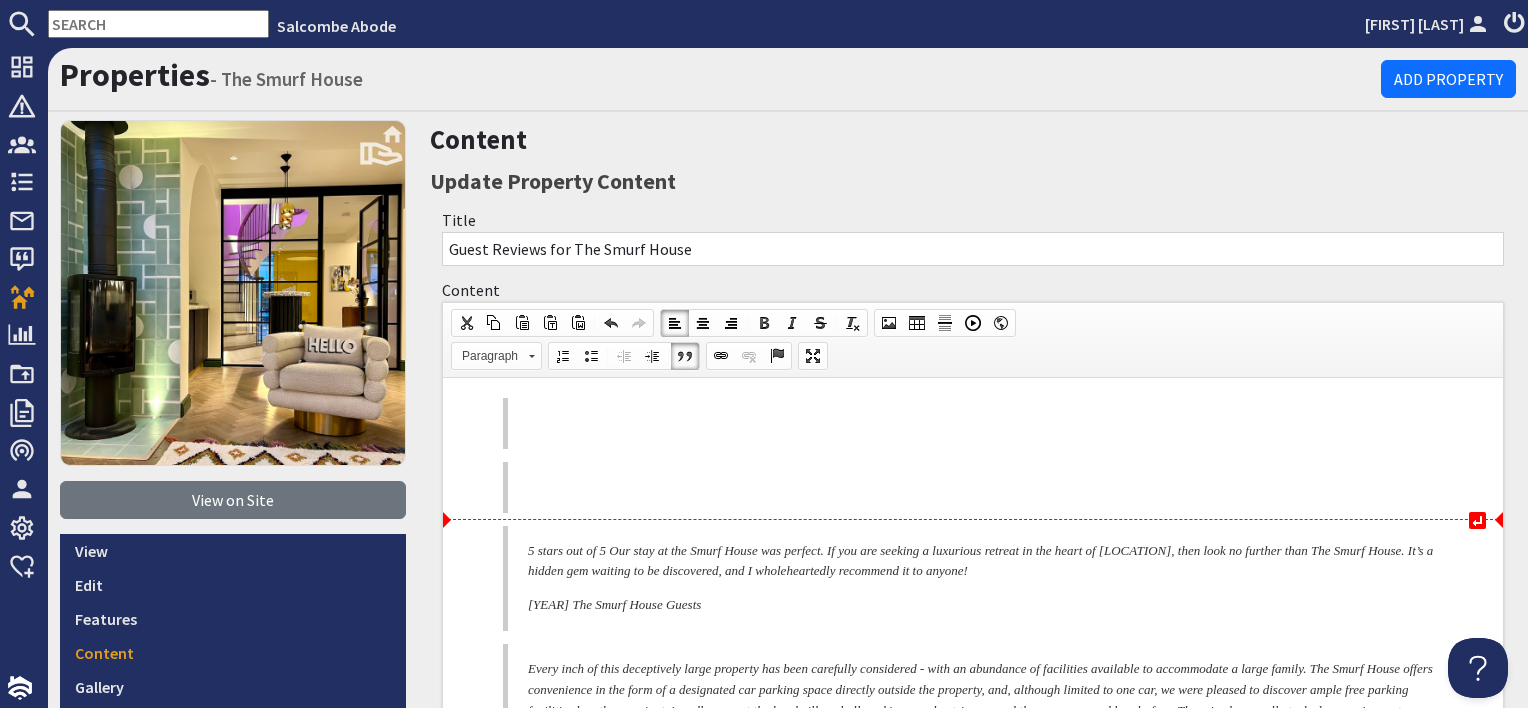 click at bounding box center [981, 487] 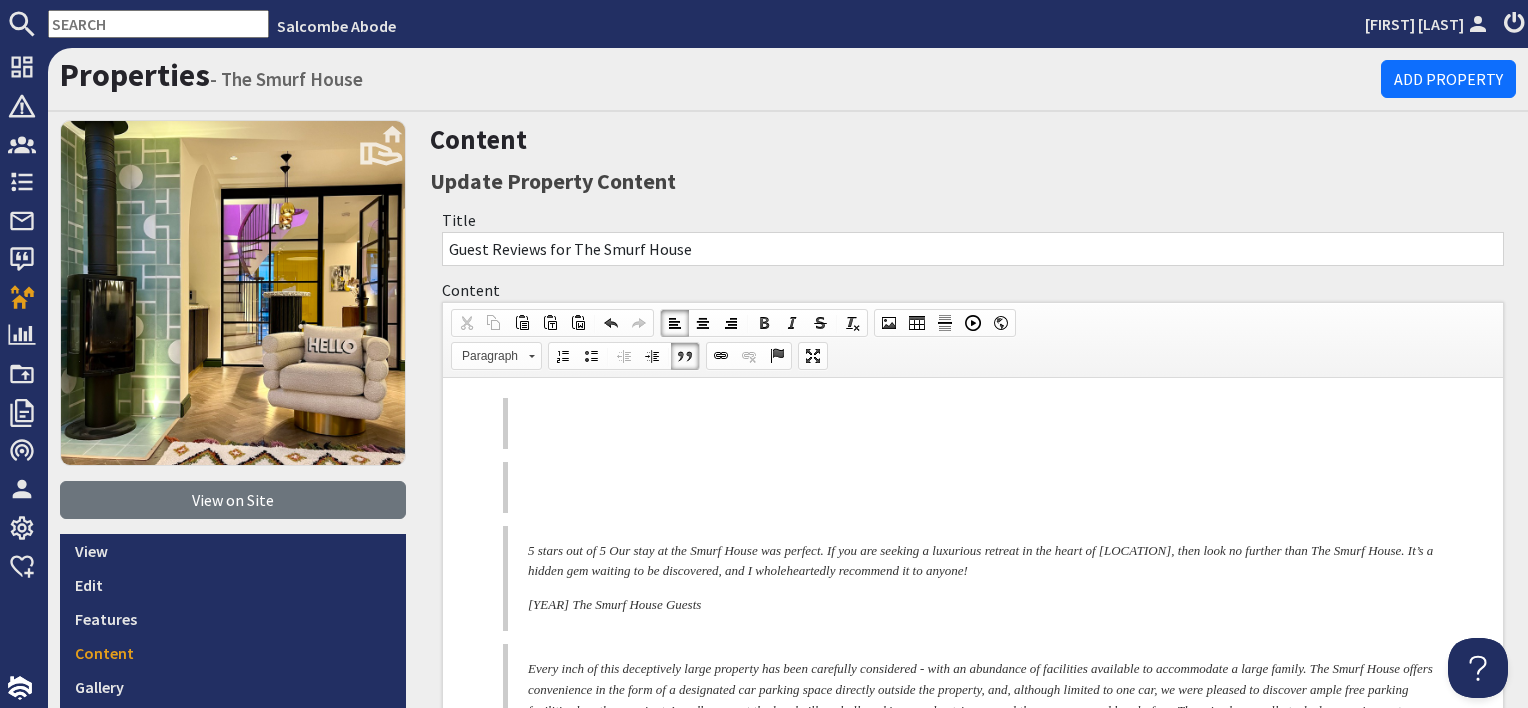 paste 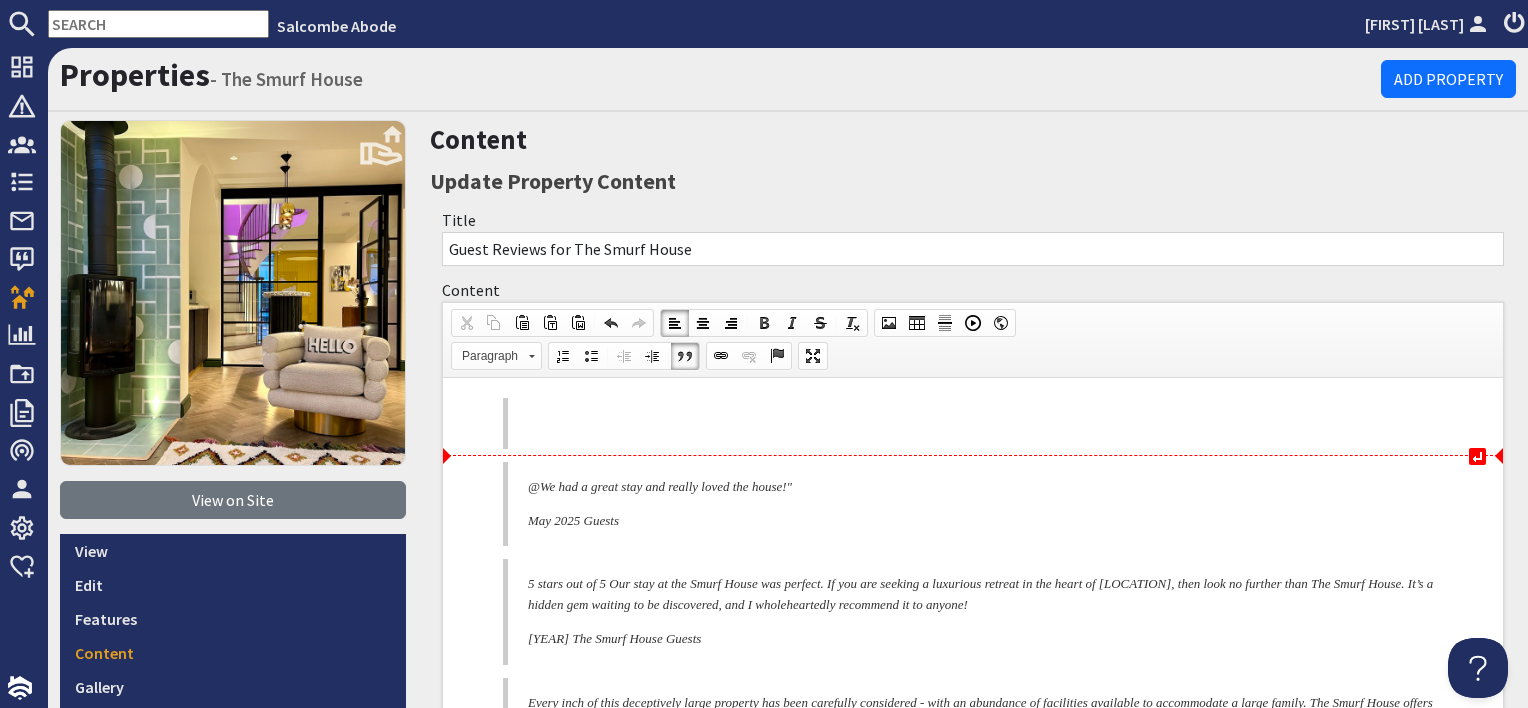 click on "@We had a great stay and really loved the house!"" at bounding box center (981, 487) 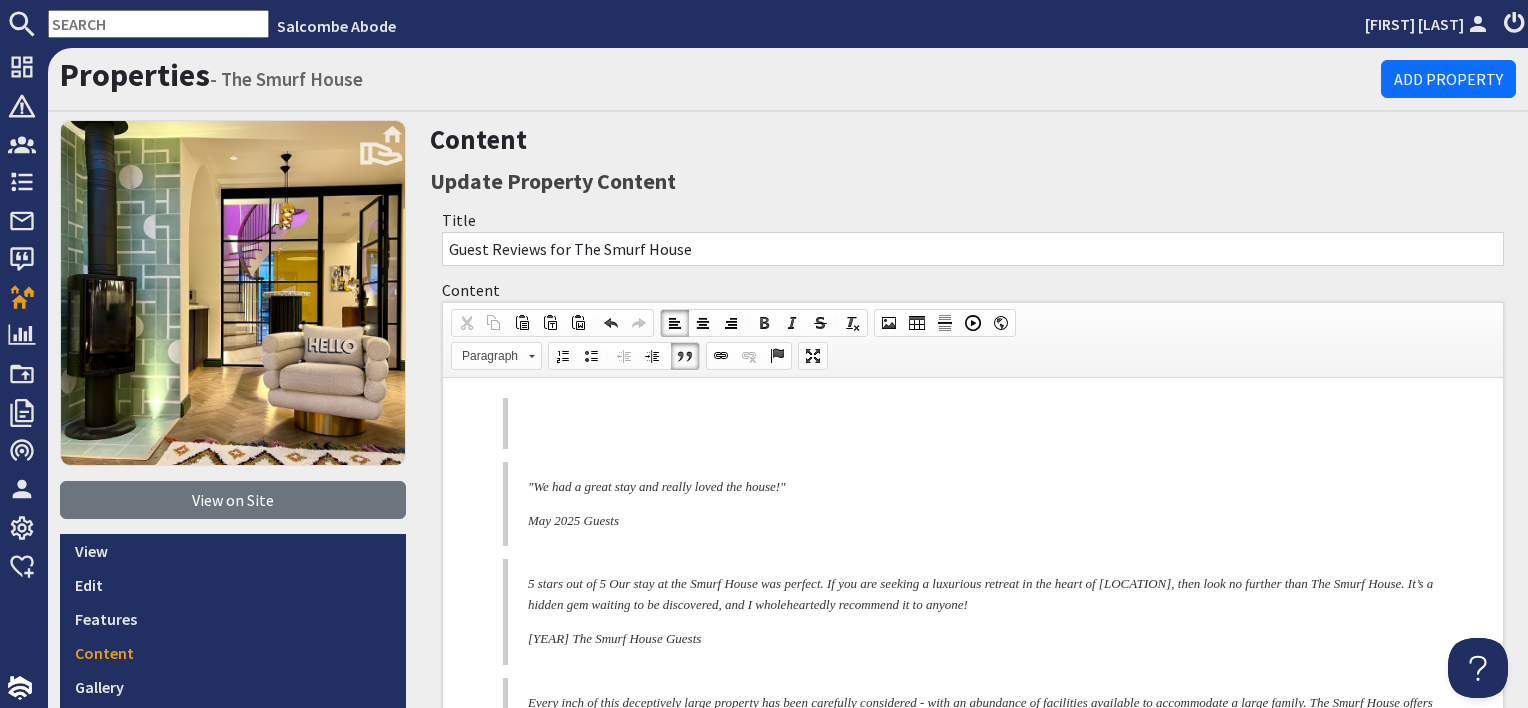 click at bounding box center [973, 423] 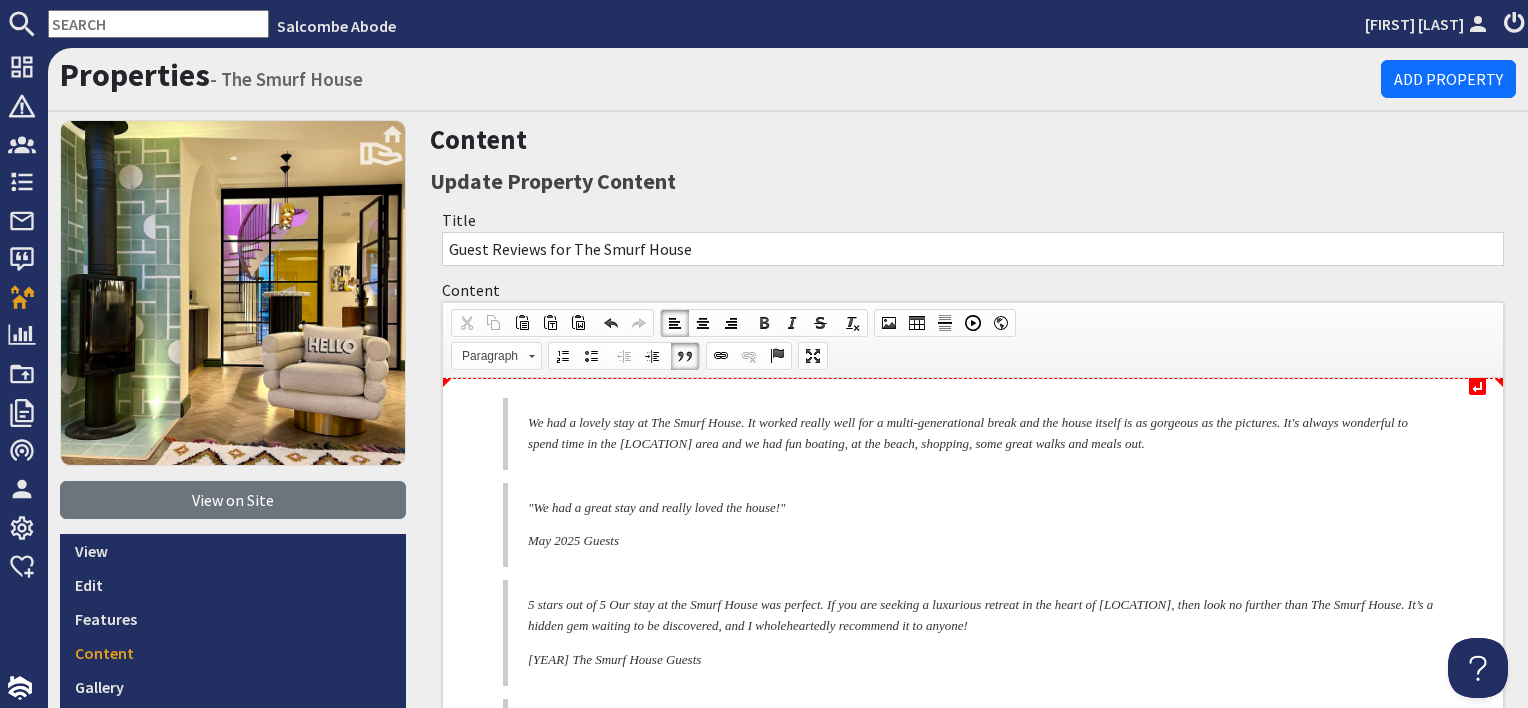 click on "We had a lovely stay at The Smurf House. It worked really well for a multi-generational break and the house itself is as gorgeous as the pictures. It's always wonderful to spend time in the Salcombe area and we had fun boating, at the beach, shopping, some great walks and meals out." at bounding box center (981, 434) 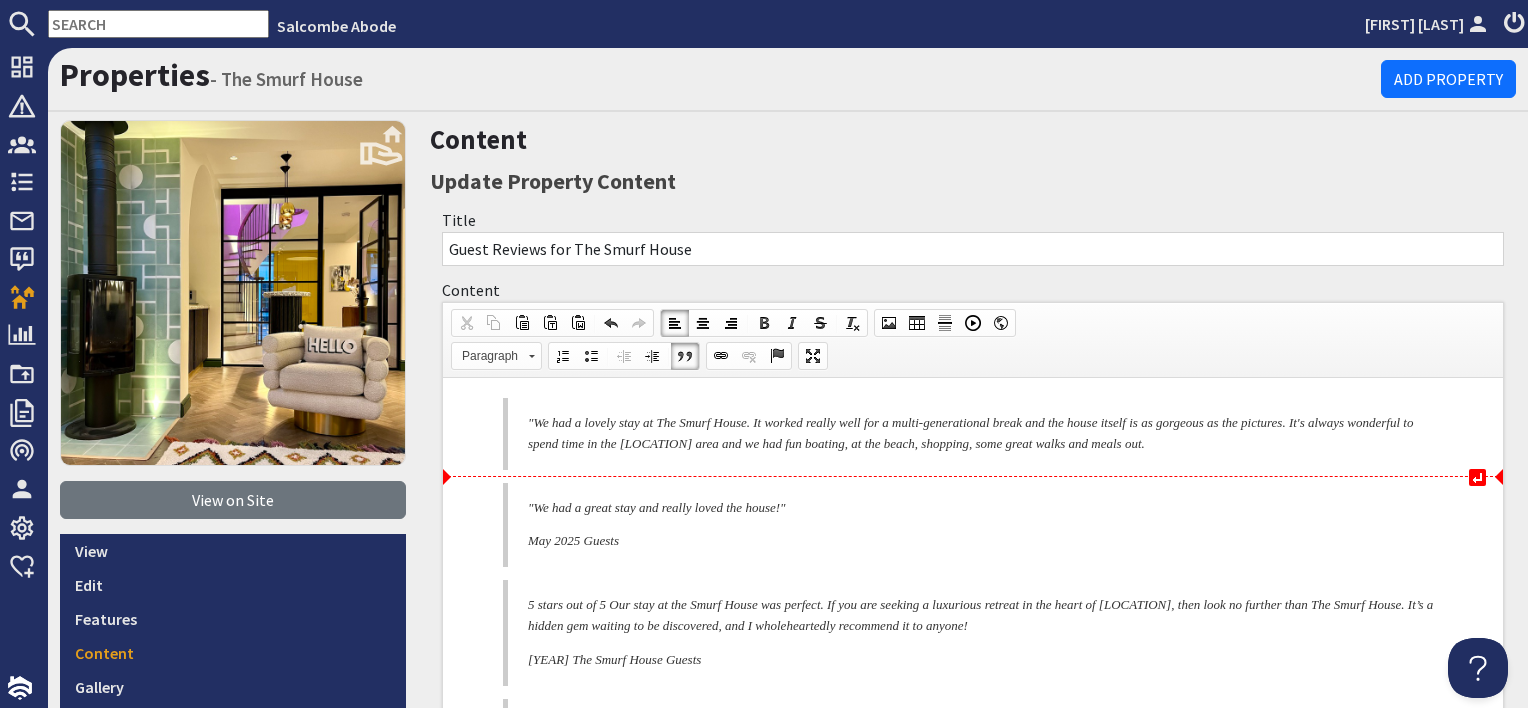 click on ""We had a lovely stay at The Smurf House. It worked really well for a multi-generational break and the house itself is as gorgeous as the pictures. It's always wonderful to spend time in the Salcombe area and we had fun boating, at the beach, shopping, some great walks and meals out." at bounding box center (981, 434) 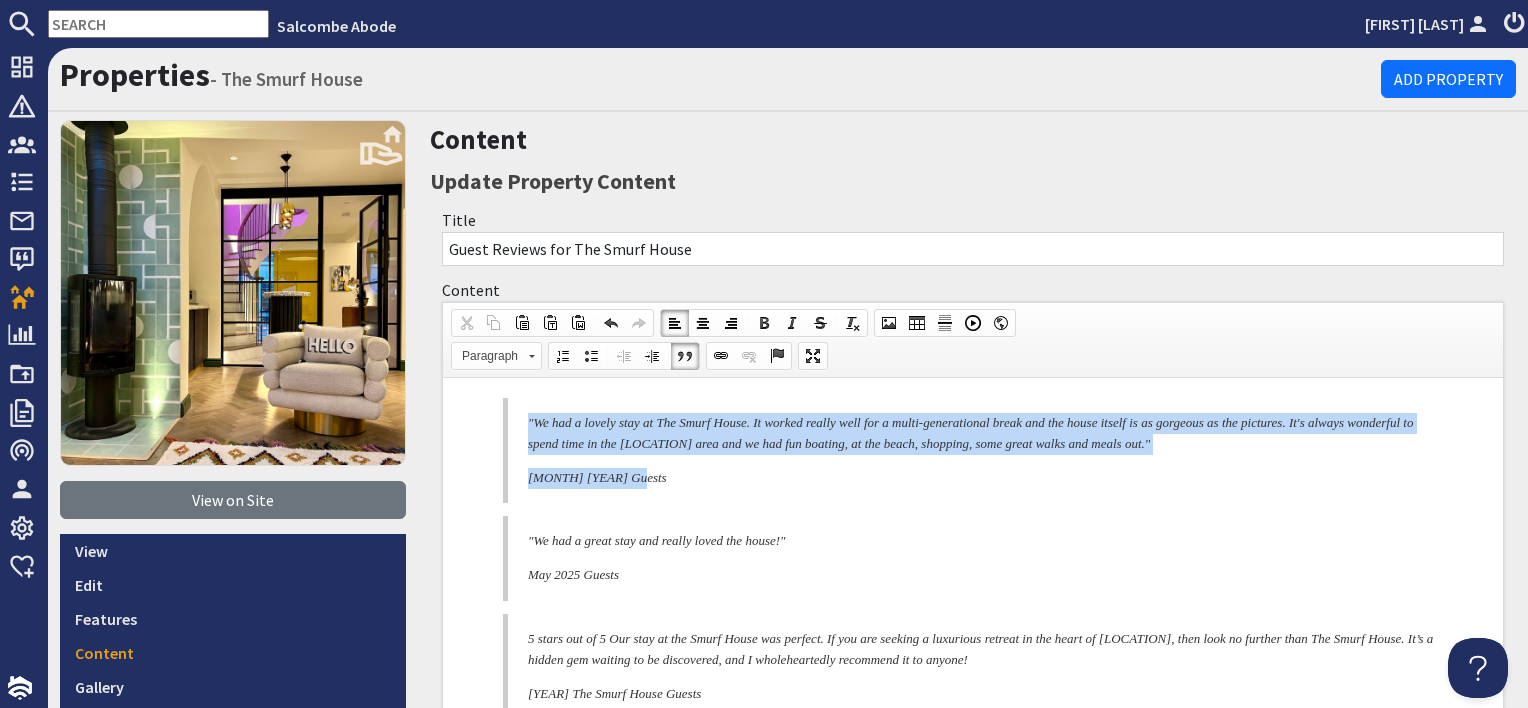 drag, startPoint x: 676, startPoint y: 476, endPoint x: 523, endPoint y: 421, distance: 162.58536 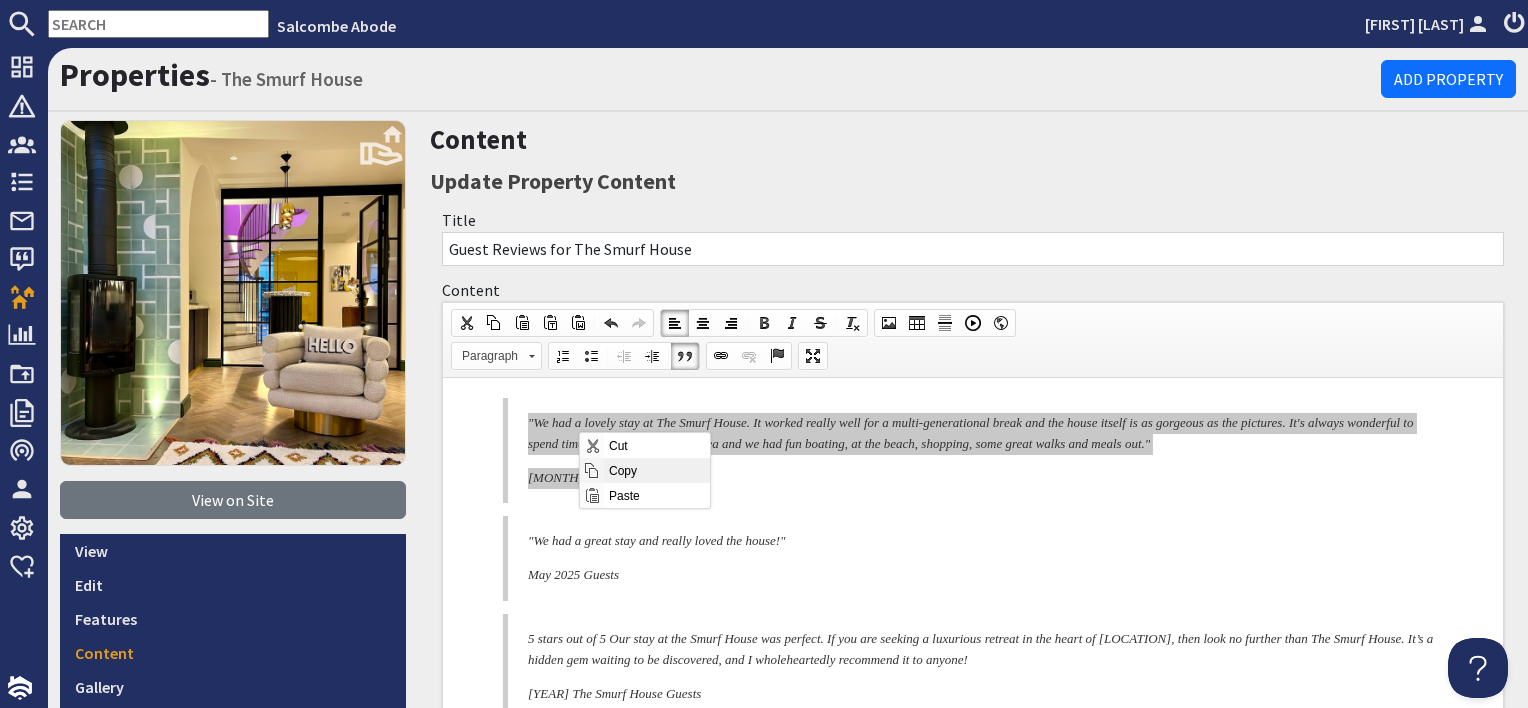click on "Copy" at bounding box center [657, 470] 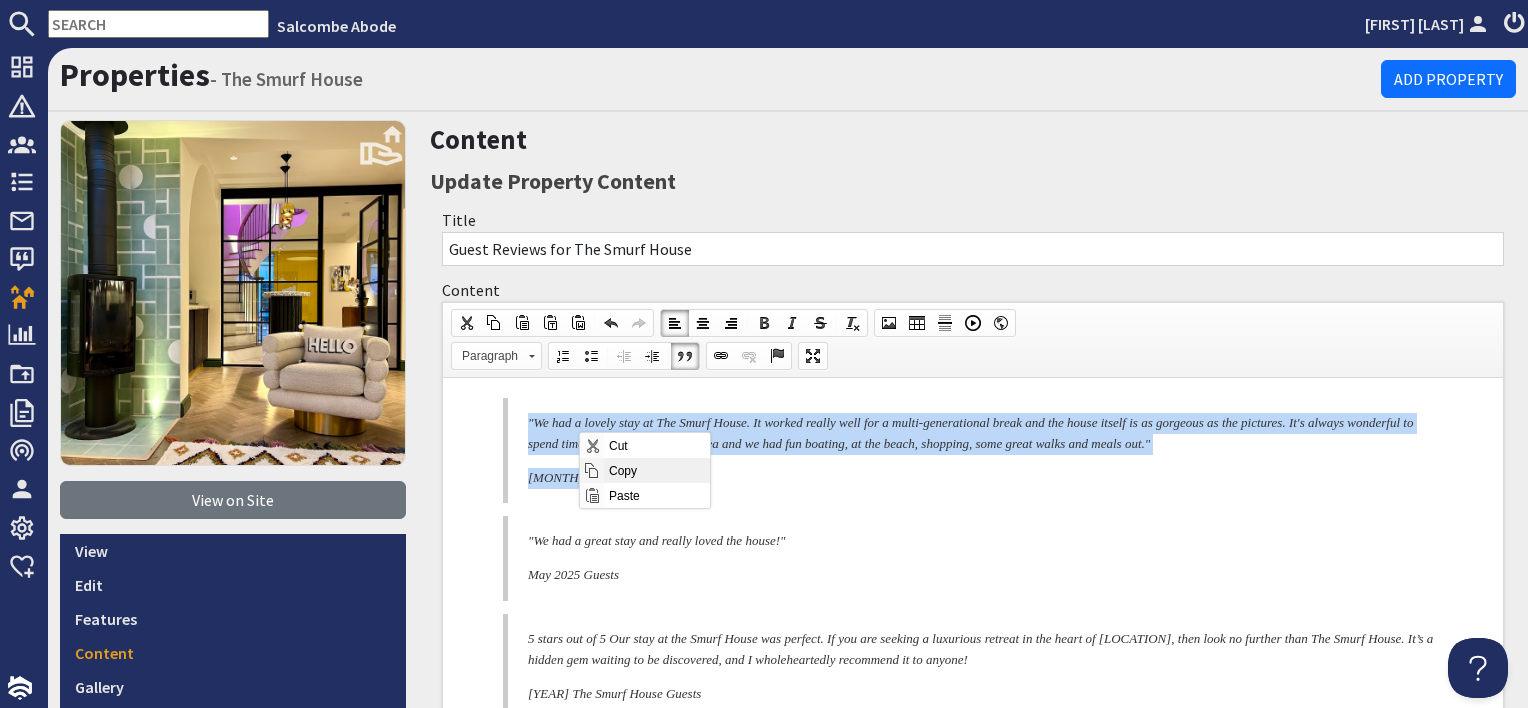 copy on ""We had a lovely stay at The Smurf House. It worked really well for a multi-generational break and the house itself is as gorgeous as the pictures. It's always wonderful to spend time in the Salcombe area and we had fun boating, at the beach, shopping, some great walks and meals out." July 2025 Guests" 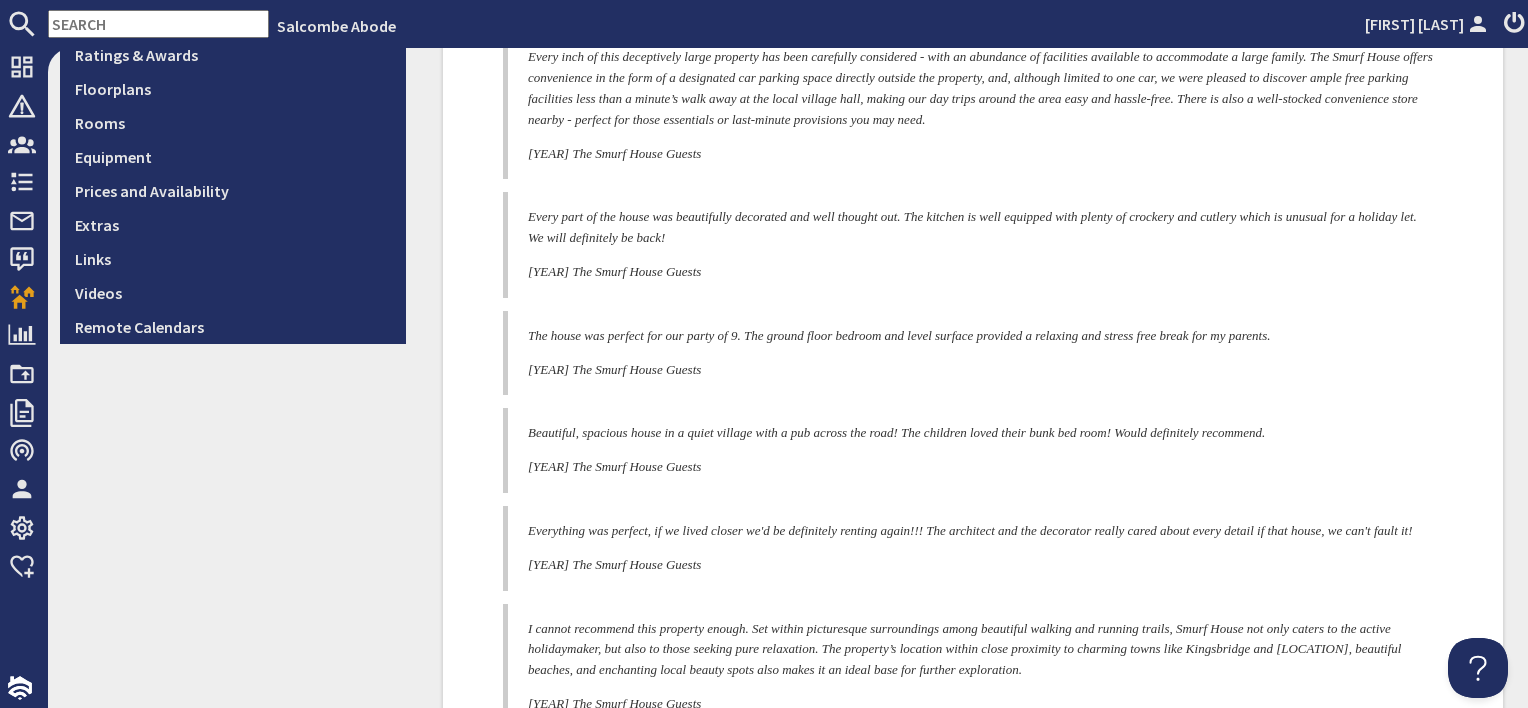 scroll, scrollTop: 1396, scrollLeft: 0, axis: vertical 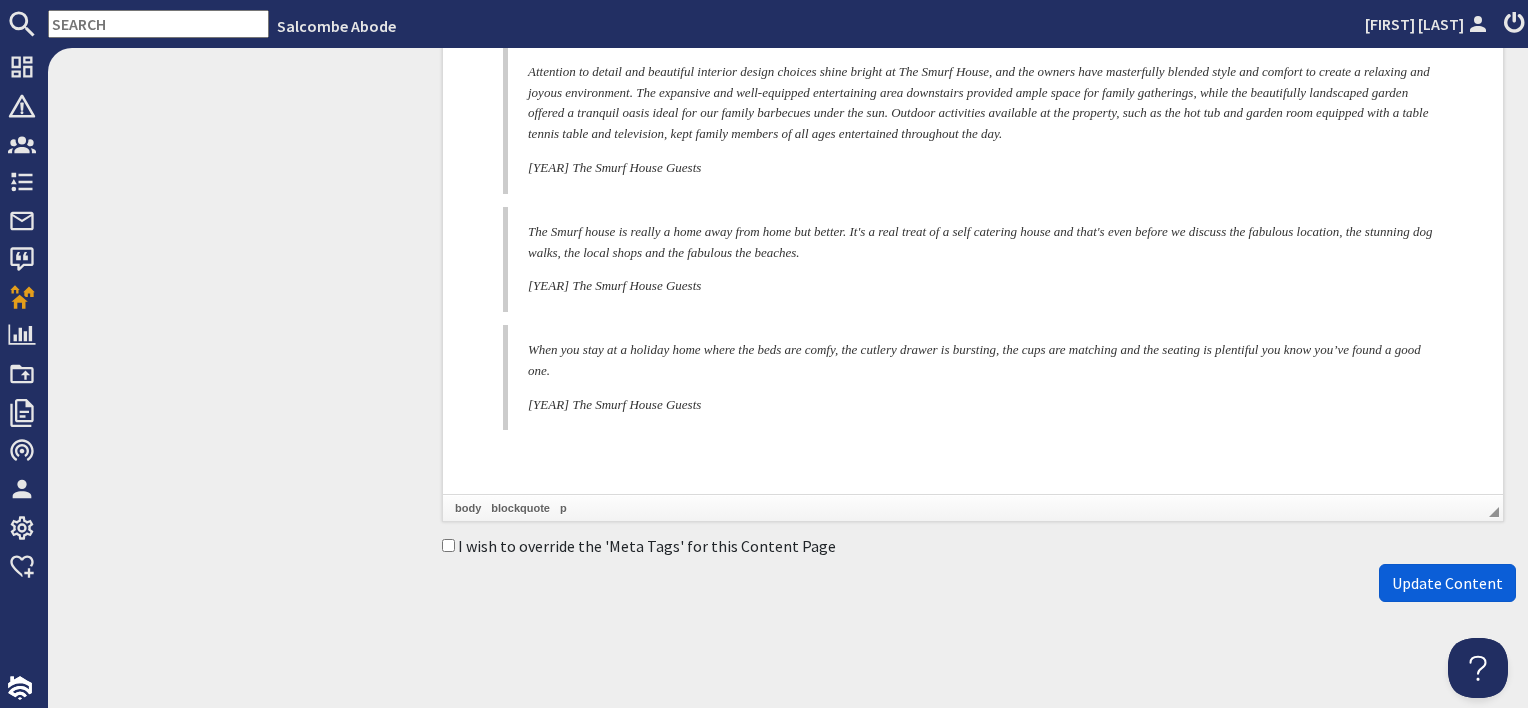 click on "Update Content" at bounding box center [1447, 583] 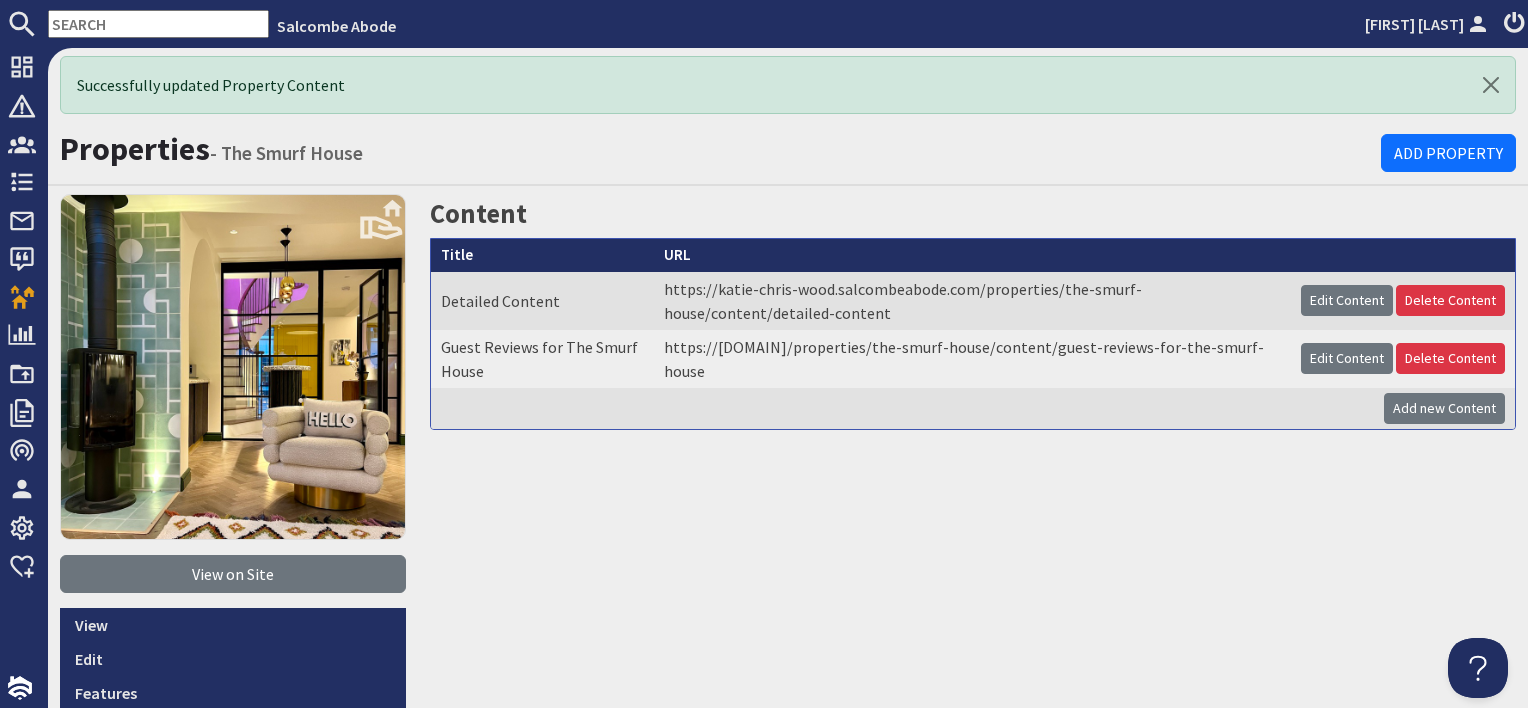 scroll, scrollTop: 0, scrollLeft: 0, axis: both 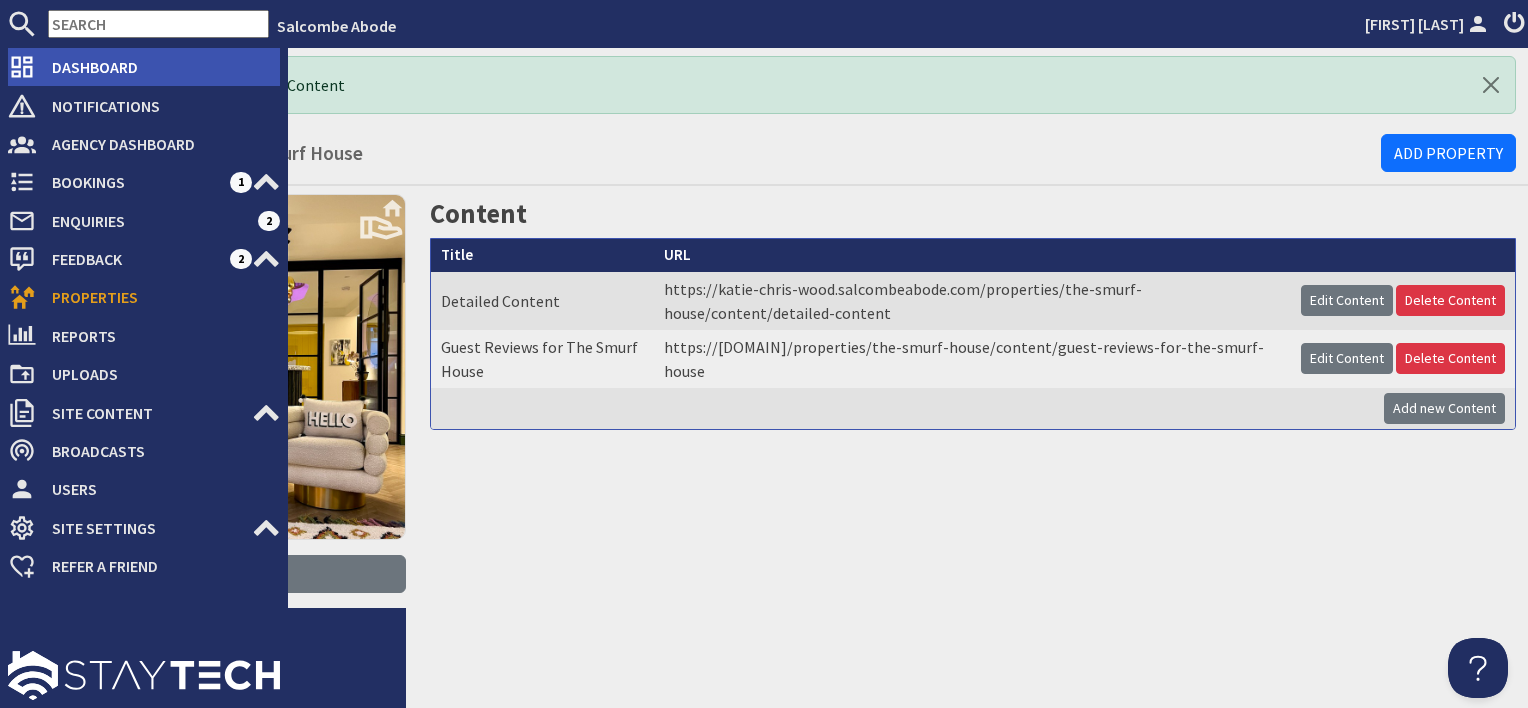 click on "Dashboard" at bounding box center (158, 67) 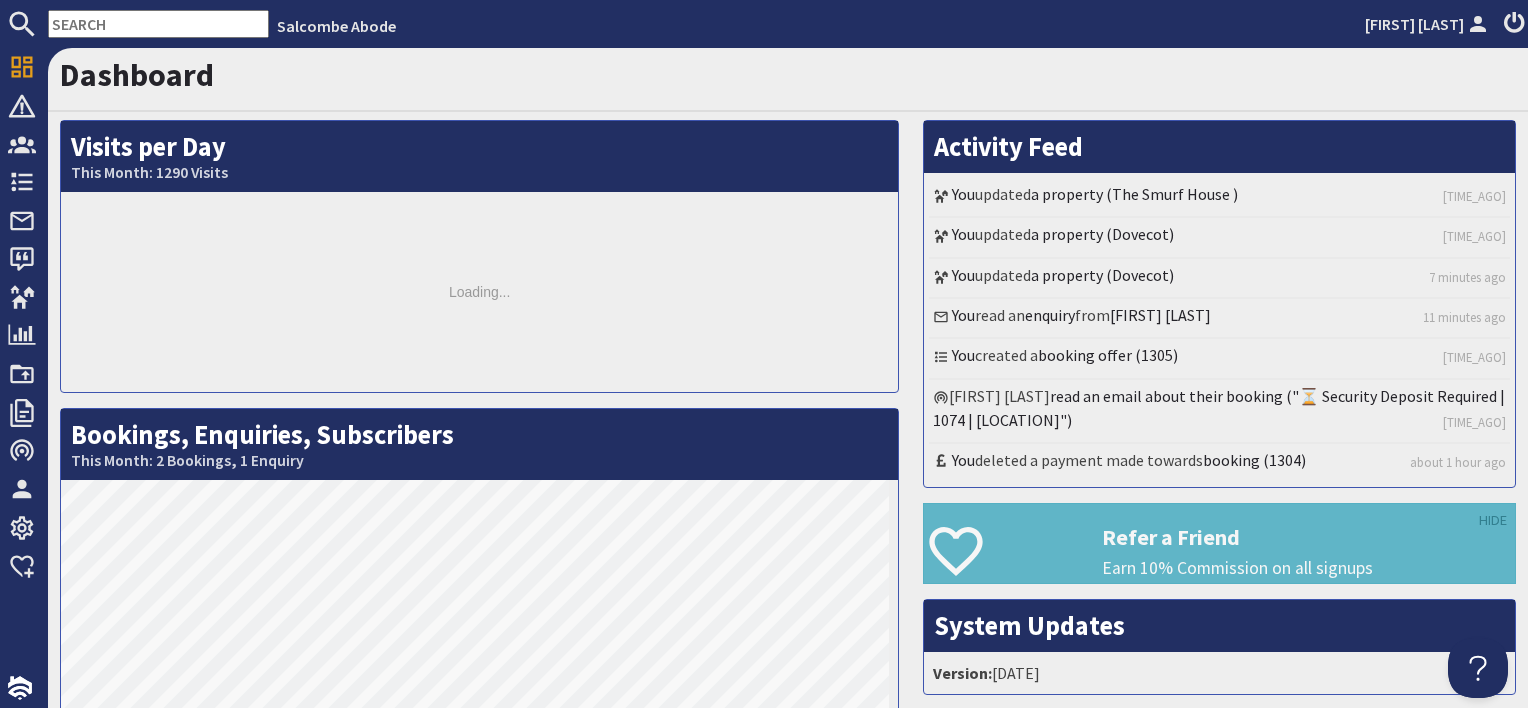 scroll, scrollTop: 0, scrollLeft: 0, axis: both 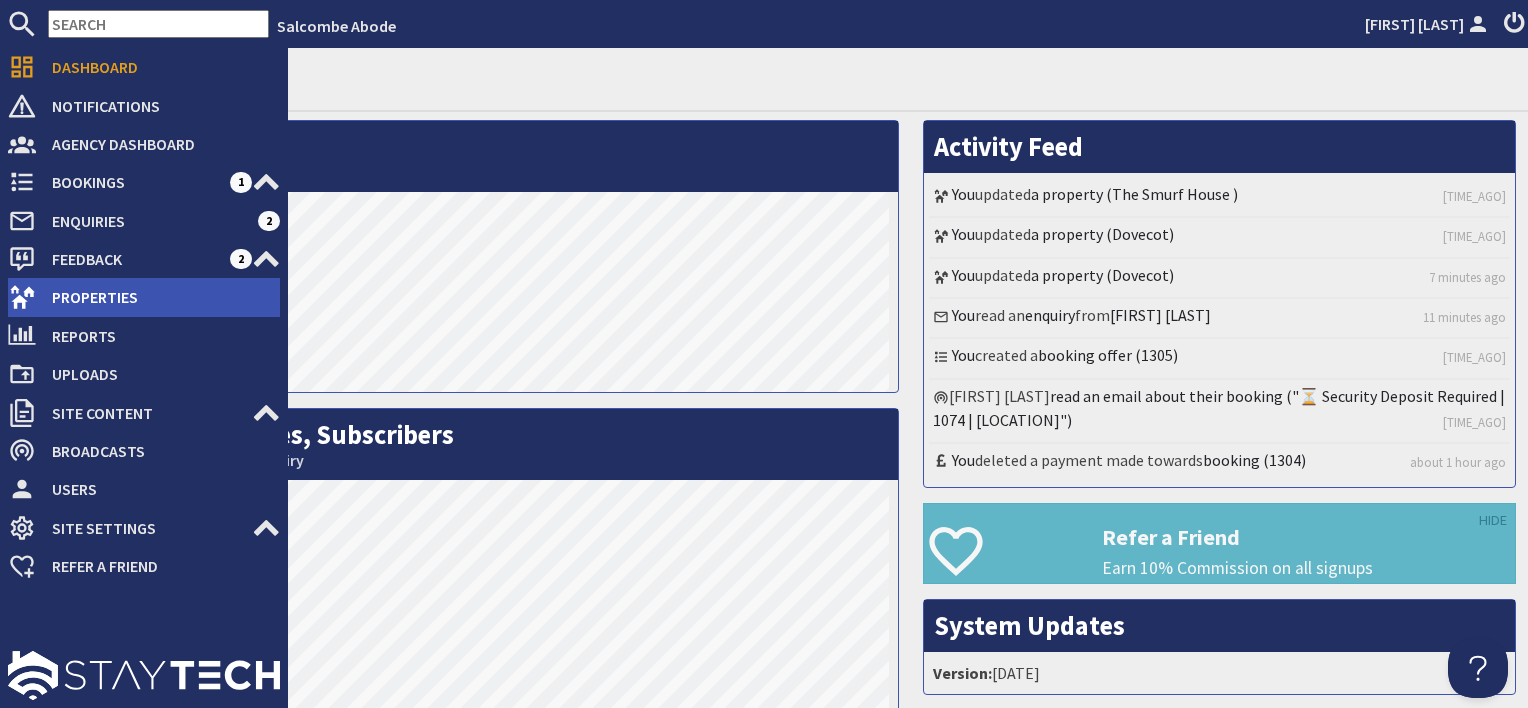 click on "Properties" at bounding box center [158, 297] 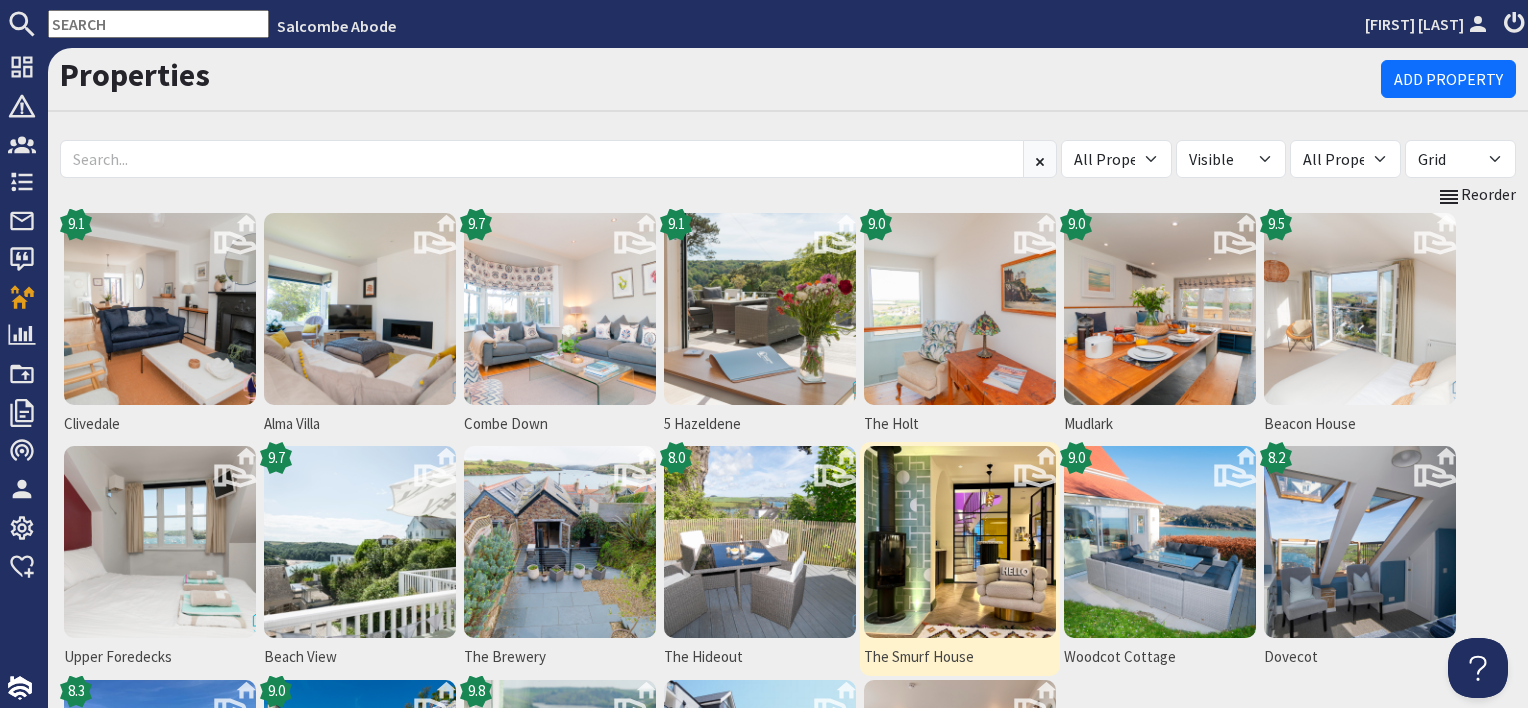 scroll, scrollTop: 0, scrollLeft: 0, axis: both 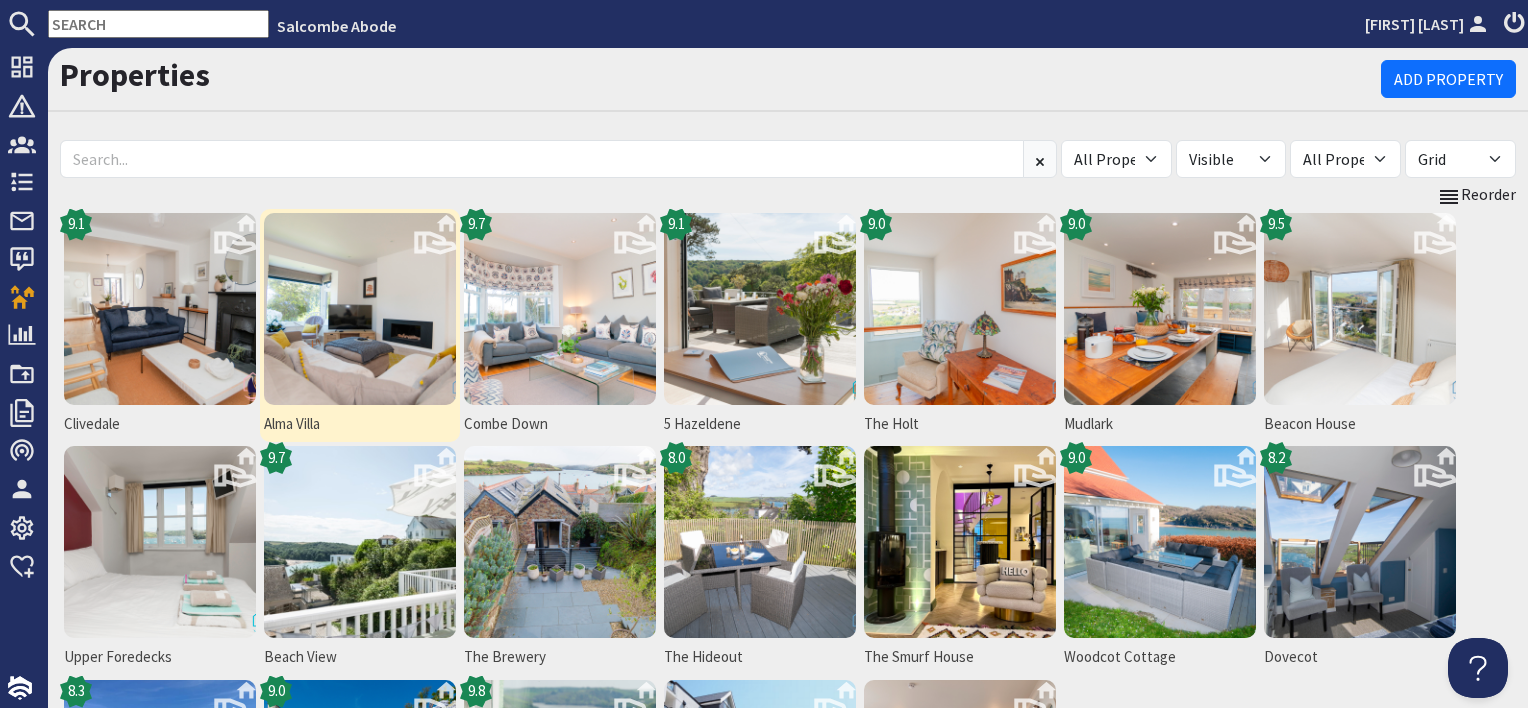click at bounding box center (360, 309) 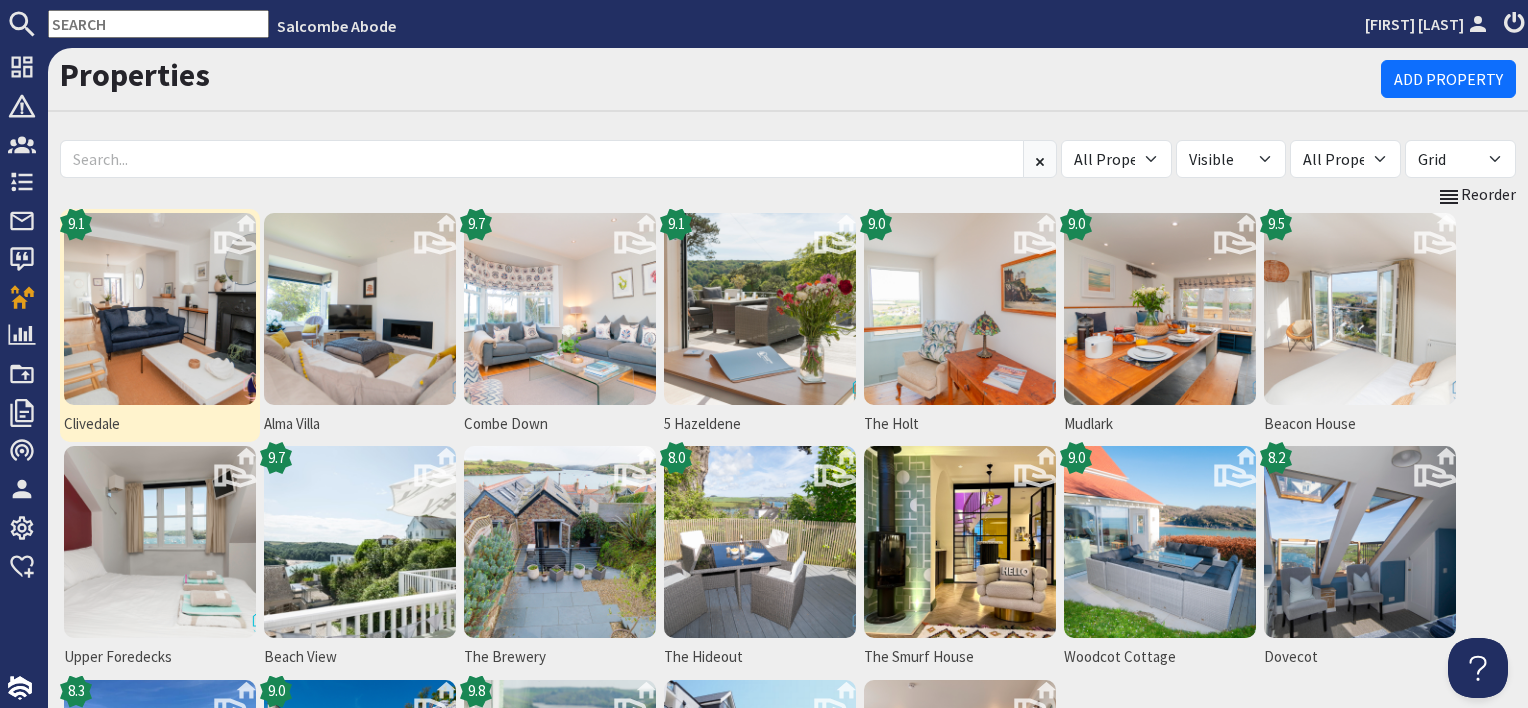 drag, startPoint x: 62, startPoint y: 339, endPoint x: 104, endPoint y: 345, distance: 42.426407 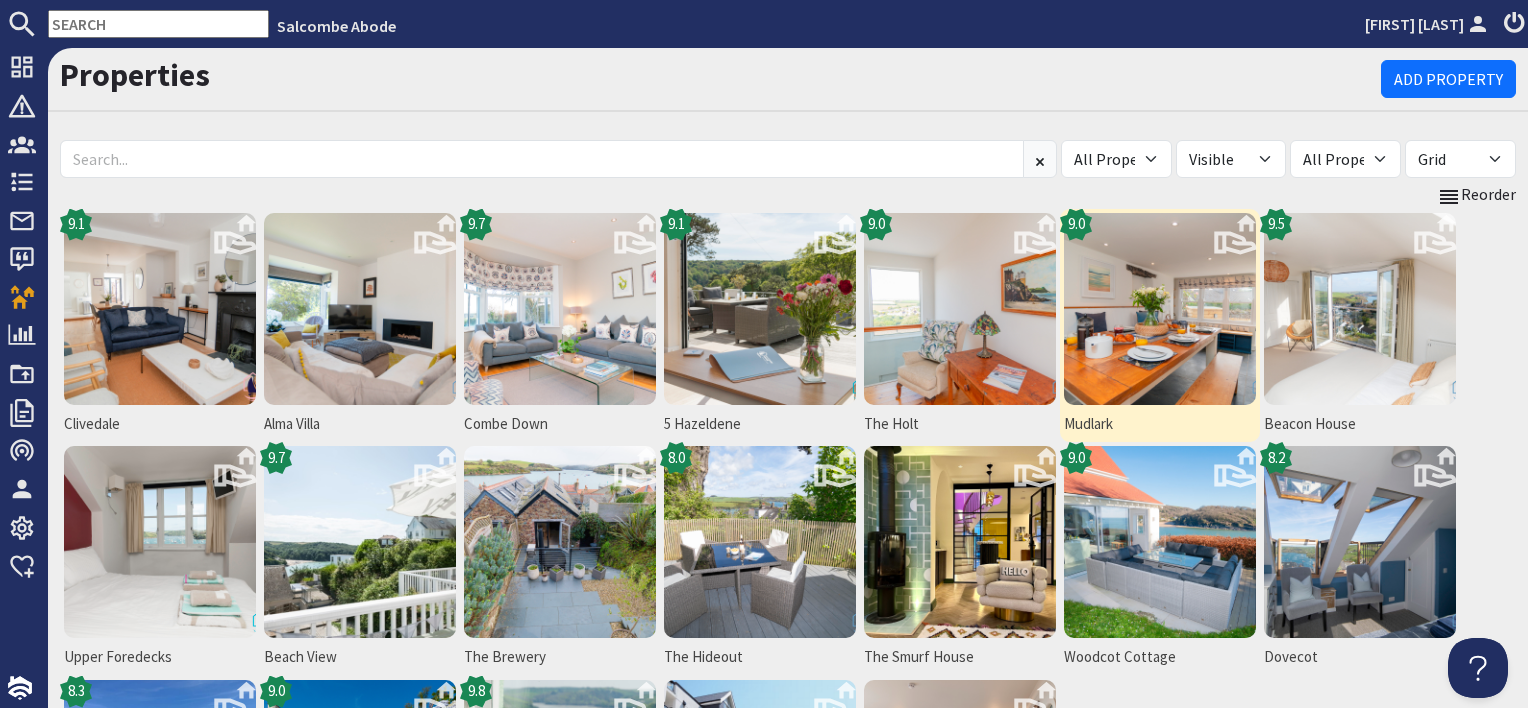 click at bounding box center (1160, 309) 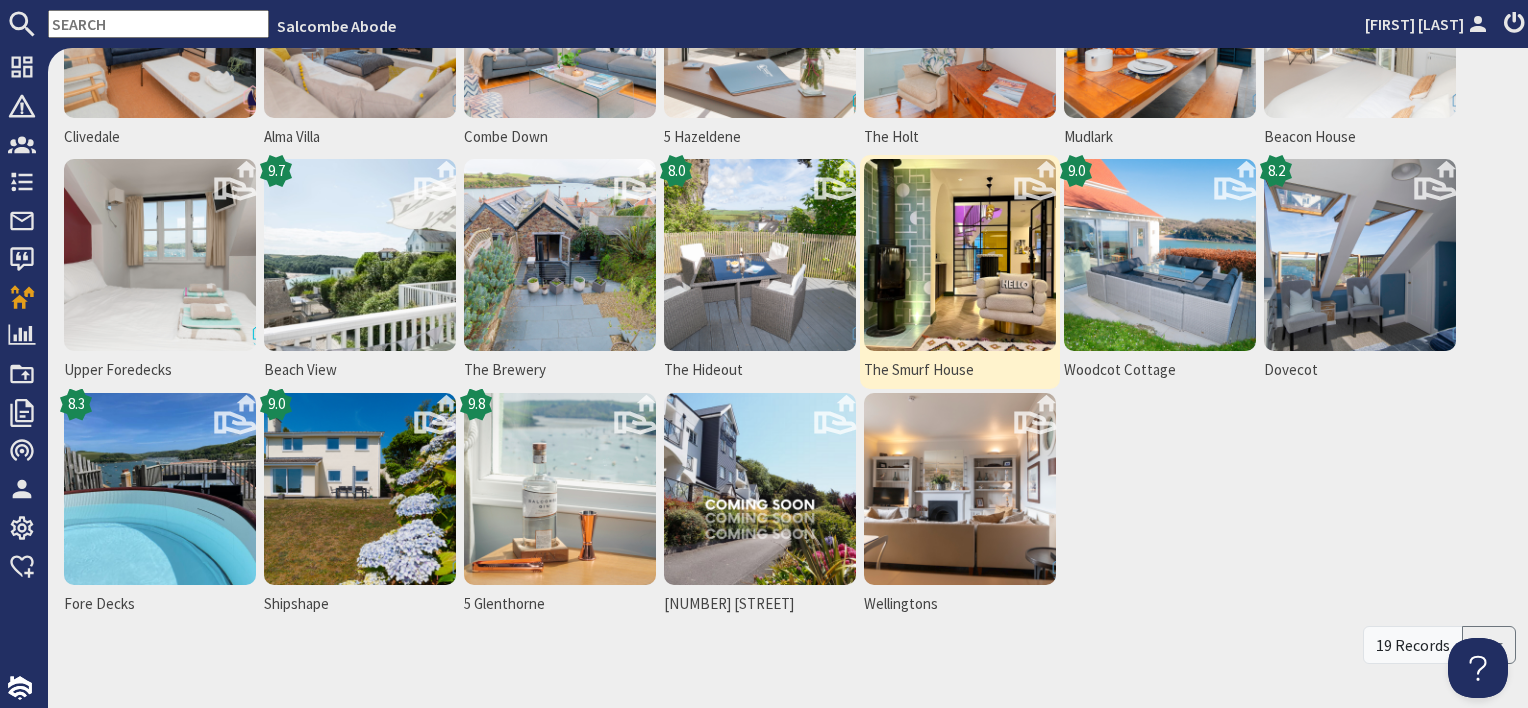 scroll, scrollTop: 300, scrollLeft: 0, axis: vertical 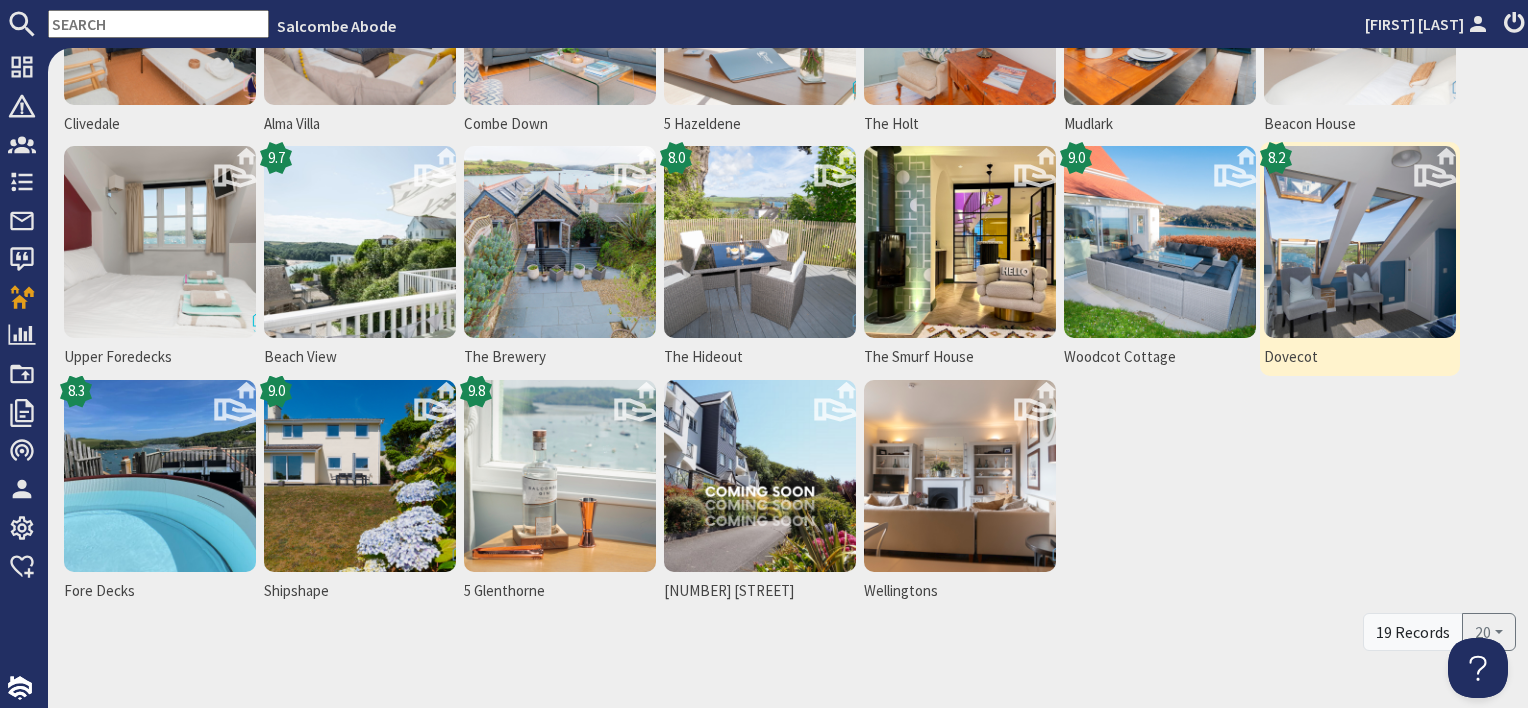 click at bounding box center [1360, 242] 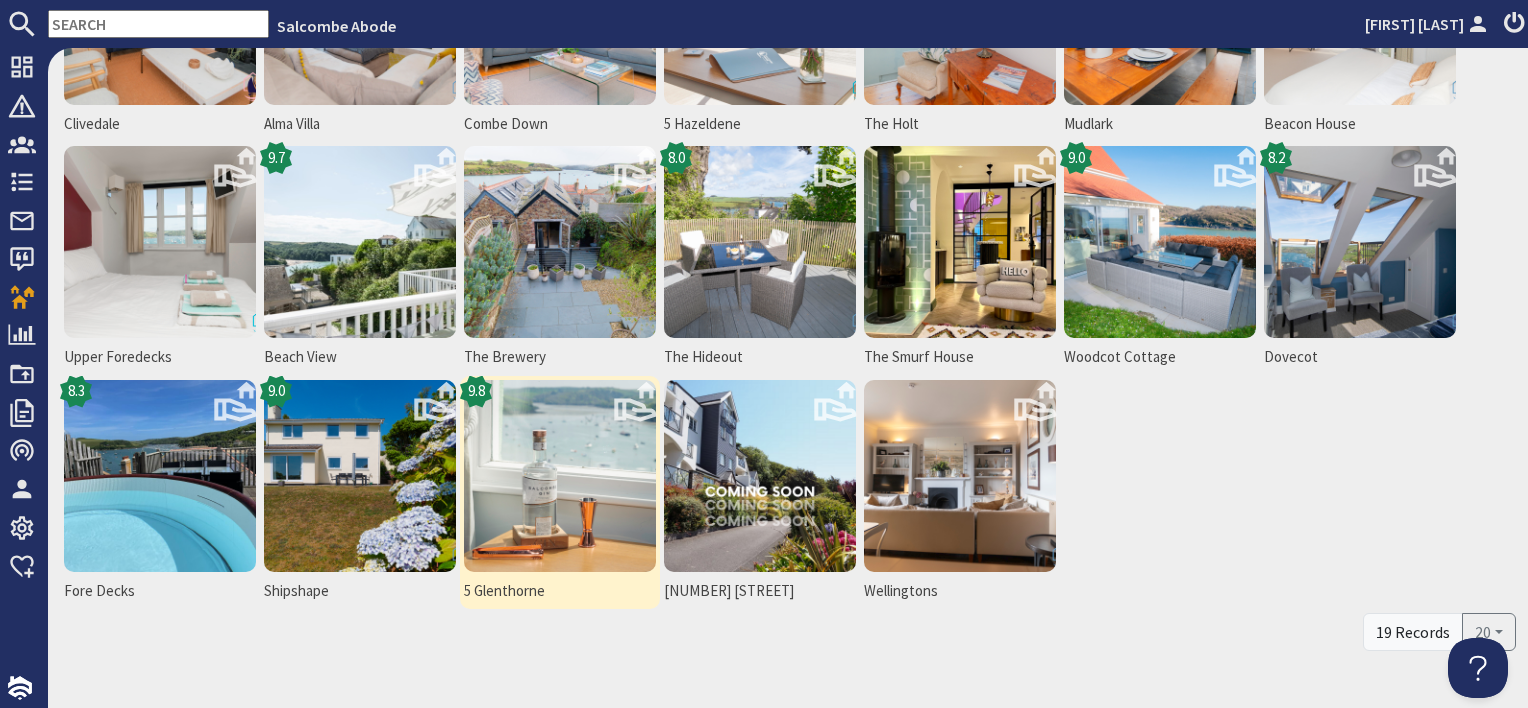 click at bounding box center (560, 476) 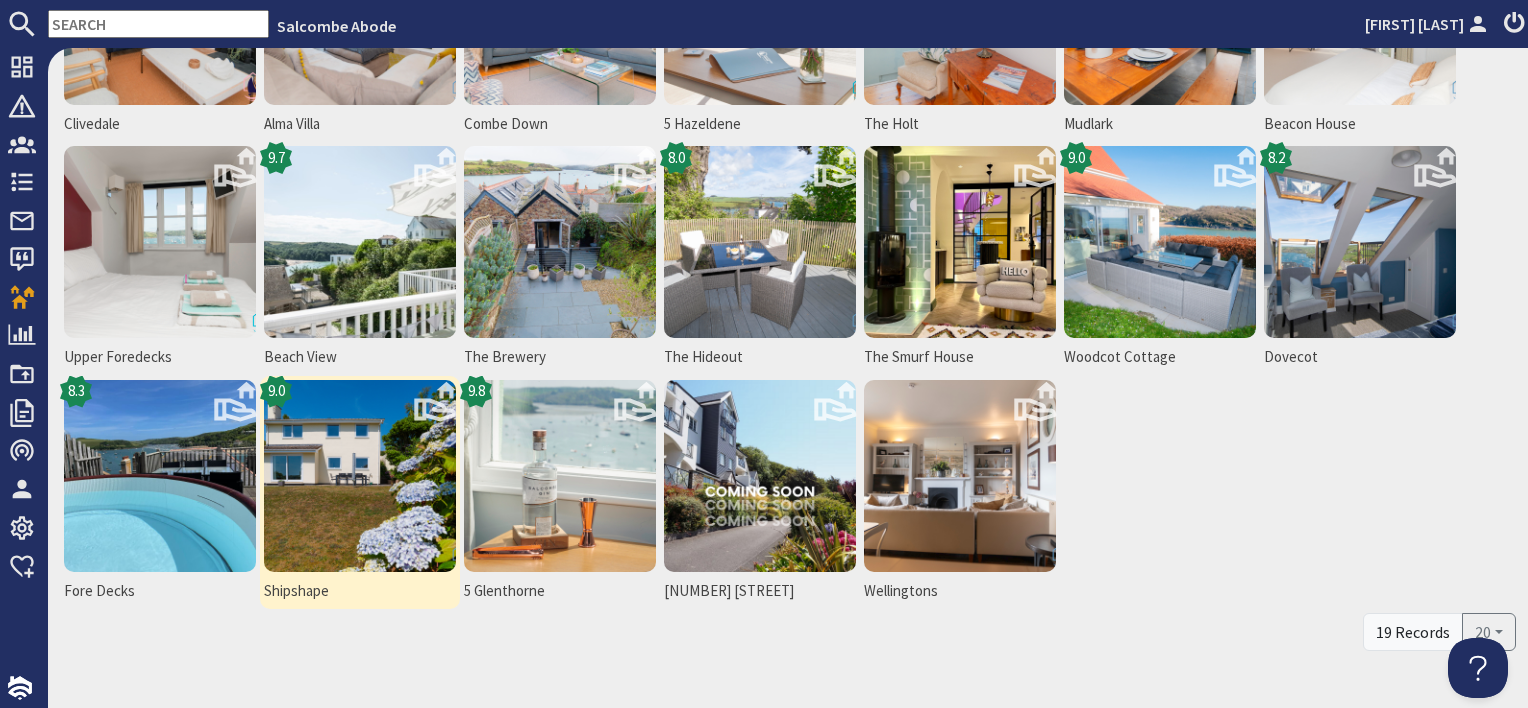 click at bounding box center [360, 476] 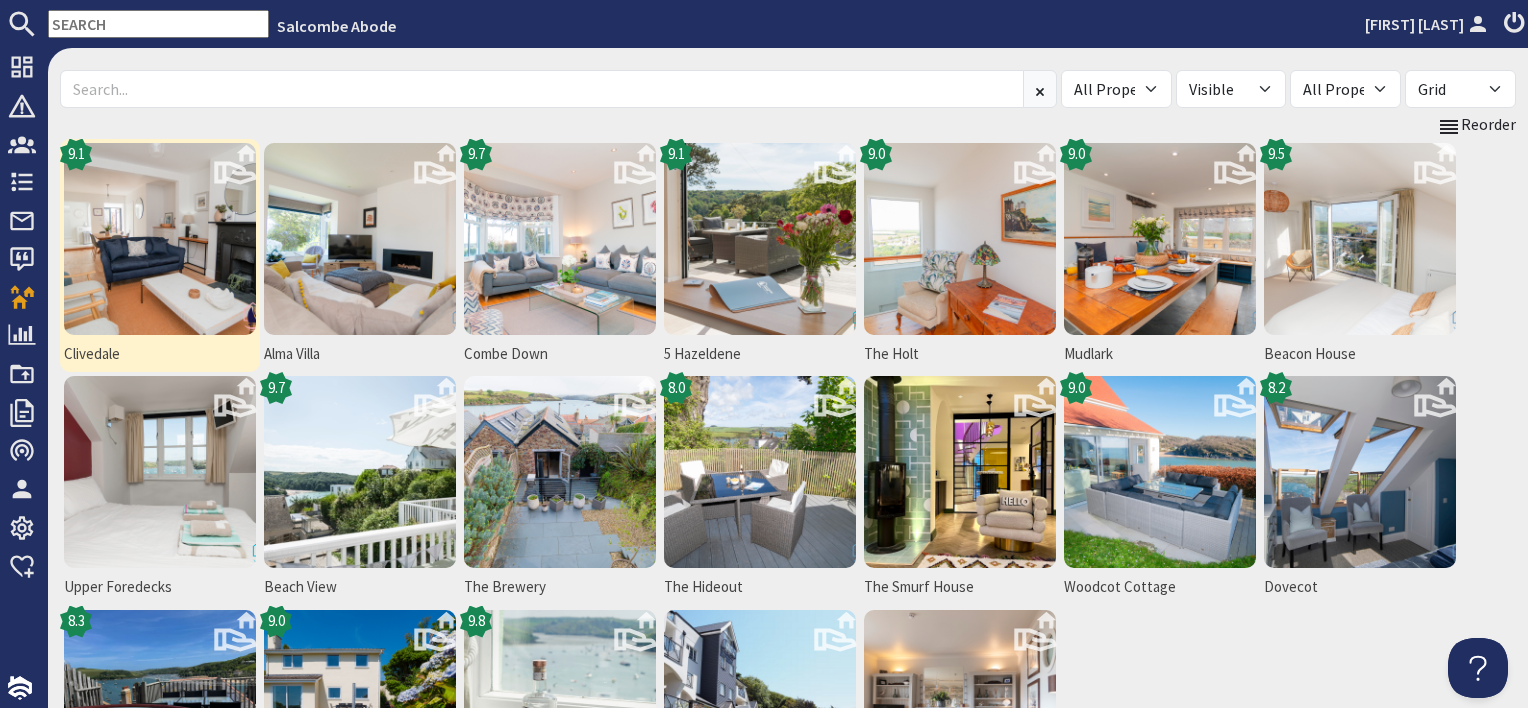 scroll, scrollTop: 0, scrollLeft: 0, axis: both 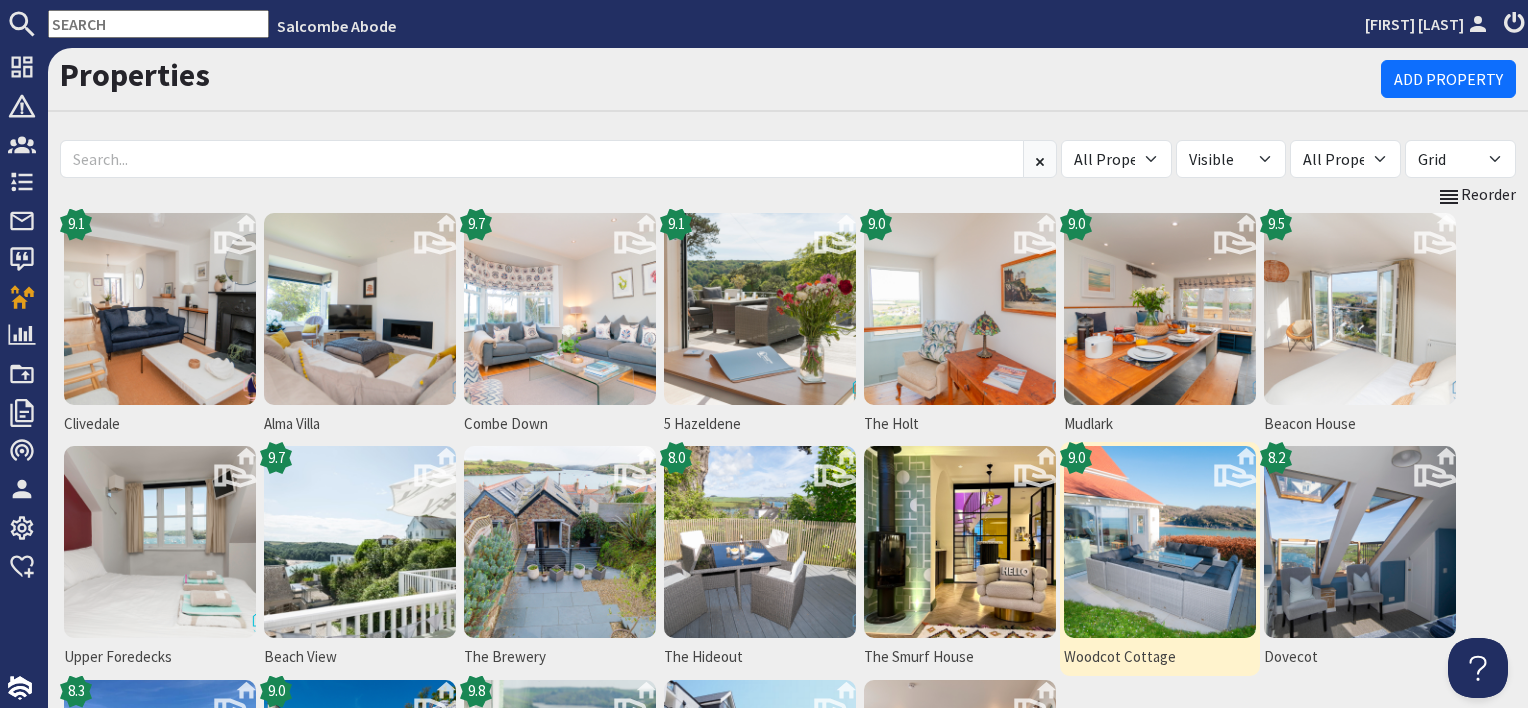 click at bounding box center [1160, 542] 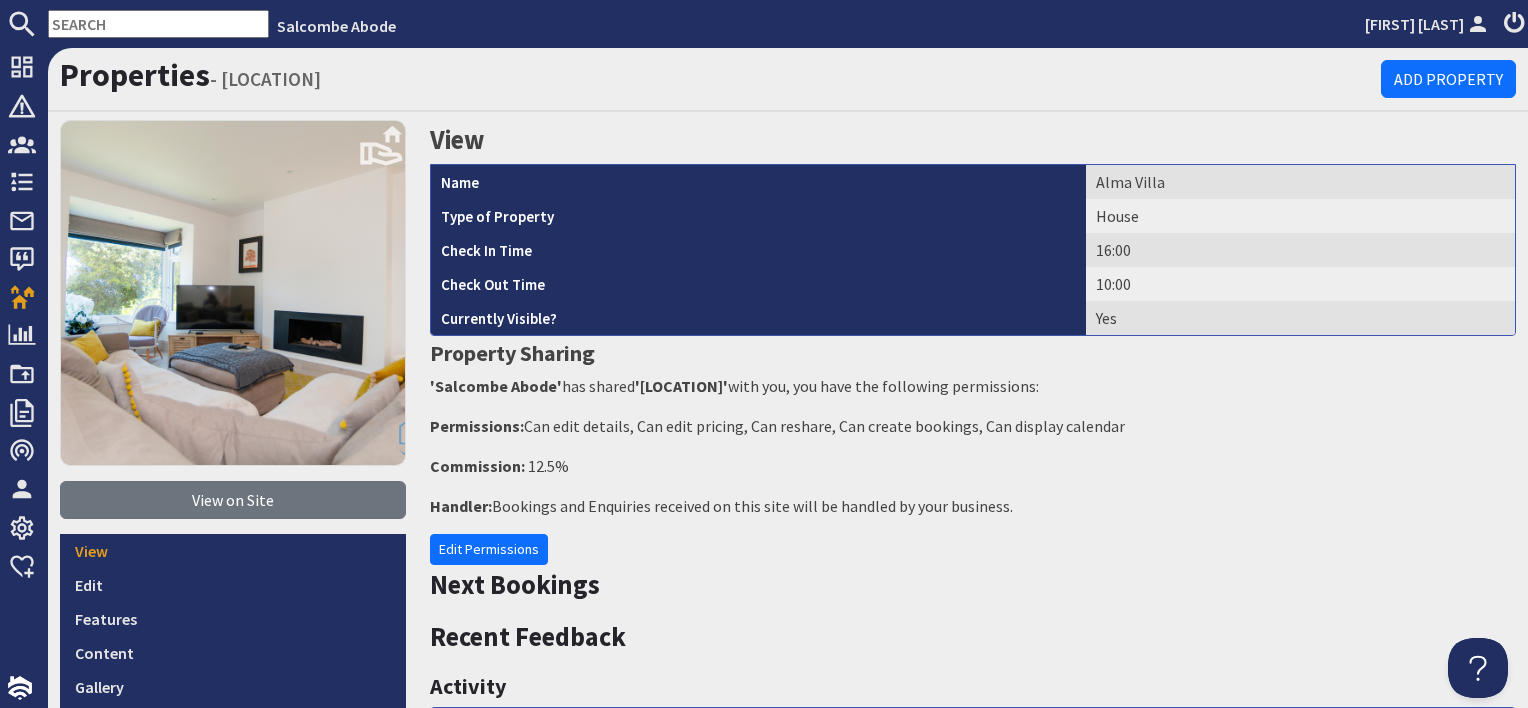 scroll, scrollTop: 0, scrollLeft: 0, axis: both 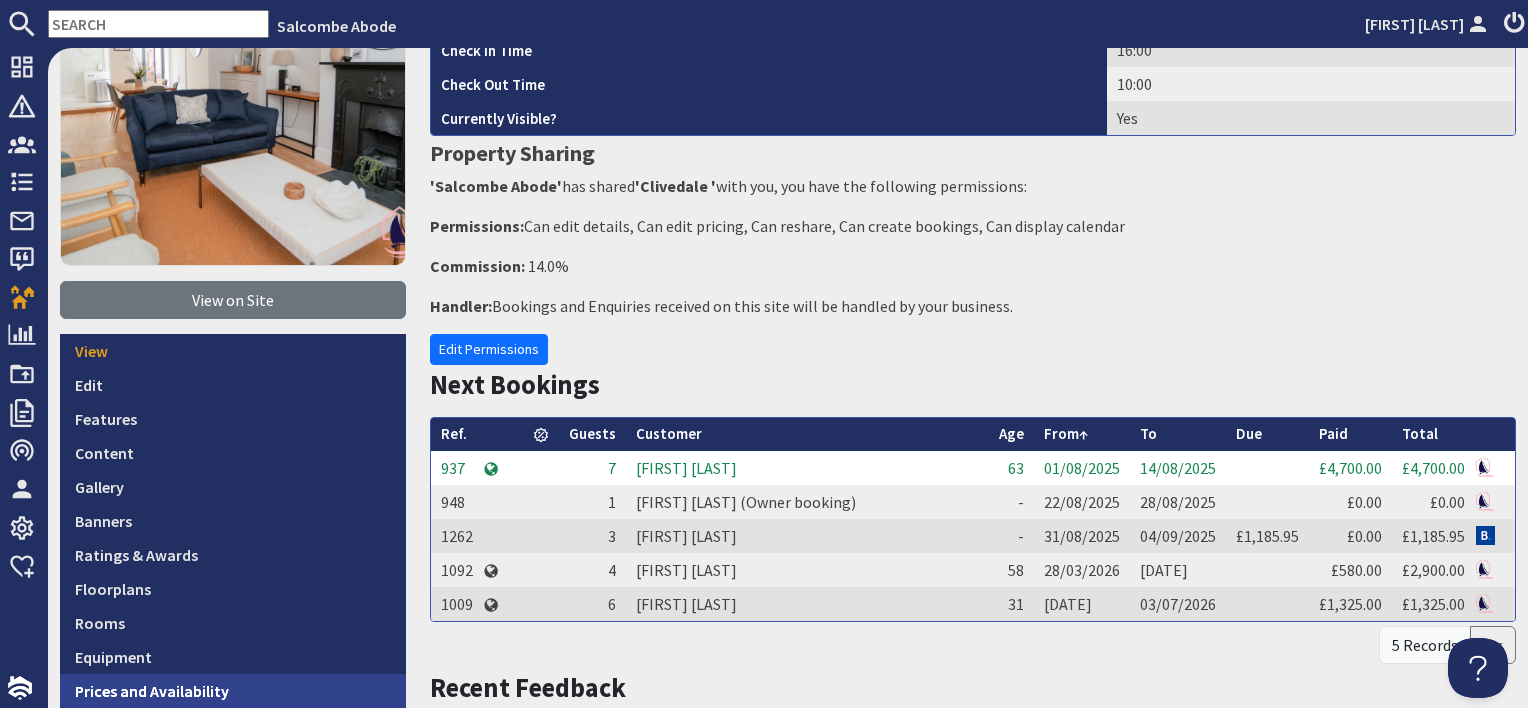 click on "Prices and Availability" at bounding box center [233, 691] 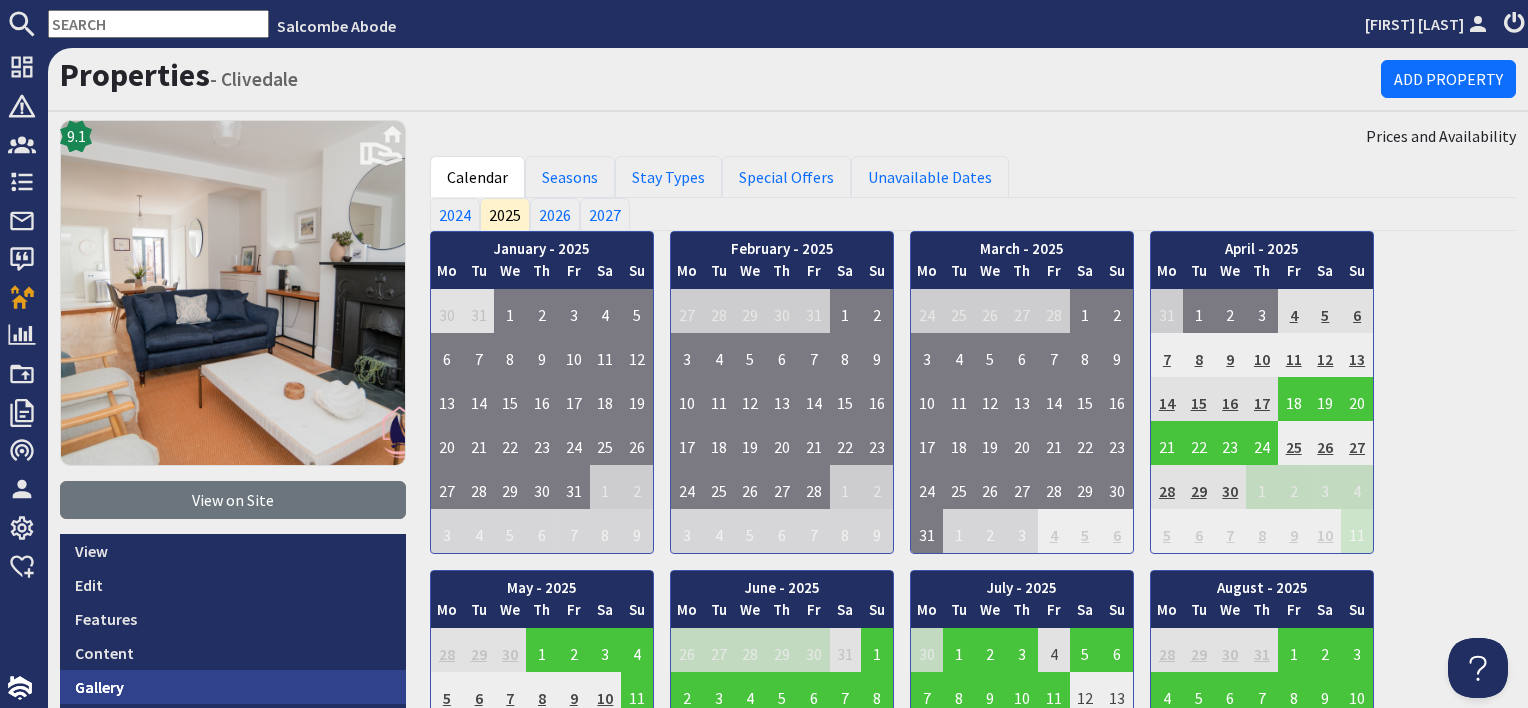 scroll, scrollTop: 0, scrollLeft: 0, axis: both 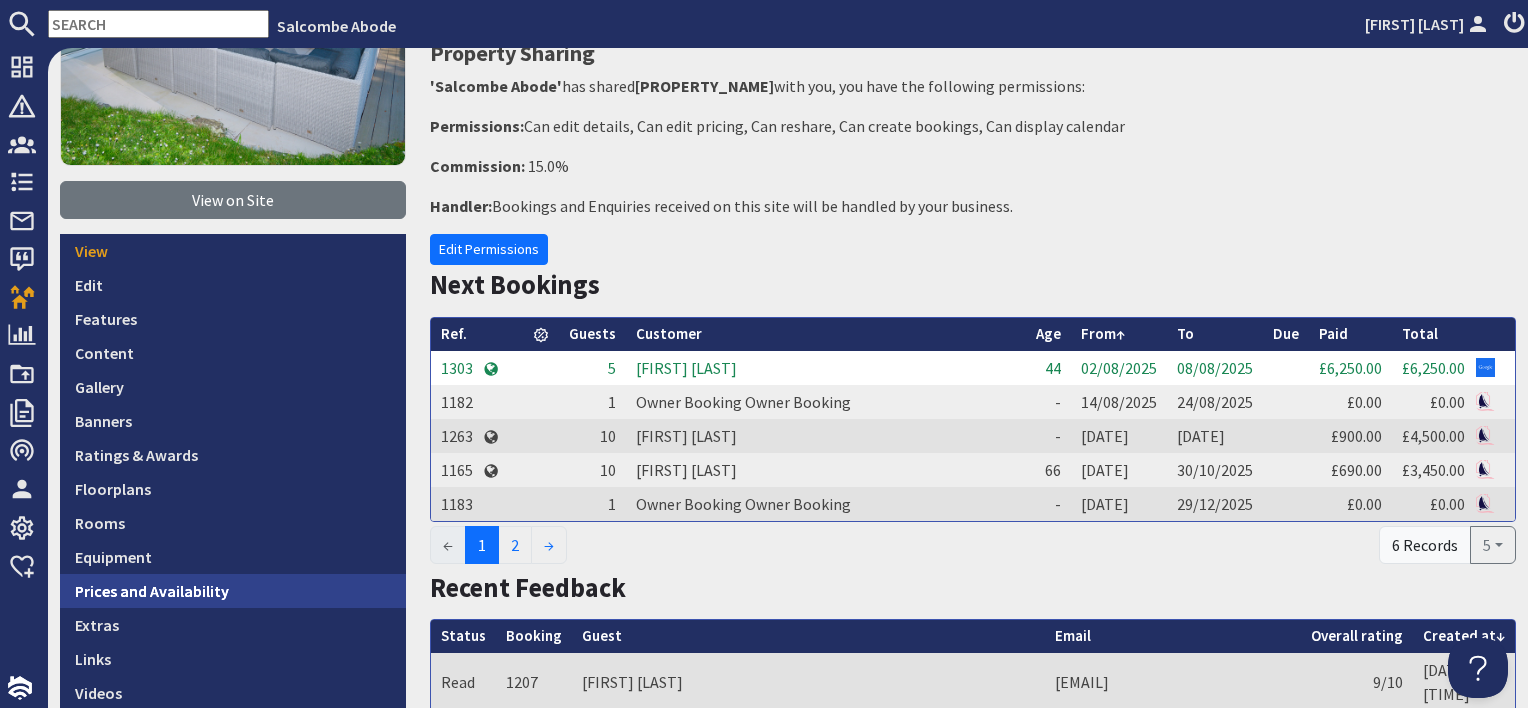 click on "Prices and Availability" at bounding box center (233, 591) 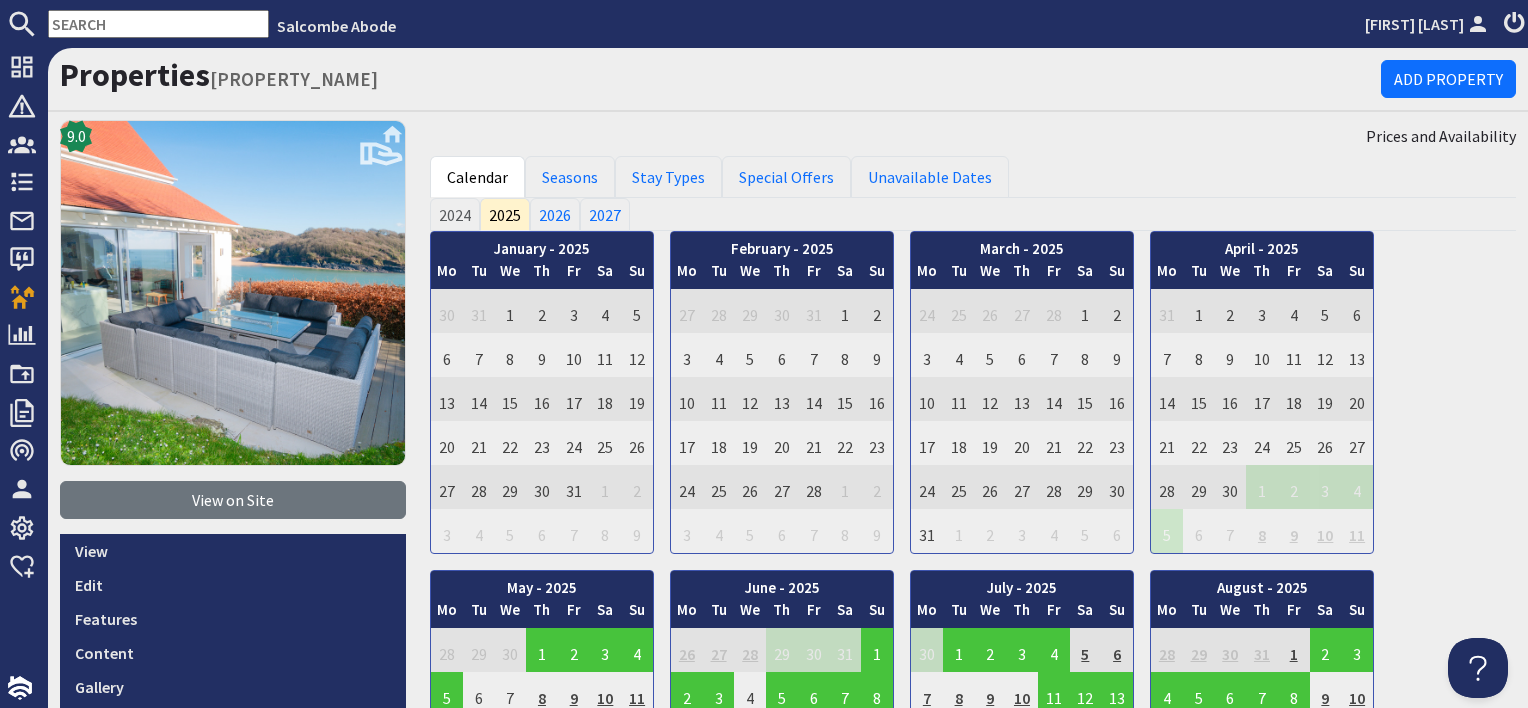 scroll, scrollTop: 0, scrollLeft: 0, axis: both 